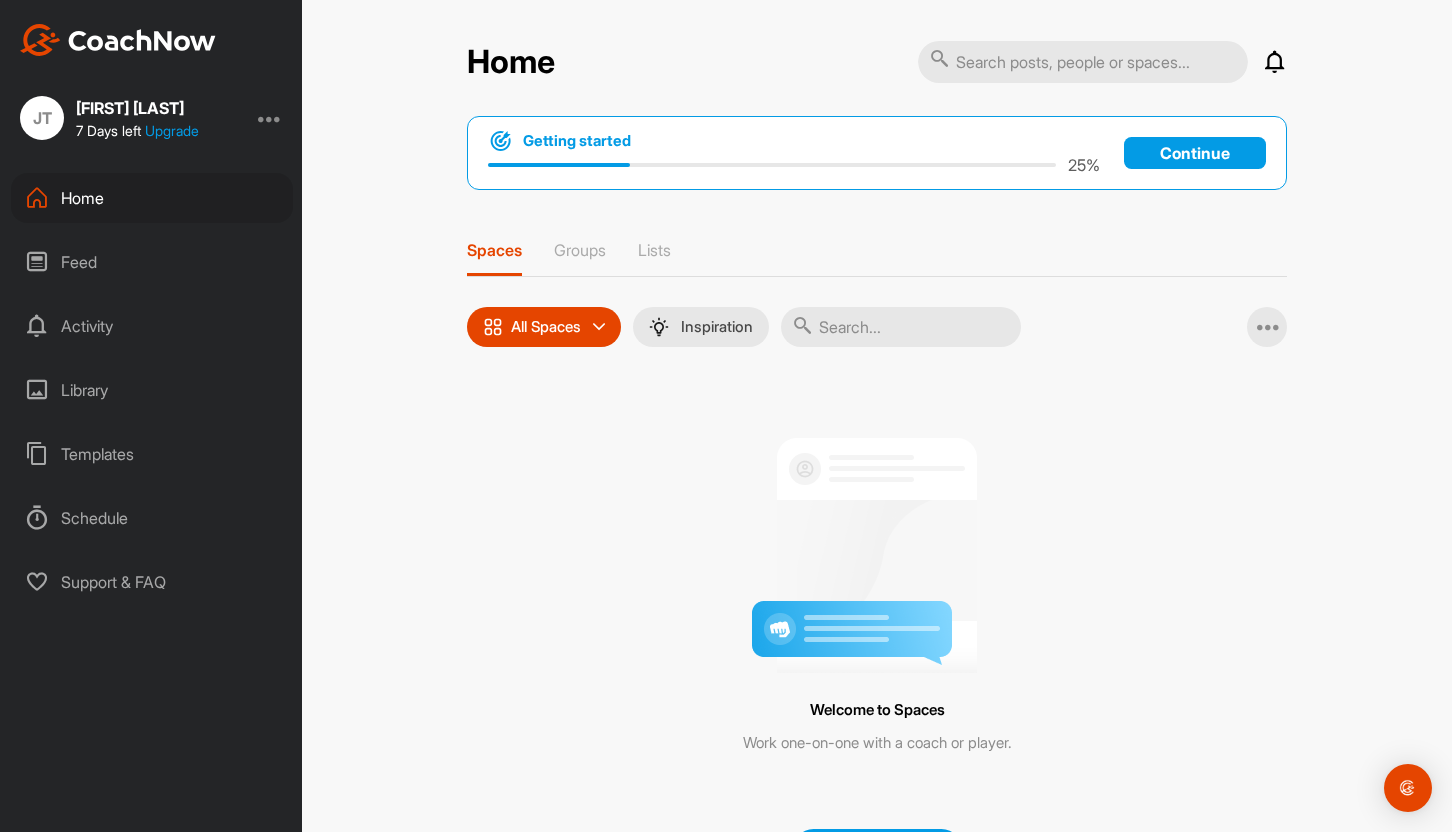 scroll, scrollTop: 0, scrollLeft: 0, axis: both 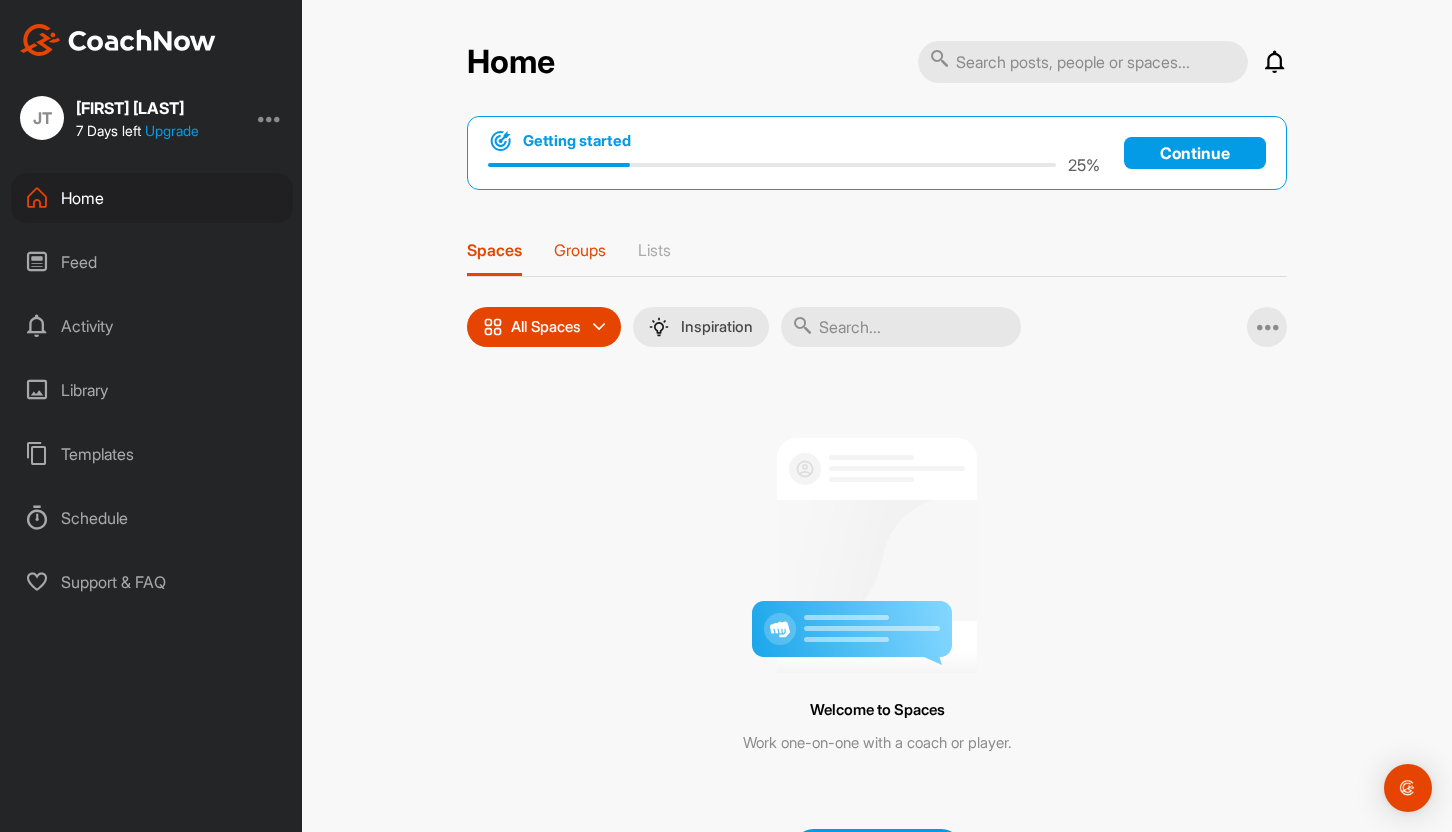 click on "Groups" at bounding box center [580, 258] 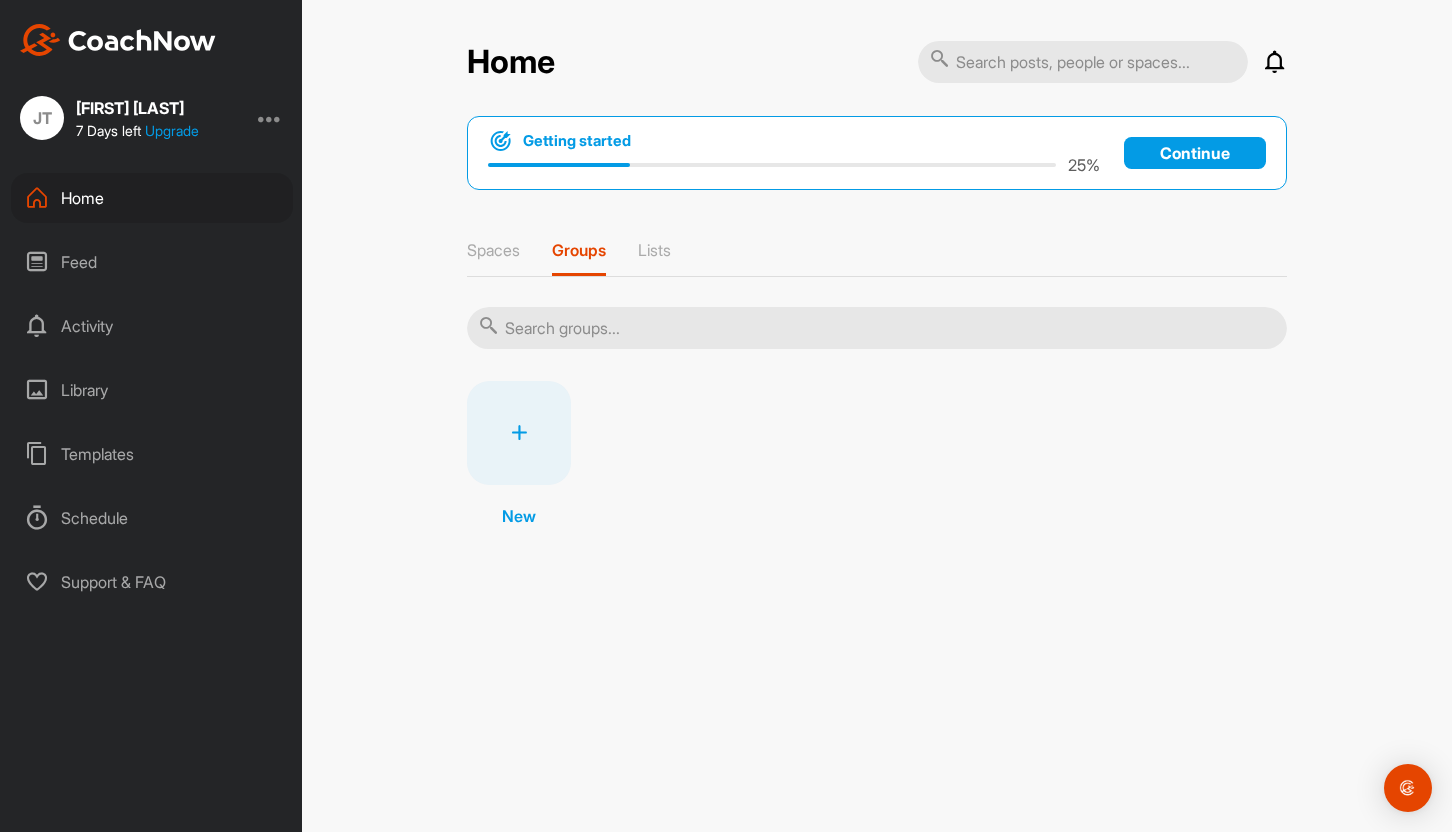 click at bounding box center (519, 433) 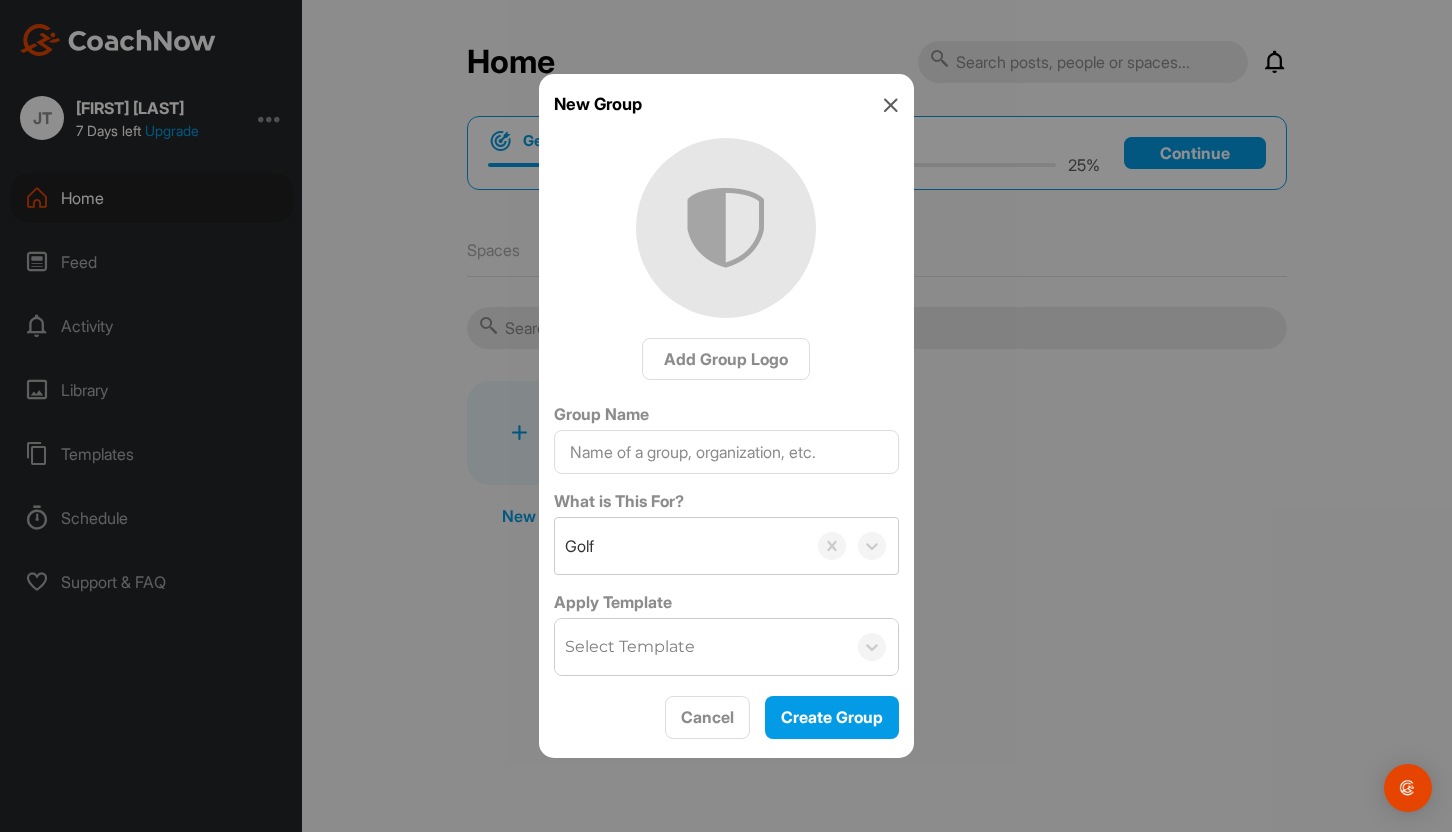 click on "Select Template" at bounding box center [700, 647] 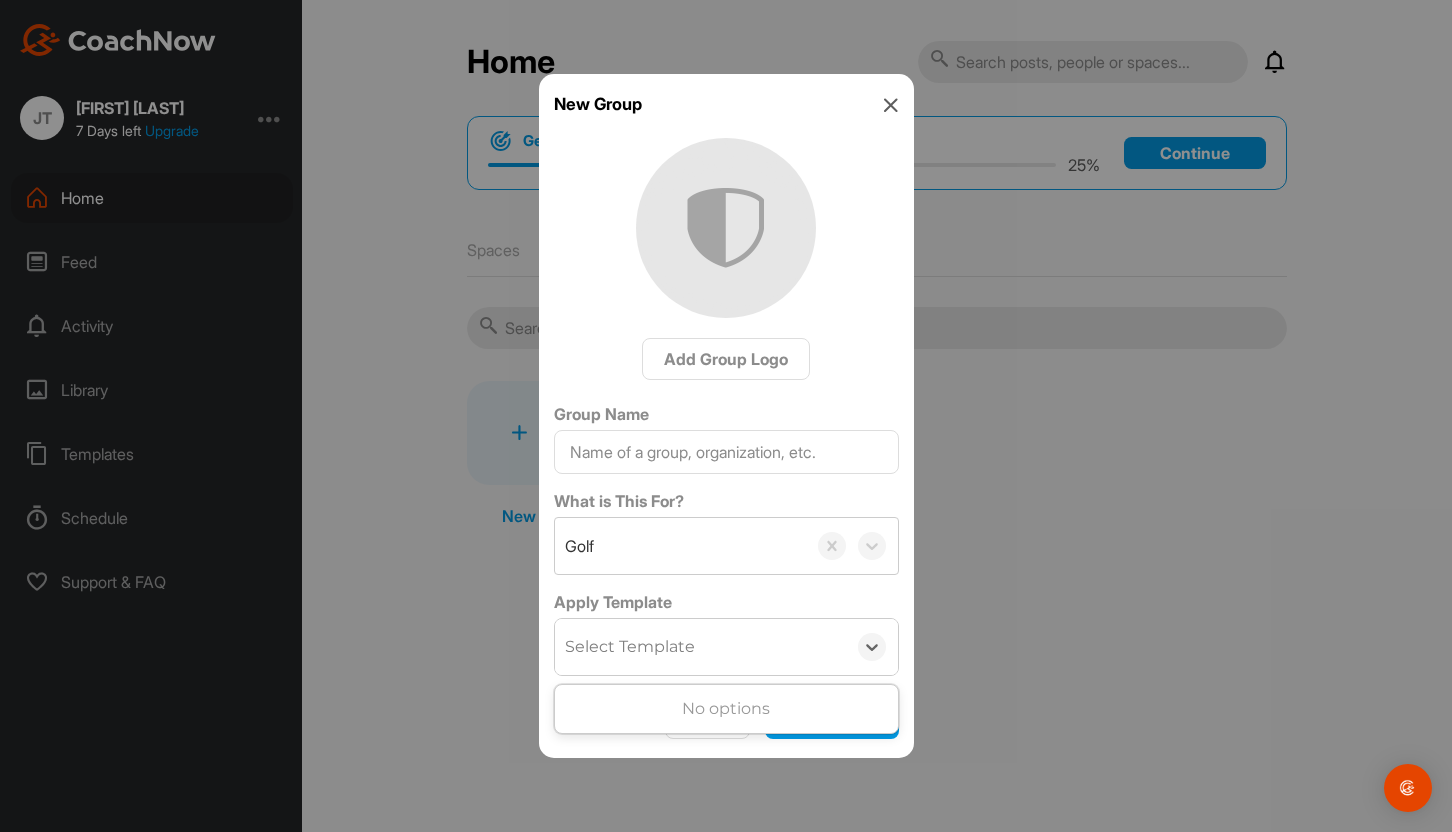 click on "No options" at bounding box center [726, 709] 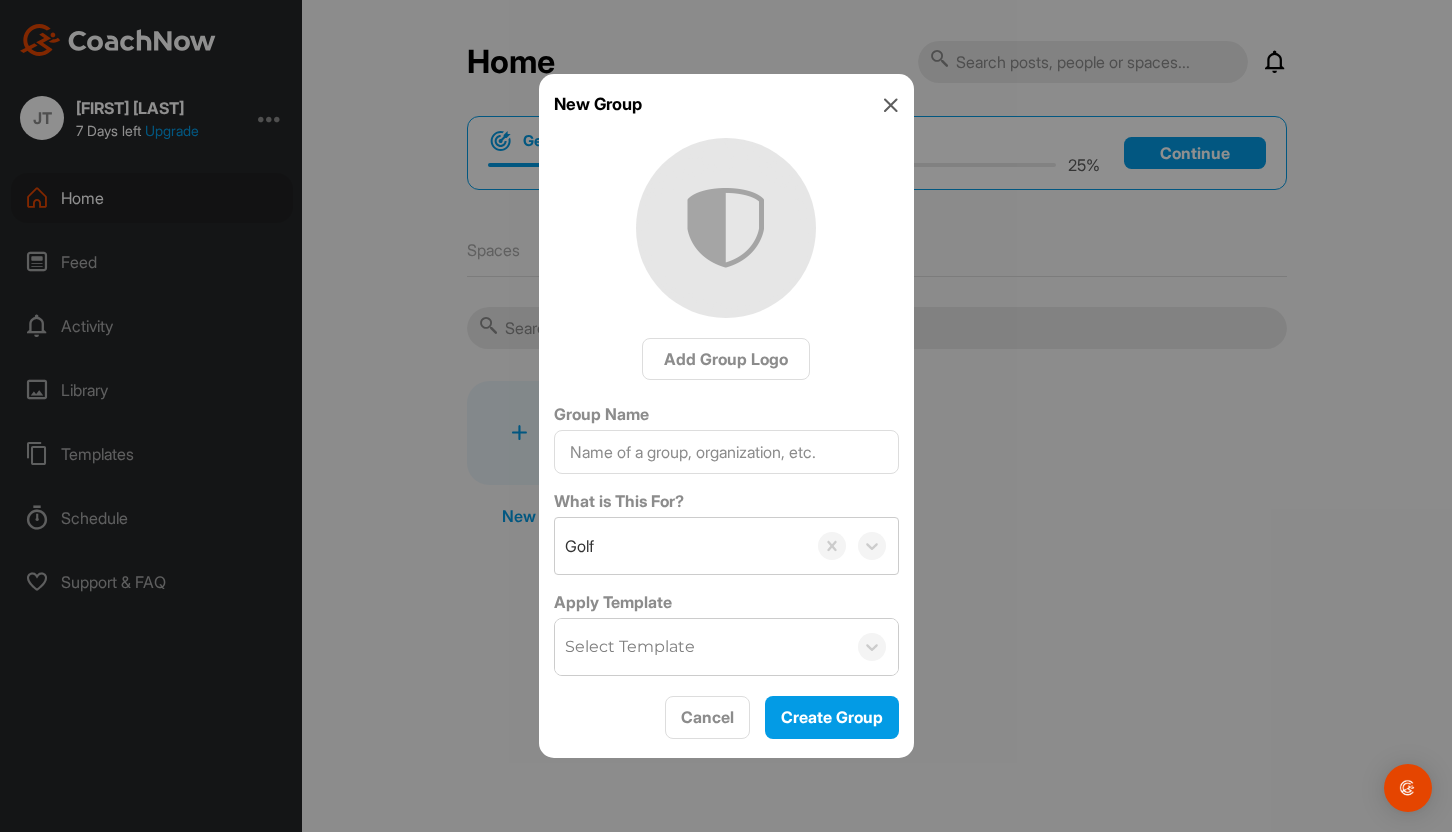 click at bounding box center [726, 416] 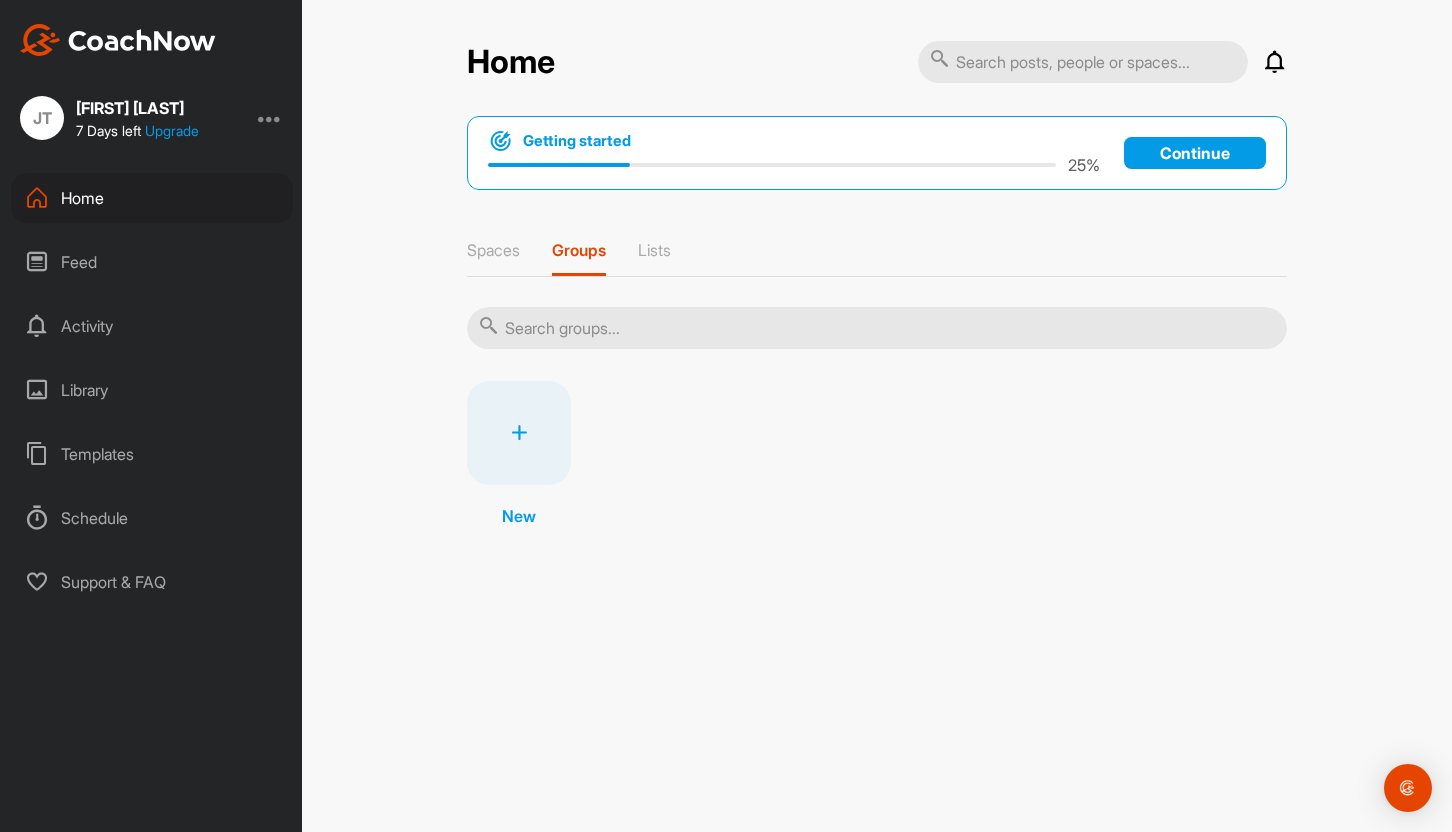 click on "Templates" at bounding box center (152, 454) 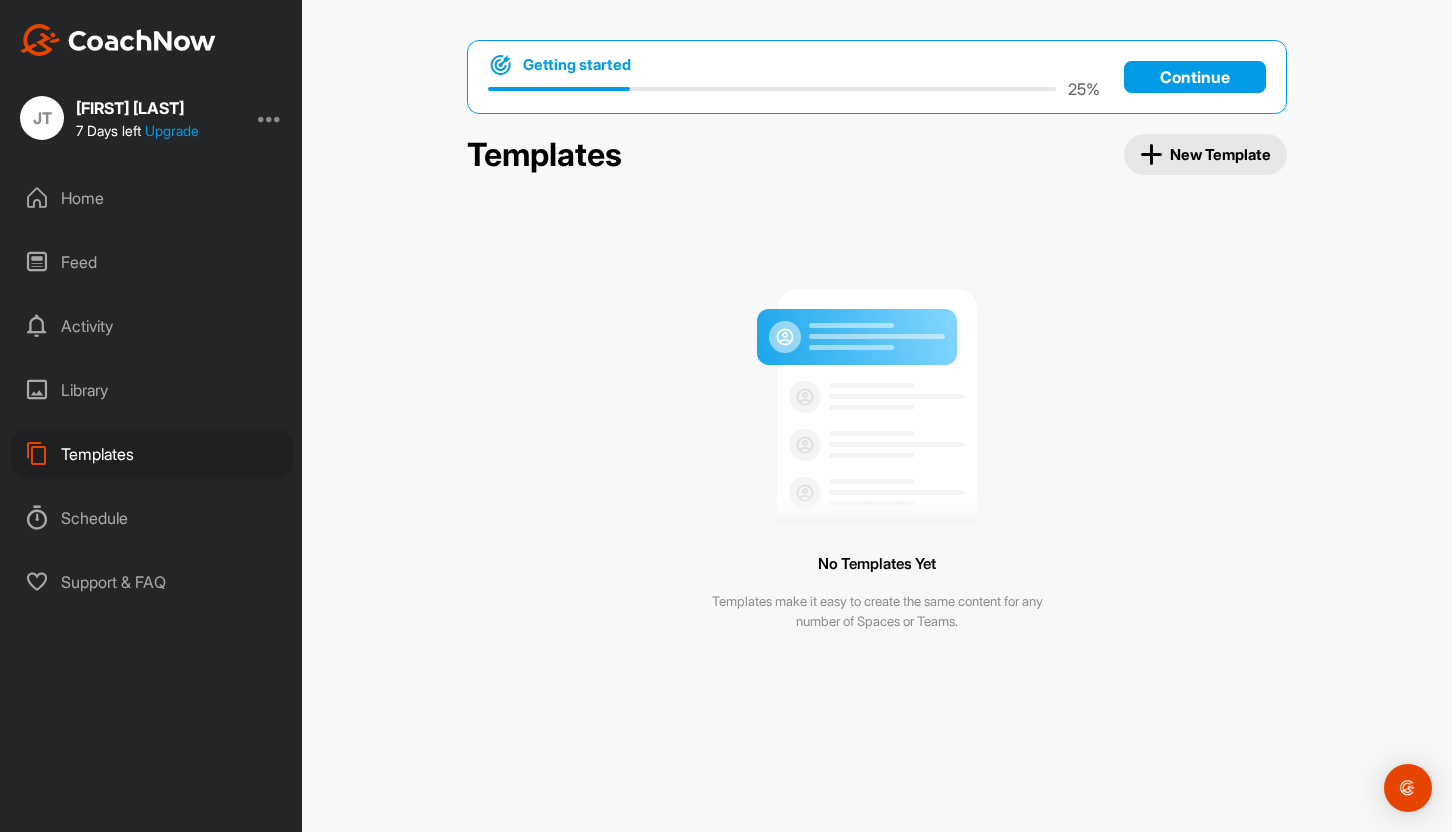 click on "New Template" at bounding box center (1206, 154) 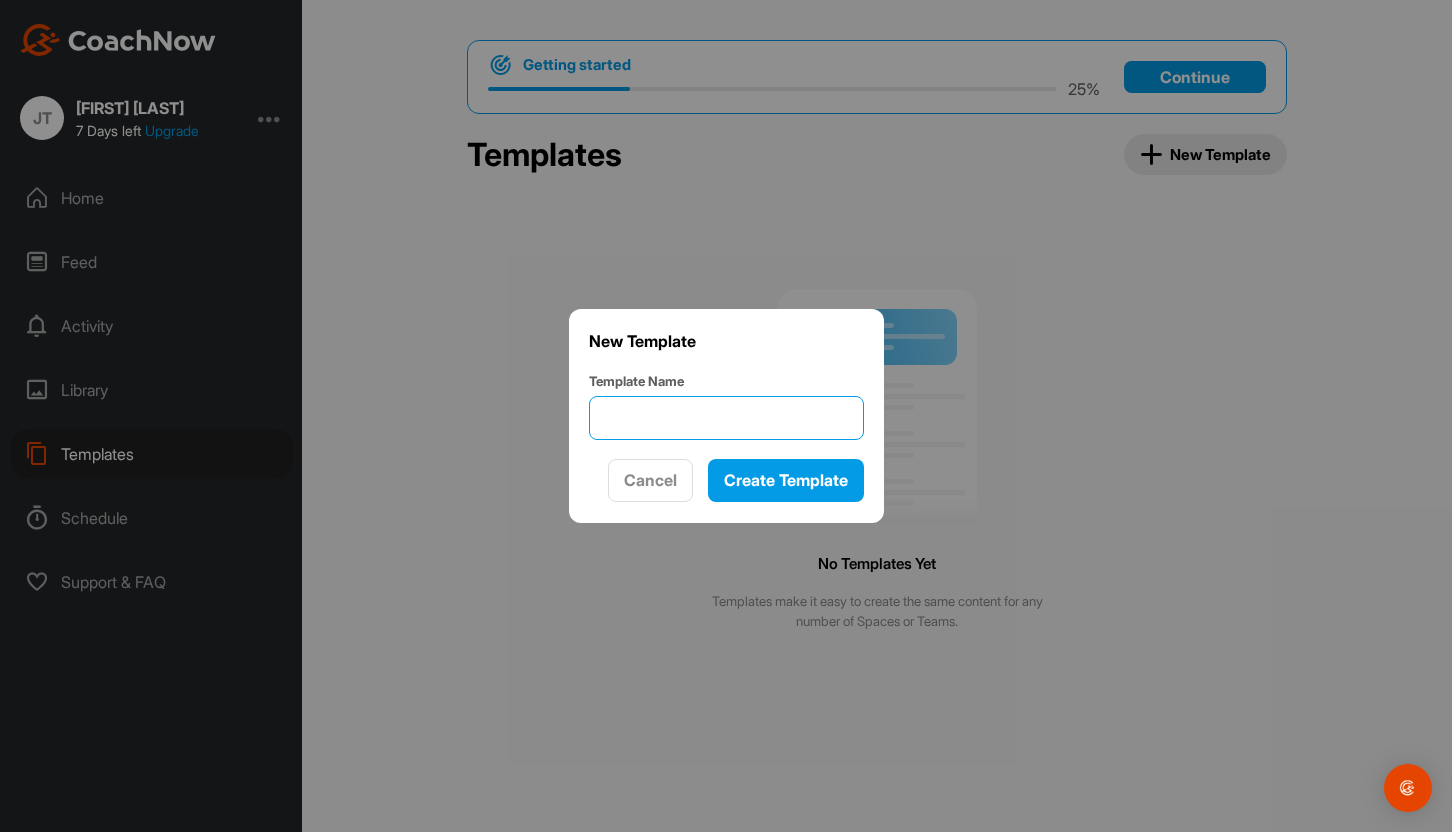 click on "Template Name" at bounding box center (726, 418) 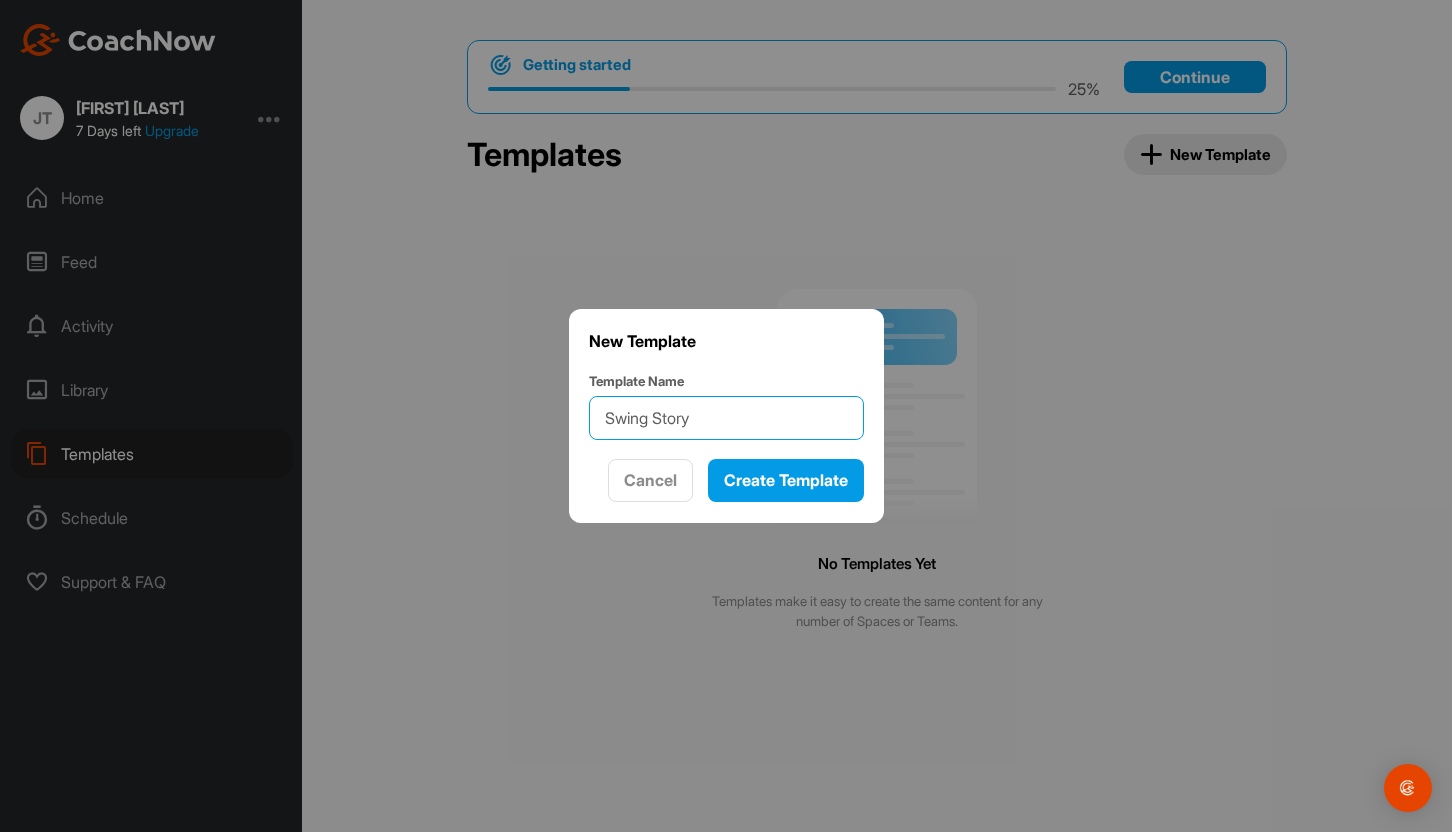 type on "Swing Story" 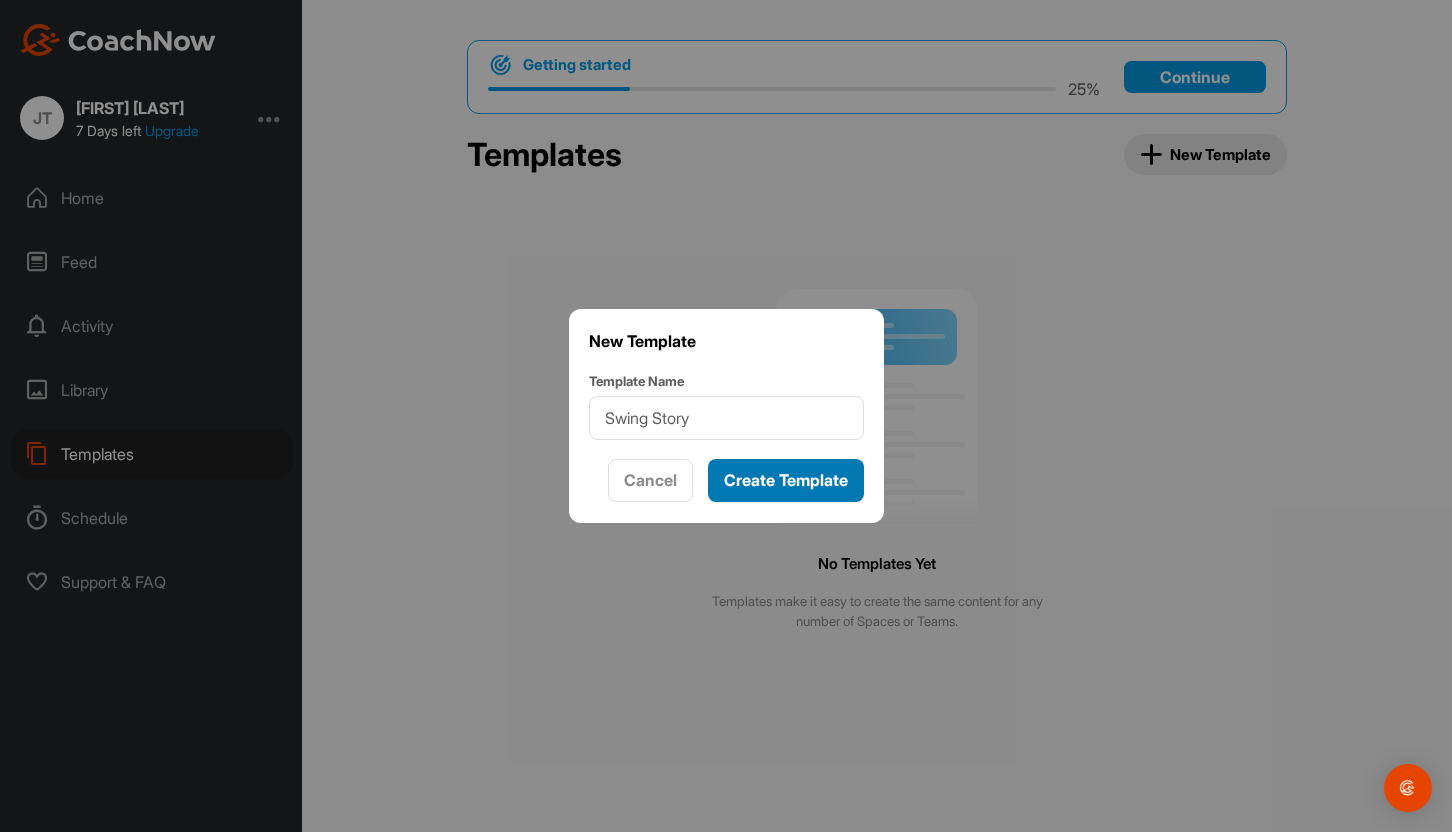 click on "Create Template" at bounding box center (786, 480) 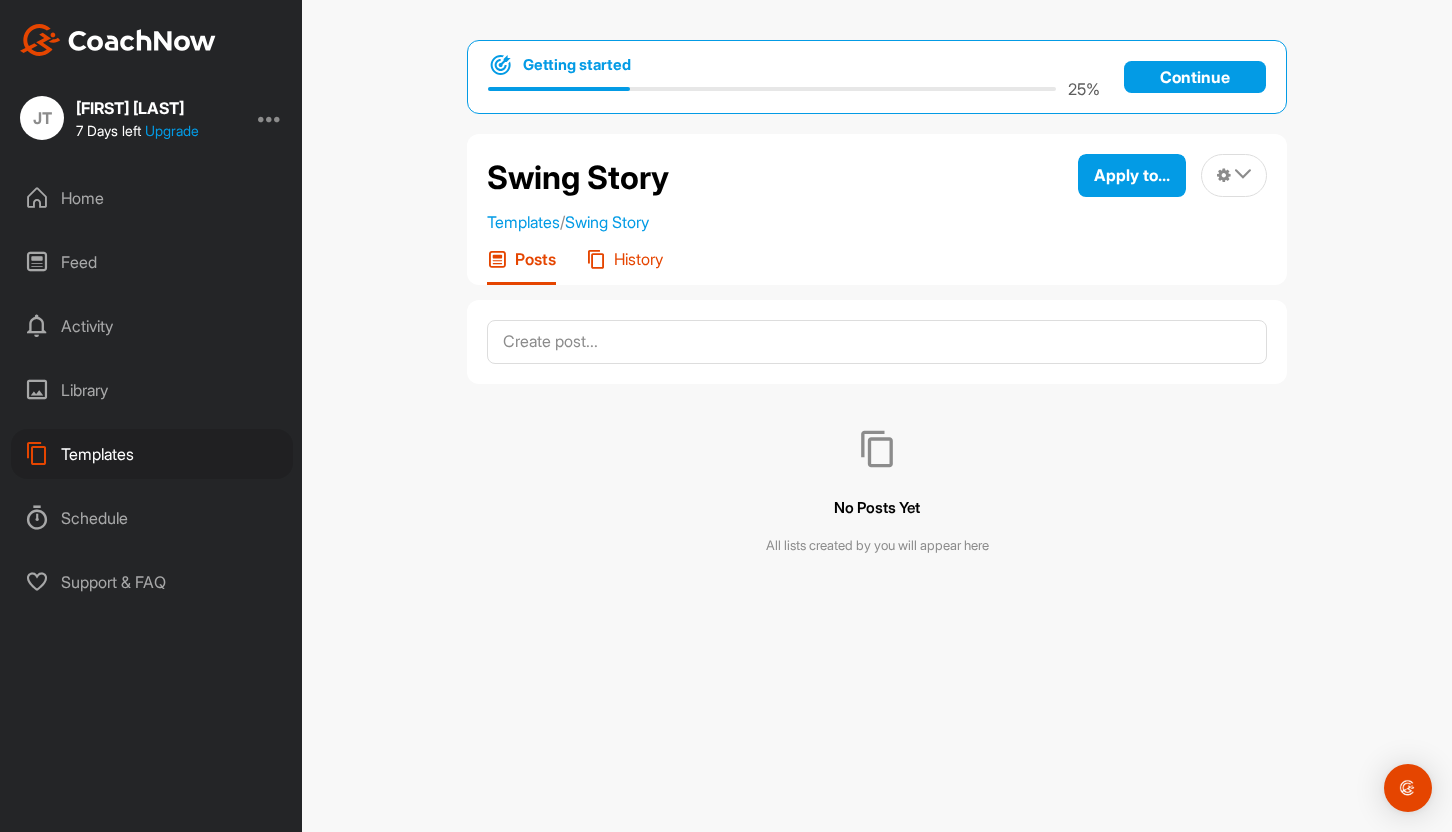 click at bounding box center (596, 259) 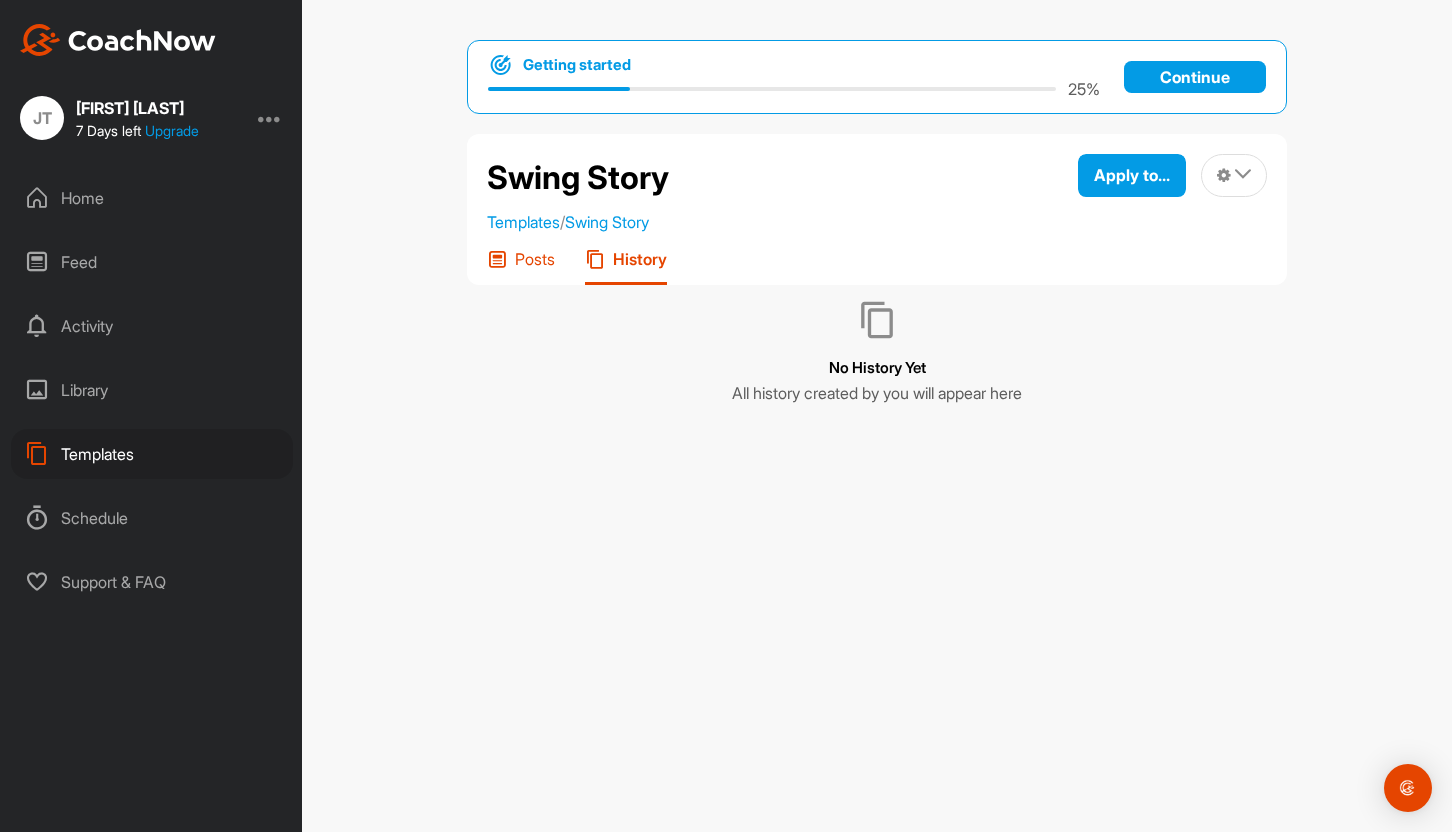 click on "Posts" at bounding box center [521, 267] 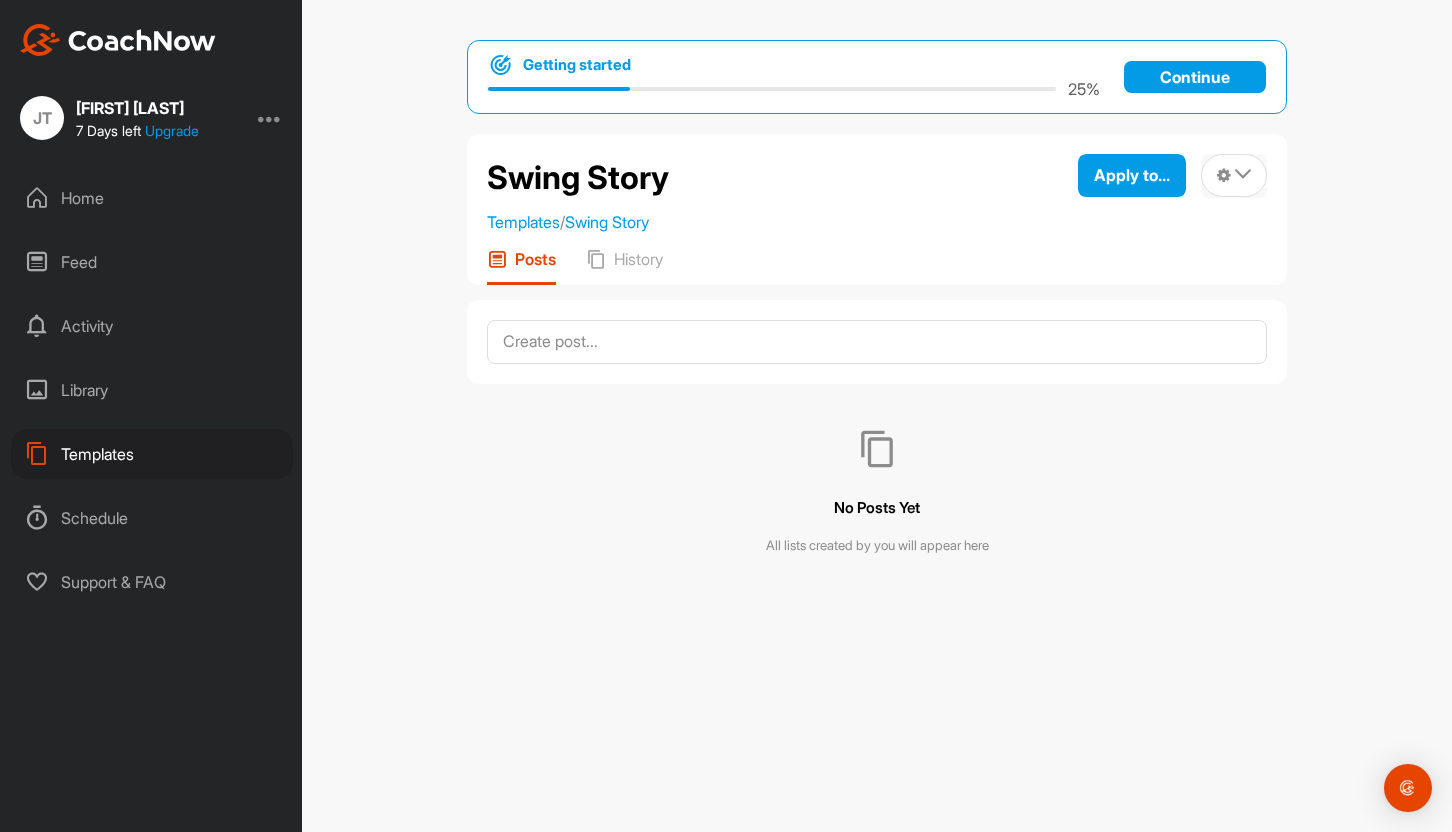 click at bounding box center [1234, 176] 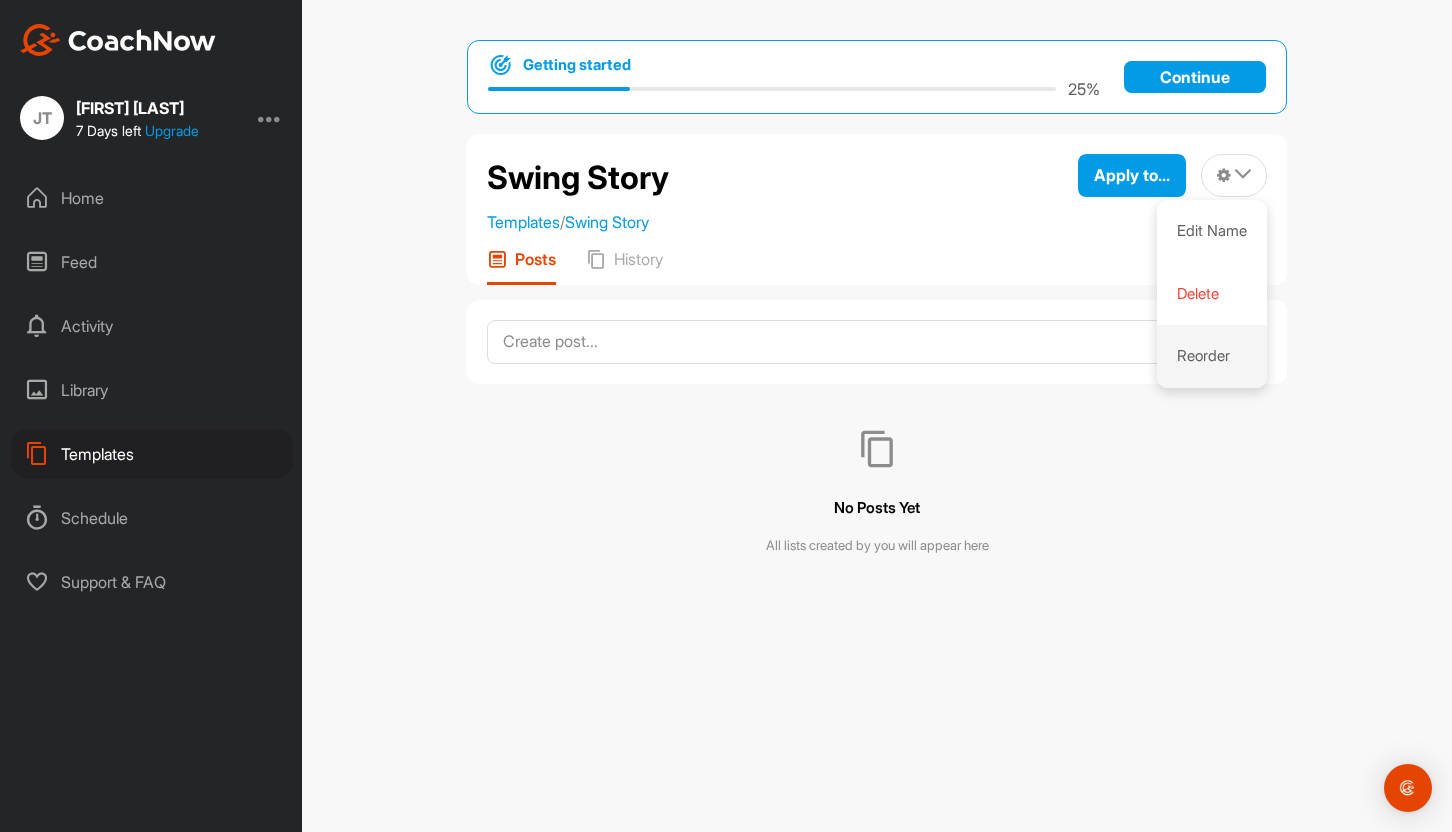 click on "Reorder" at bounding box center [1212, 356] 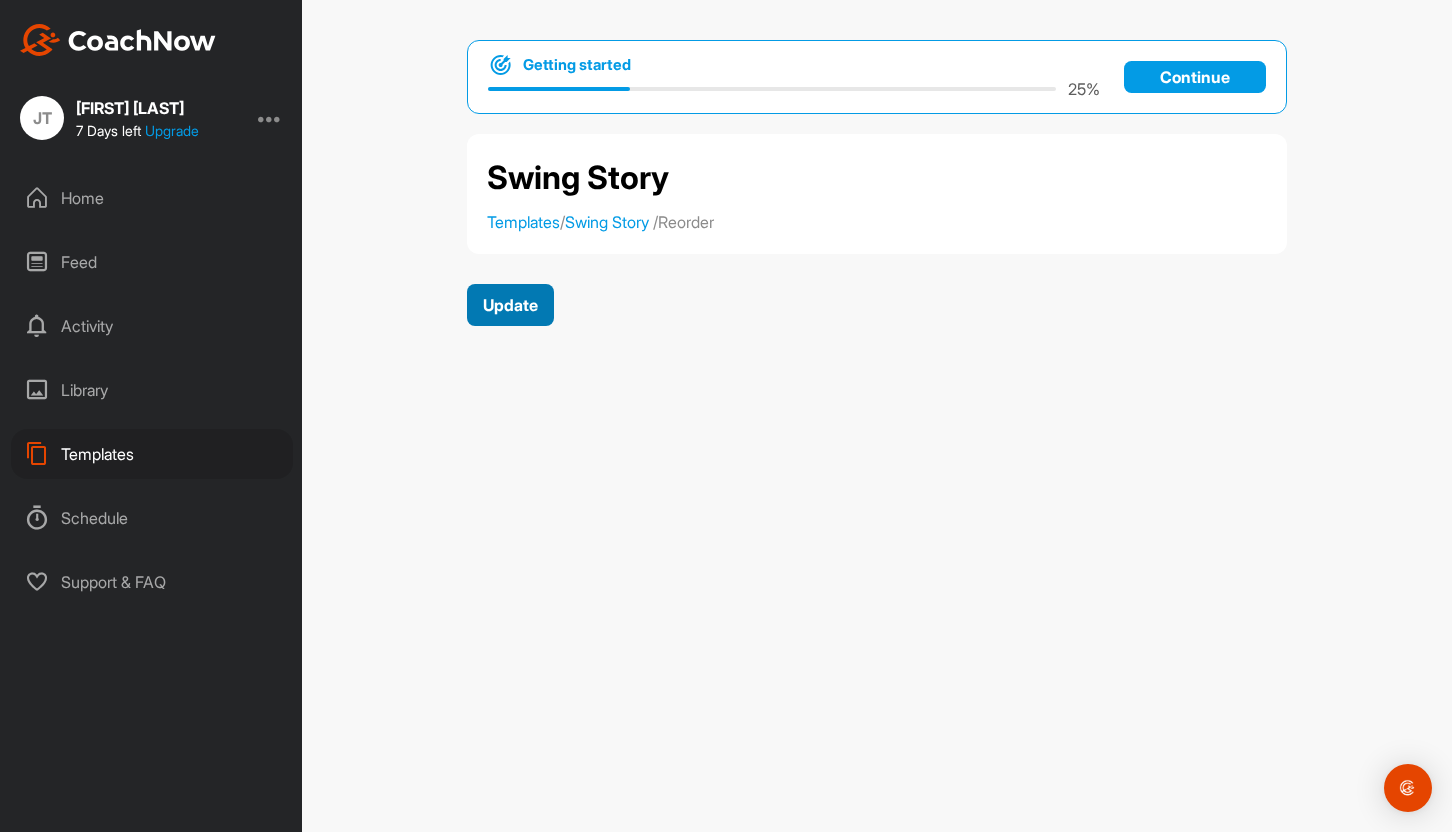 click on "Update" at bounding box center (510, 305) 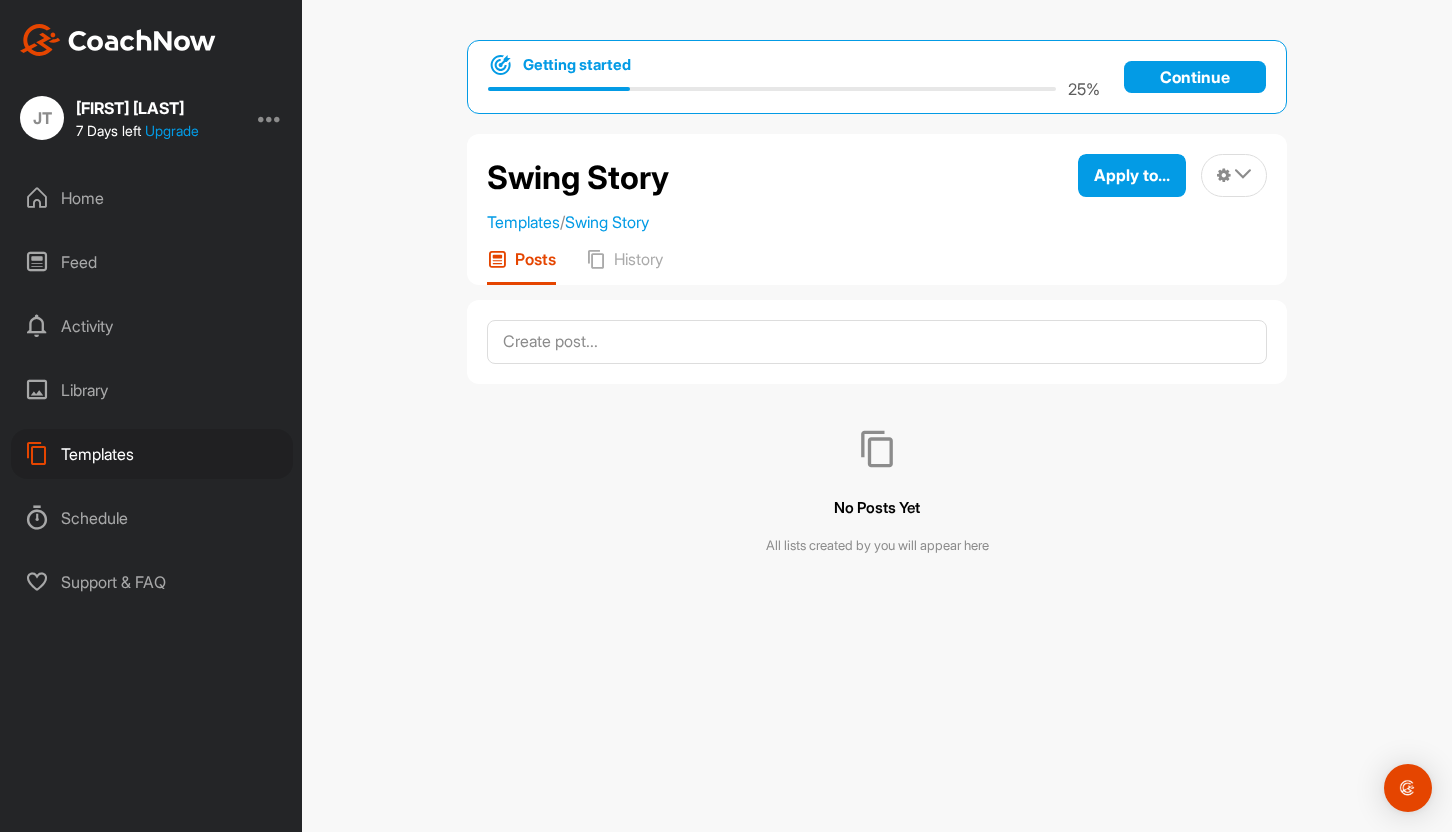 click on "No Posts Yet All lists created by you will appear here" at bounding box center [877, 493] 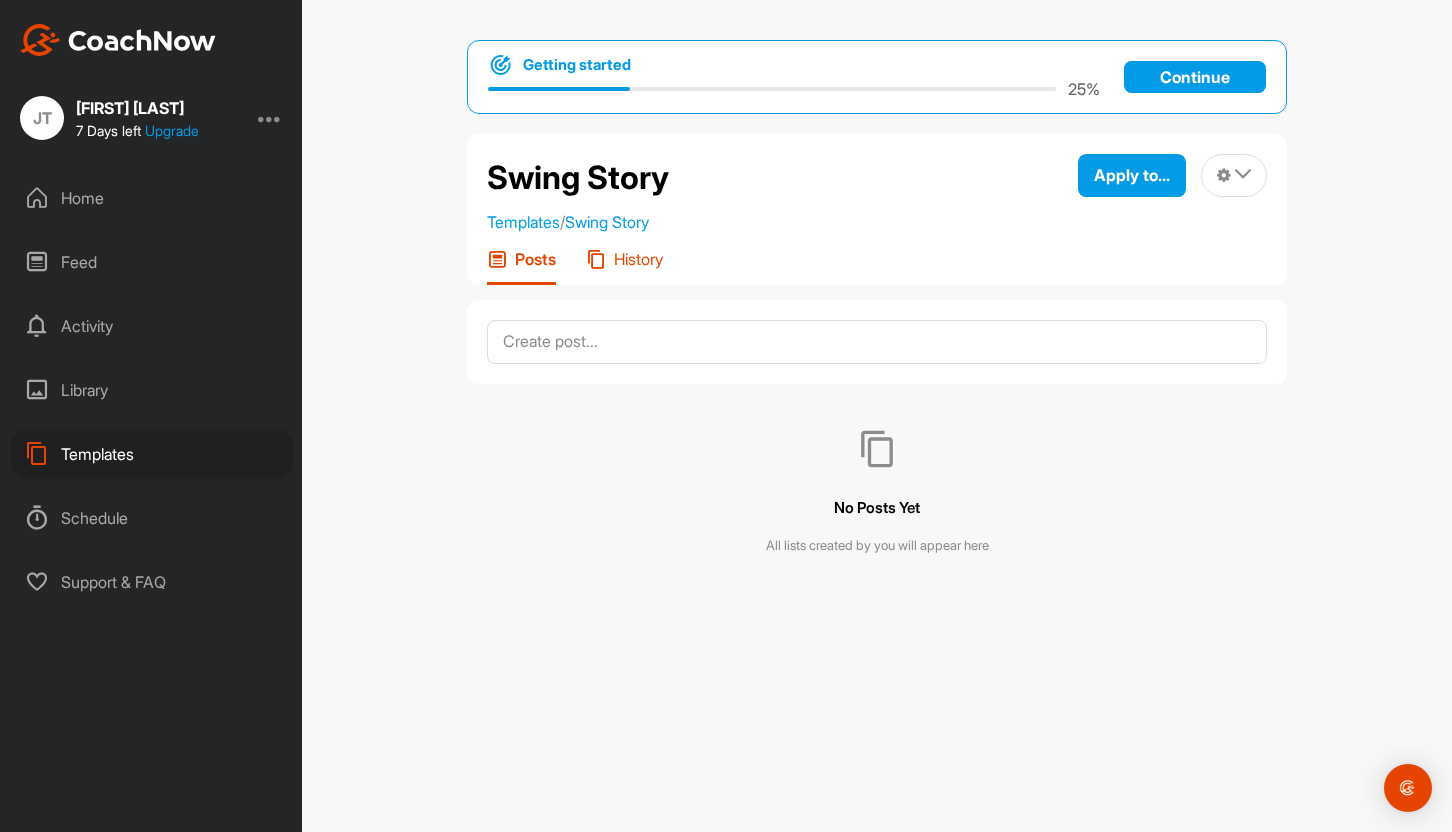 click on "History" at bounding box center (624, 267) 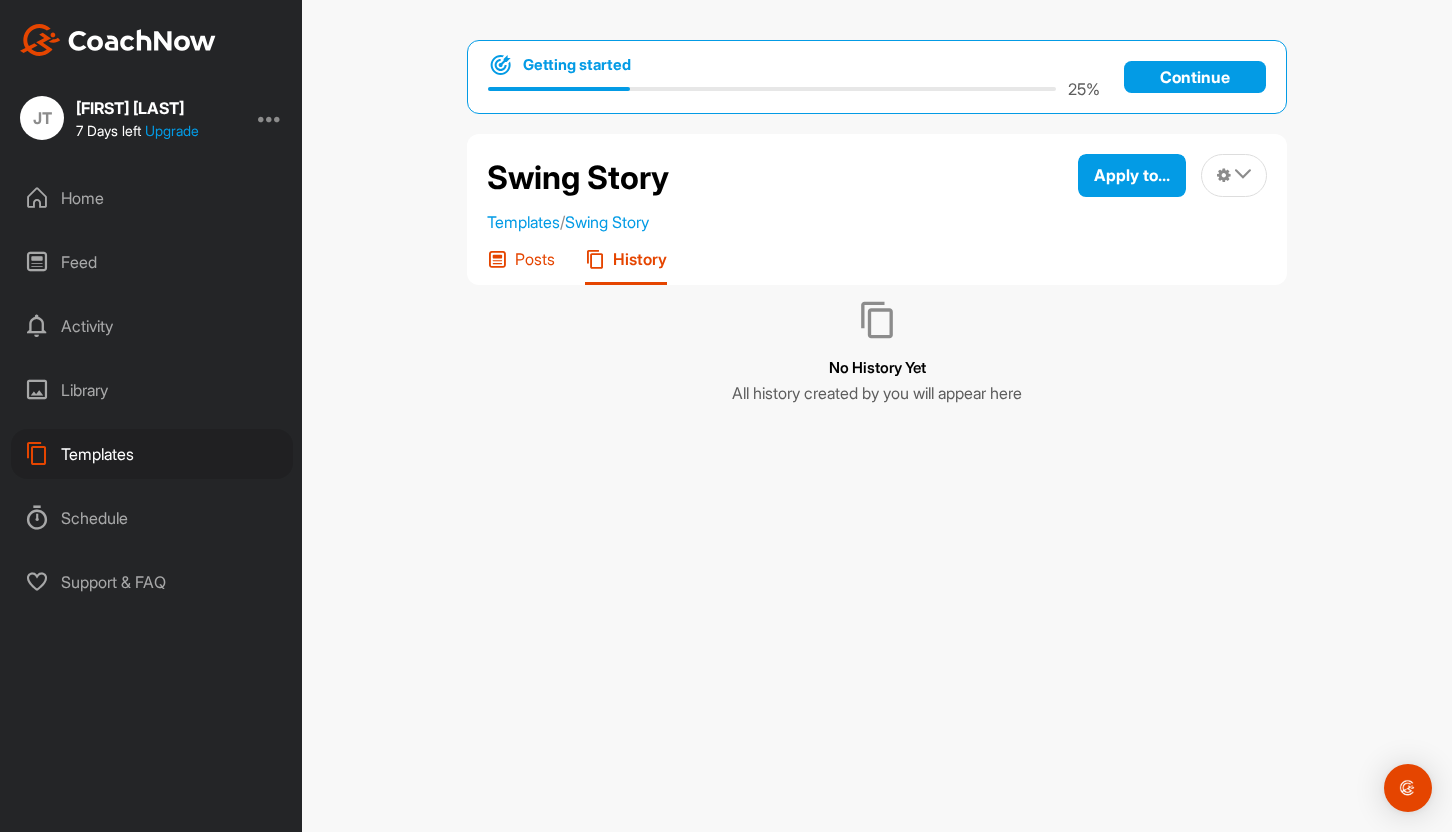 click at bounding box center [497, 259] 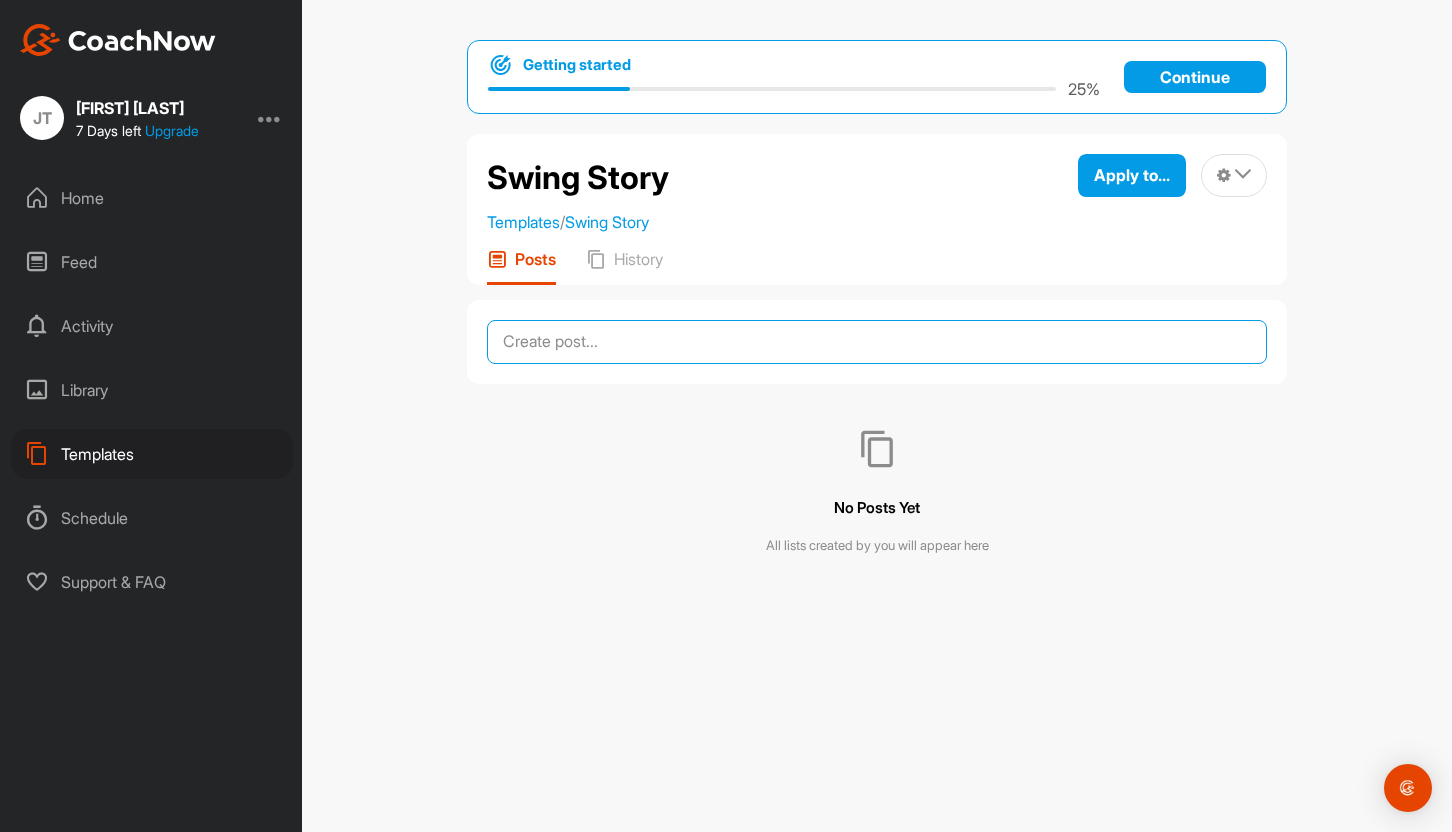 click at bounding box center (877, 342) 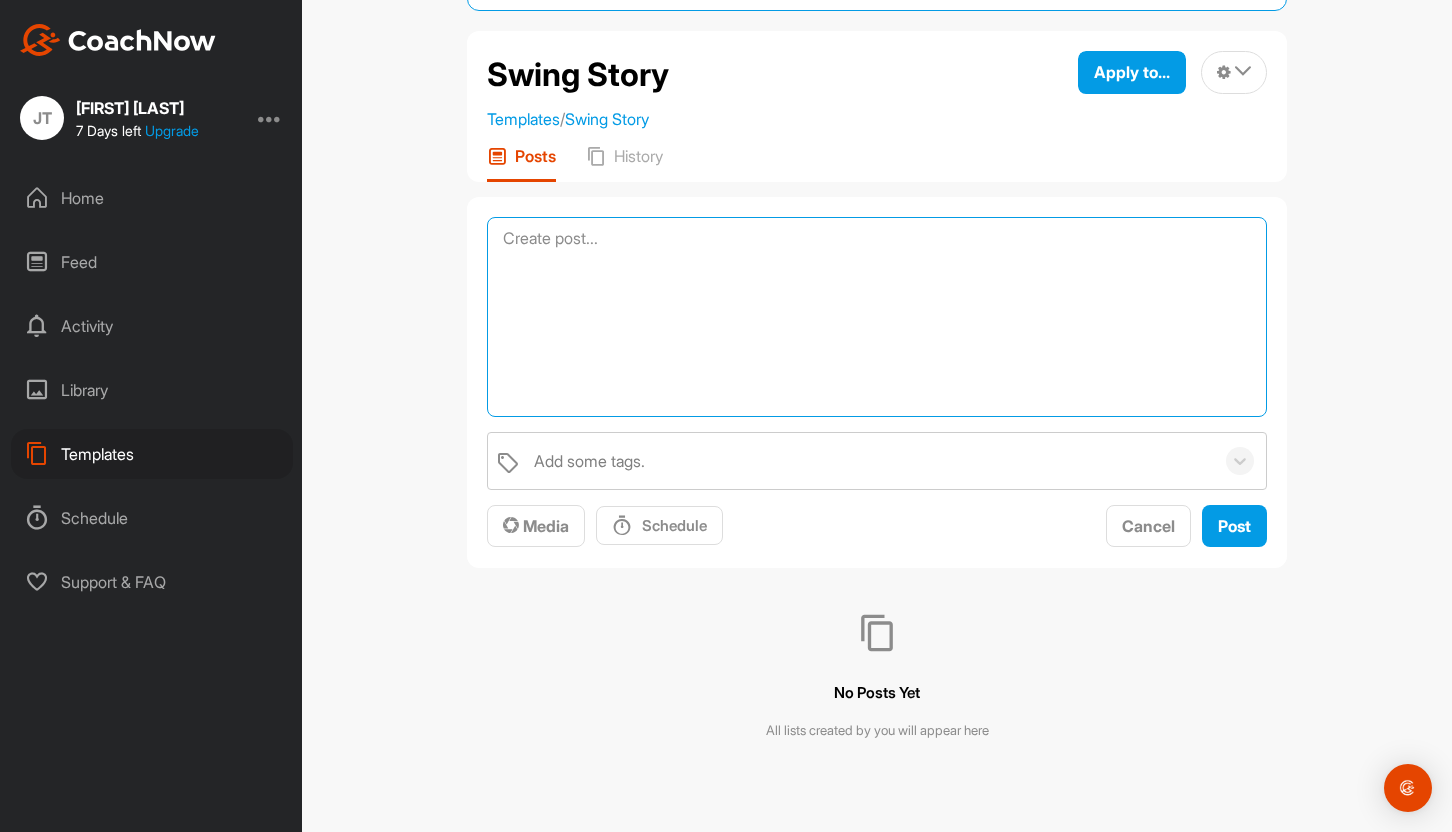 scroll, scrollTop: 102, scrollLeft: 0, axis: vertical 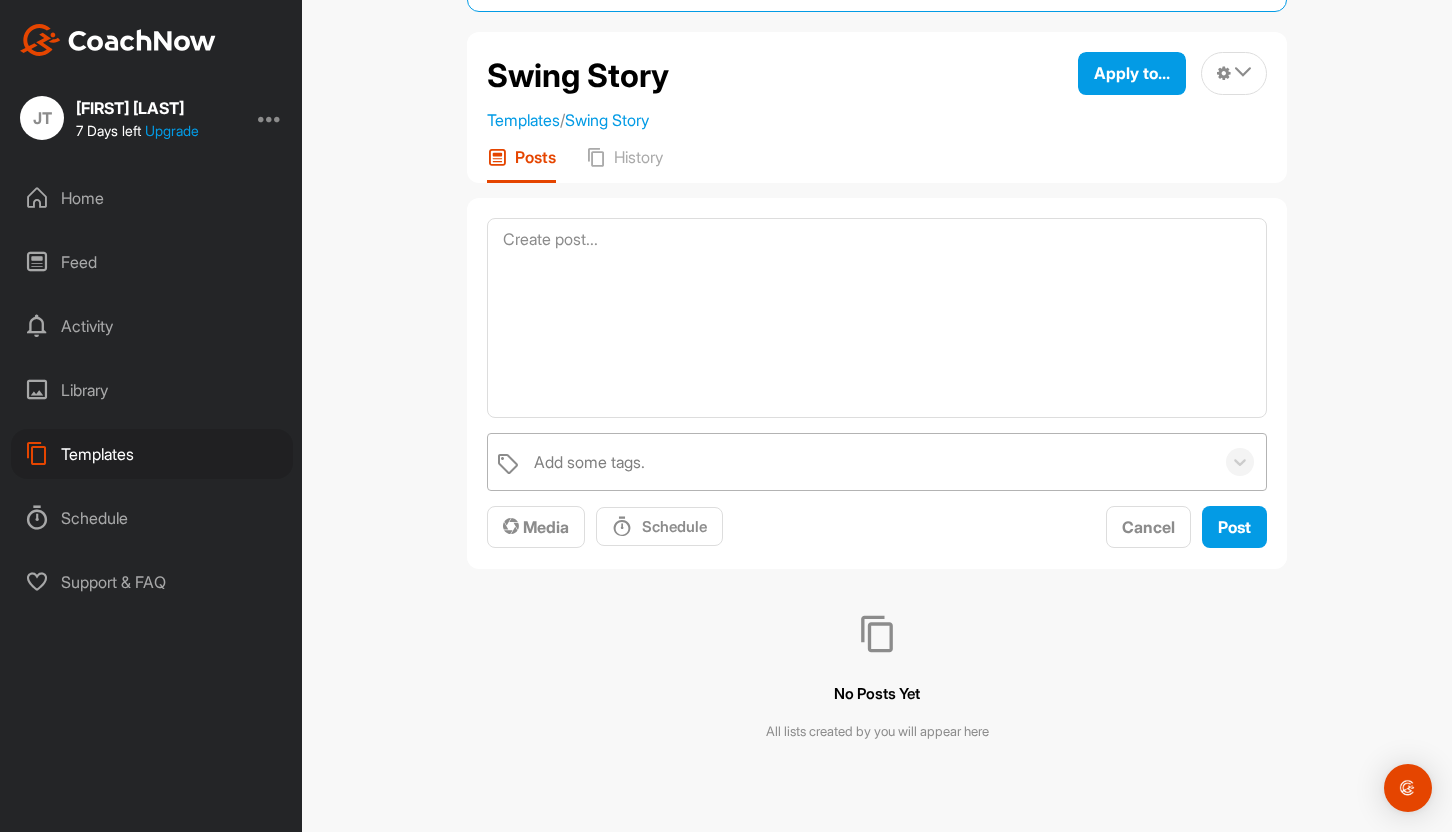 click on "Add some tags." at bounding box center [869, 462] 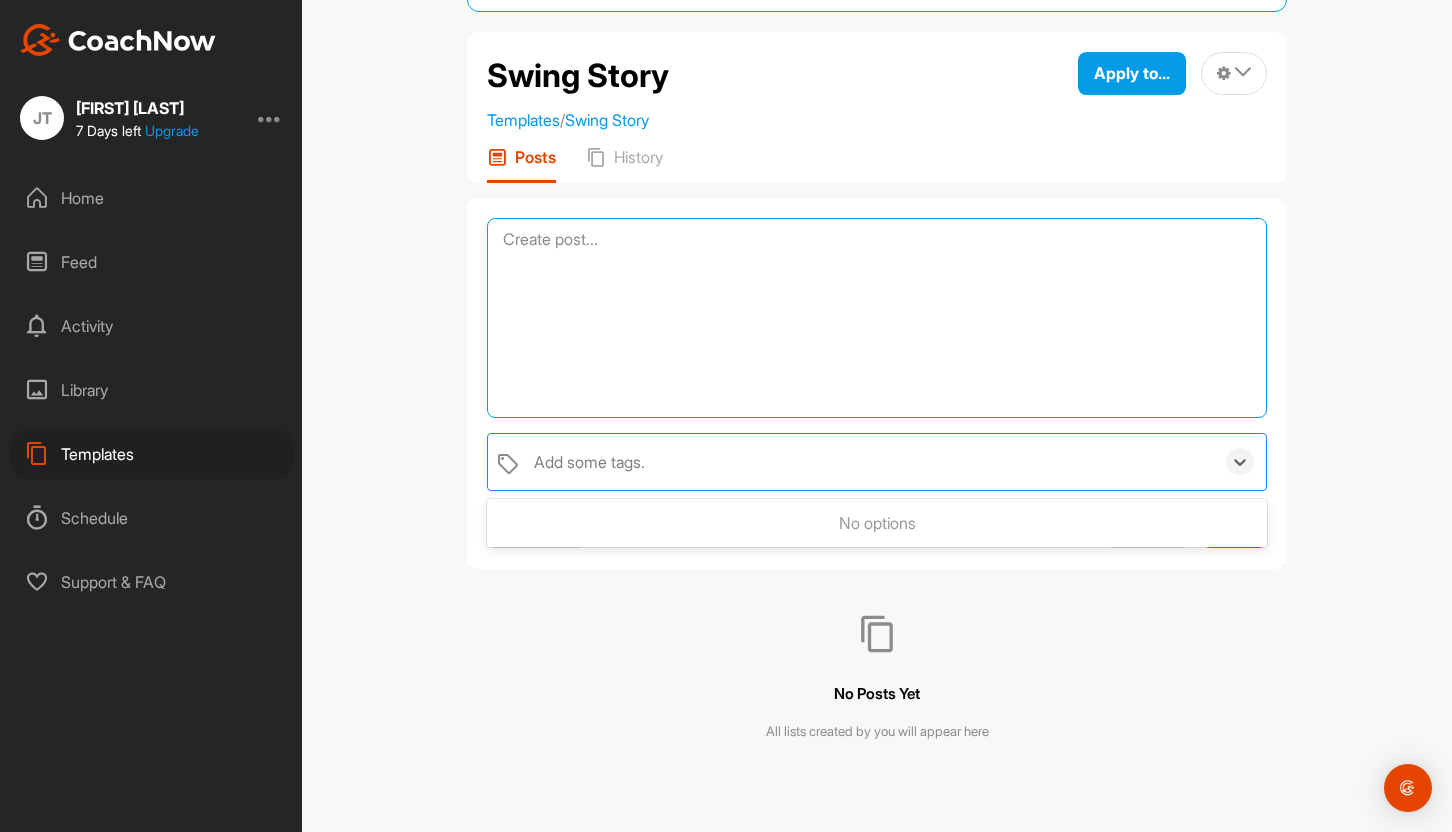 click at bounding box center [877, 318] 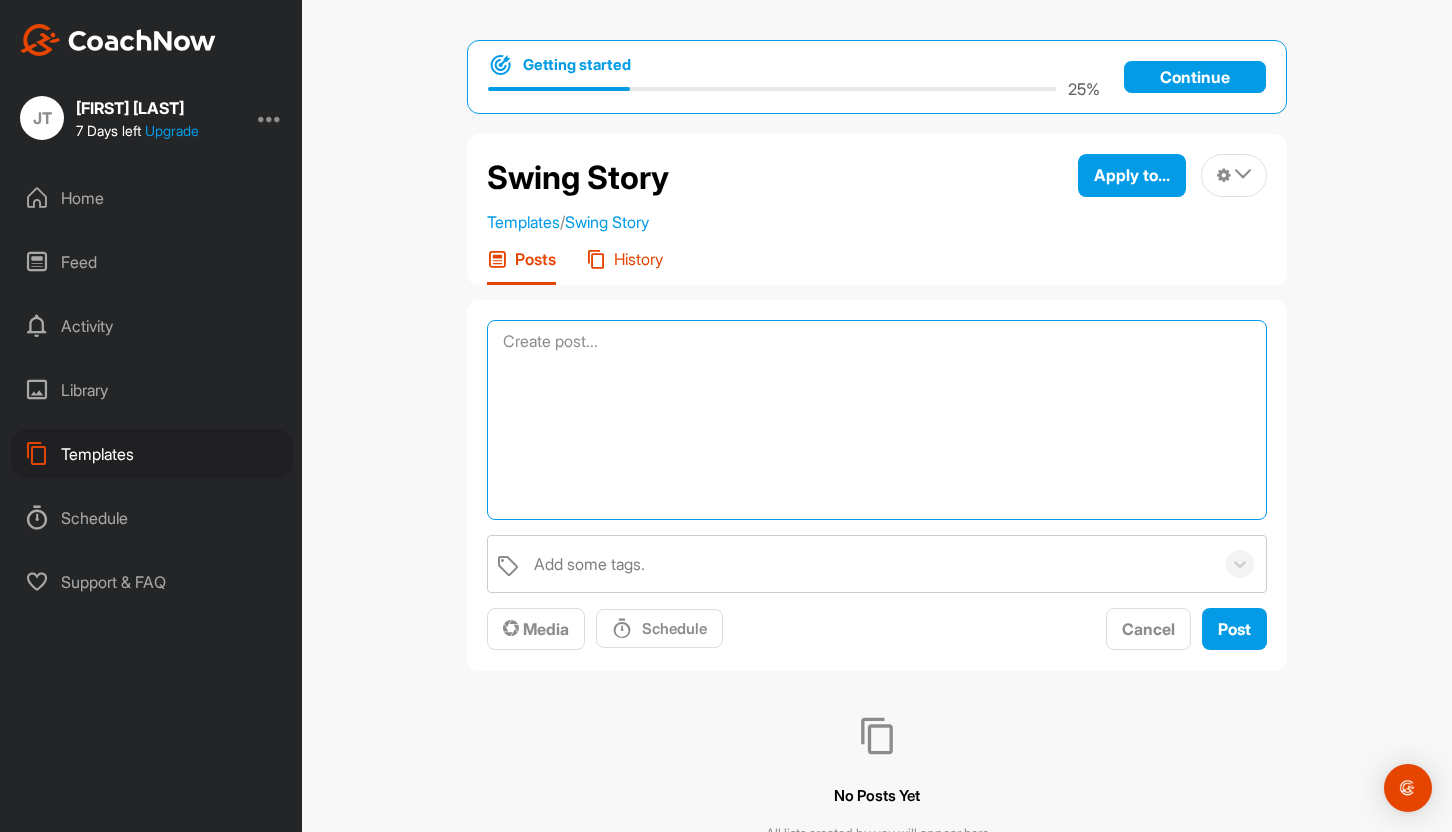 scroll, scrollTop: 0, scrollLeft: 0, axis: both 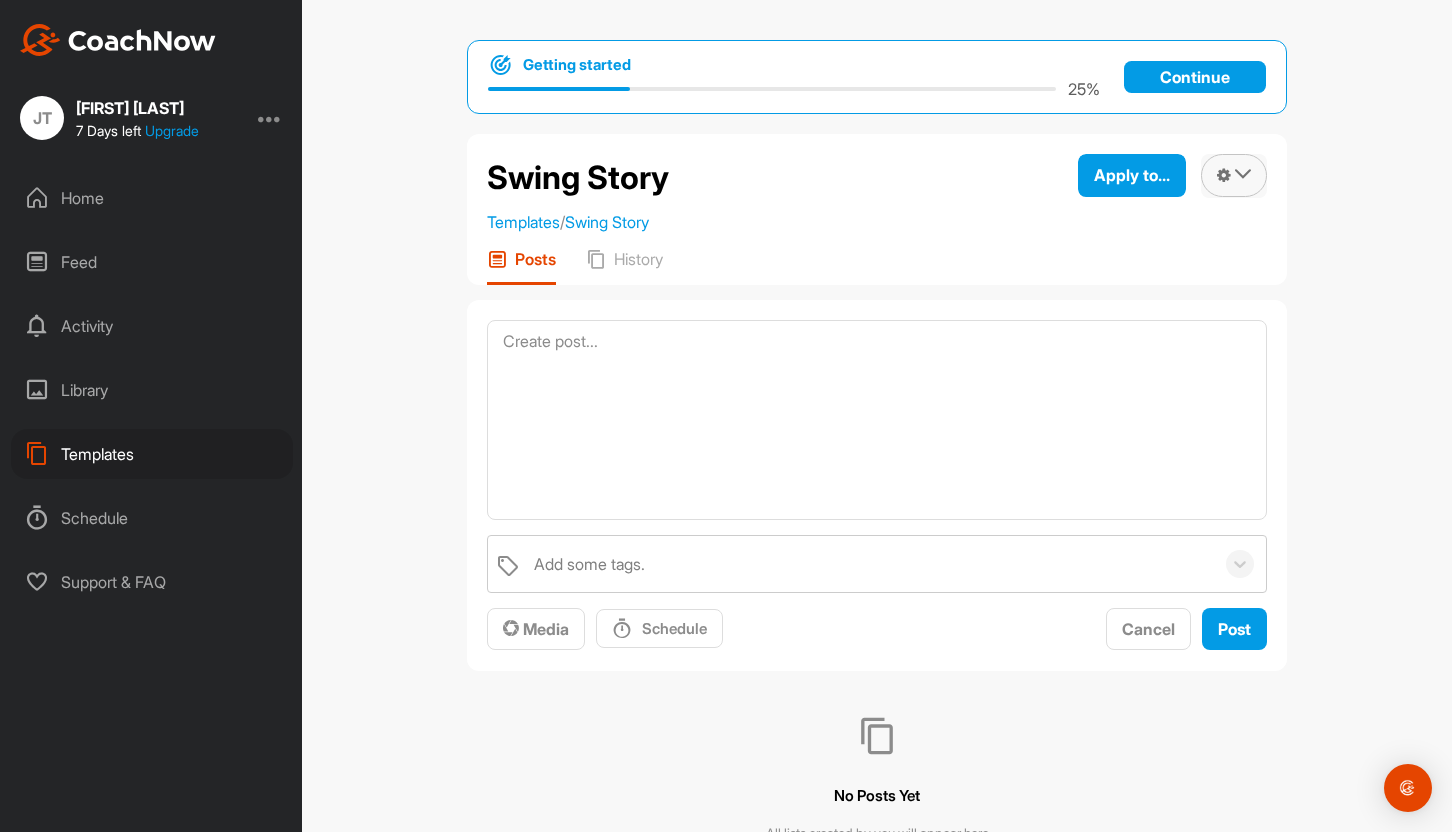 click at bounding box center [1234, 175] 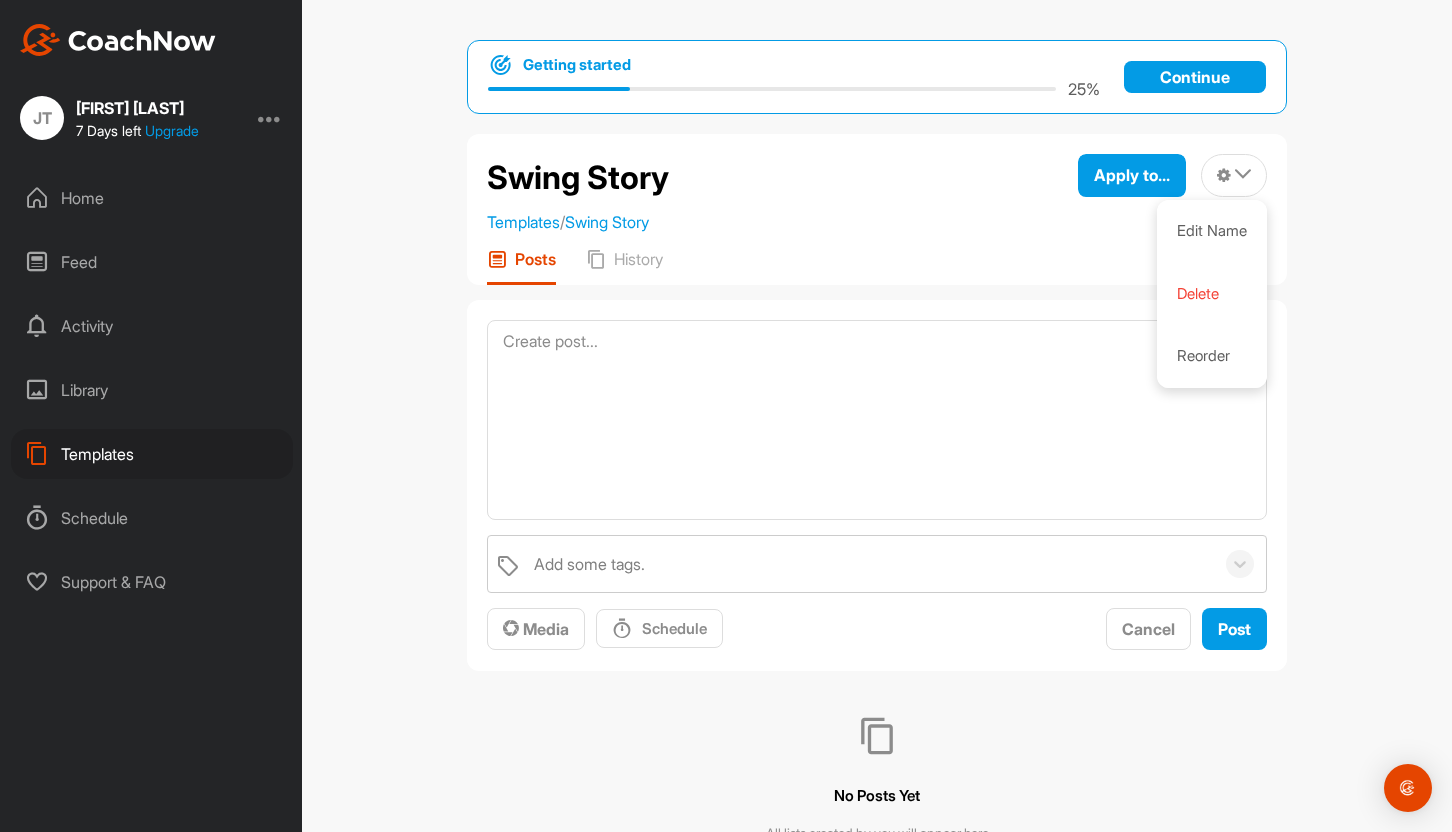 click on "Getting started 25 % Continue Swing Story Templates   /   Swing Story     Apply to... Apply to Space Apply to Group Apply to Channel   Edit Name Delete Reorder Posts History Add some tags.   Media Schedule   Cancel   Post No Posts Yet All lists created by you will appear here" at bounding box center (877, 416) 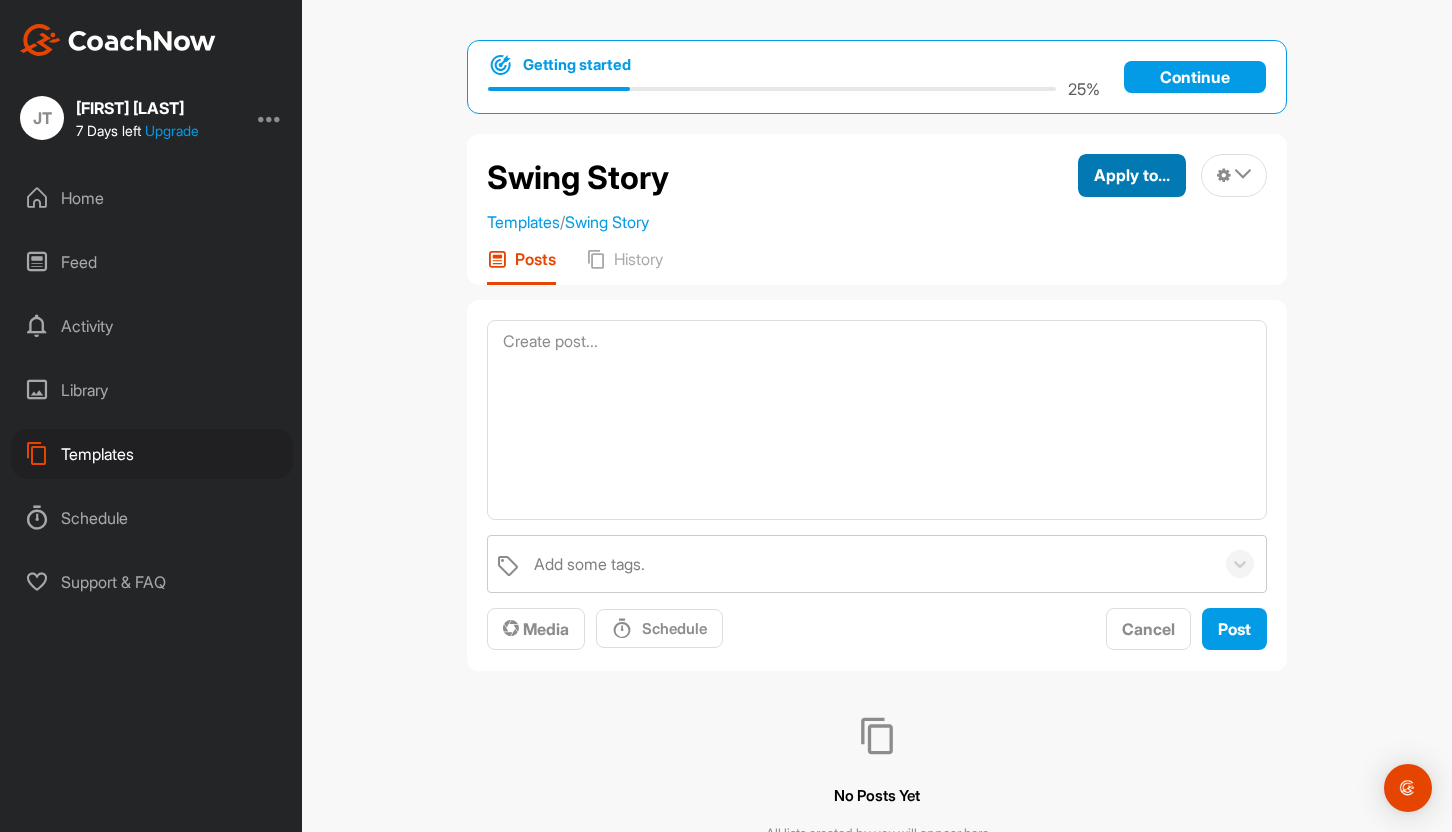 click on "Apply to..." at bounding box center [1132, 175] 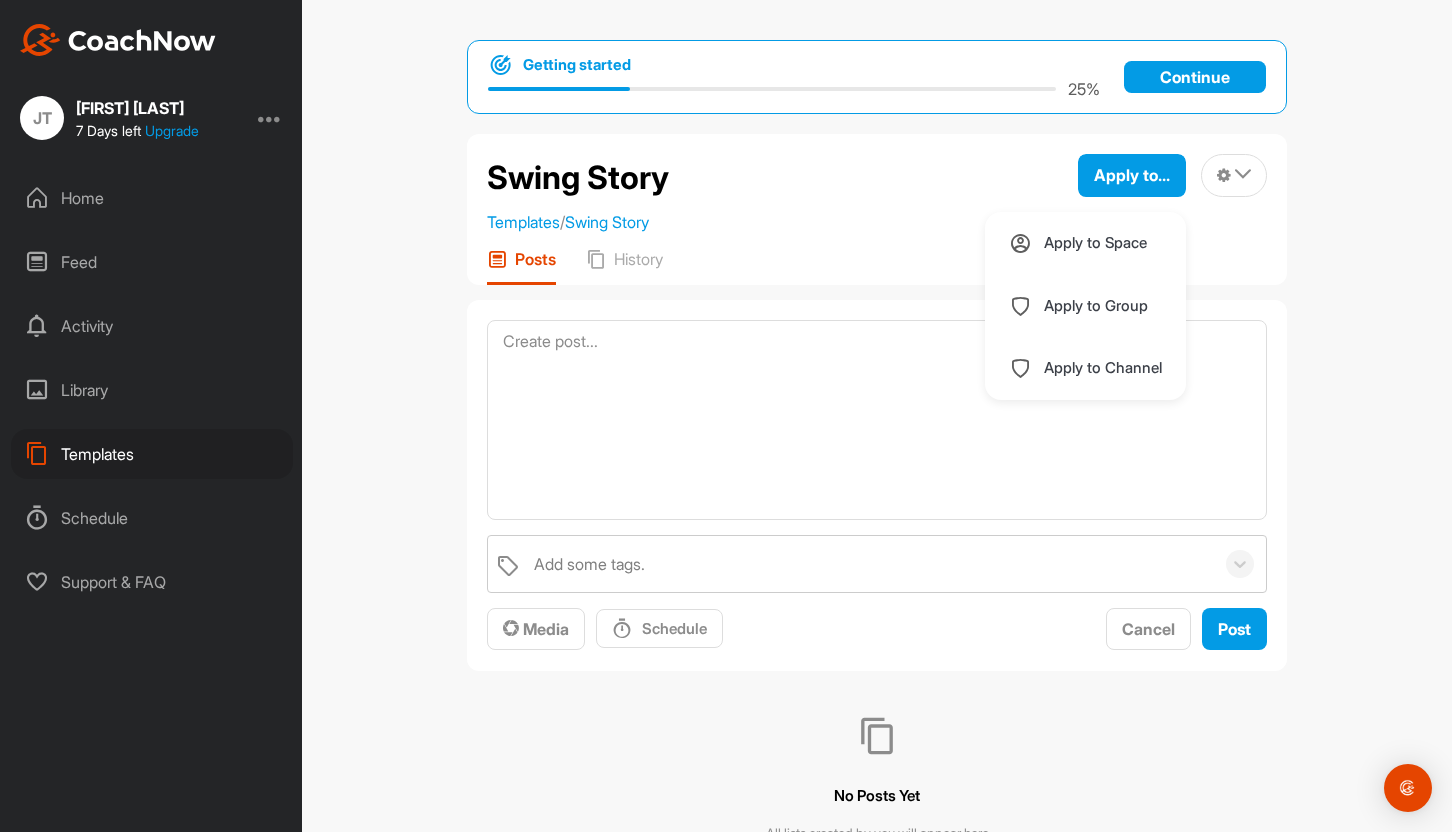 click on "Add some tags.   Media Schedule   Cancel   Post" at bounding box center [877, 486] 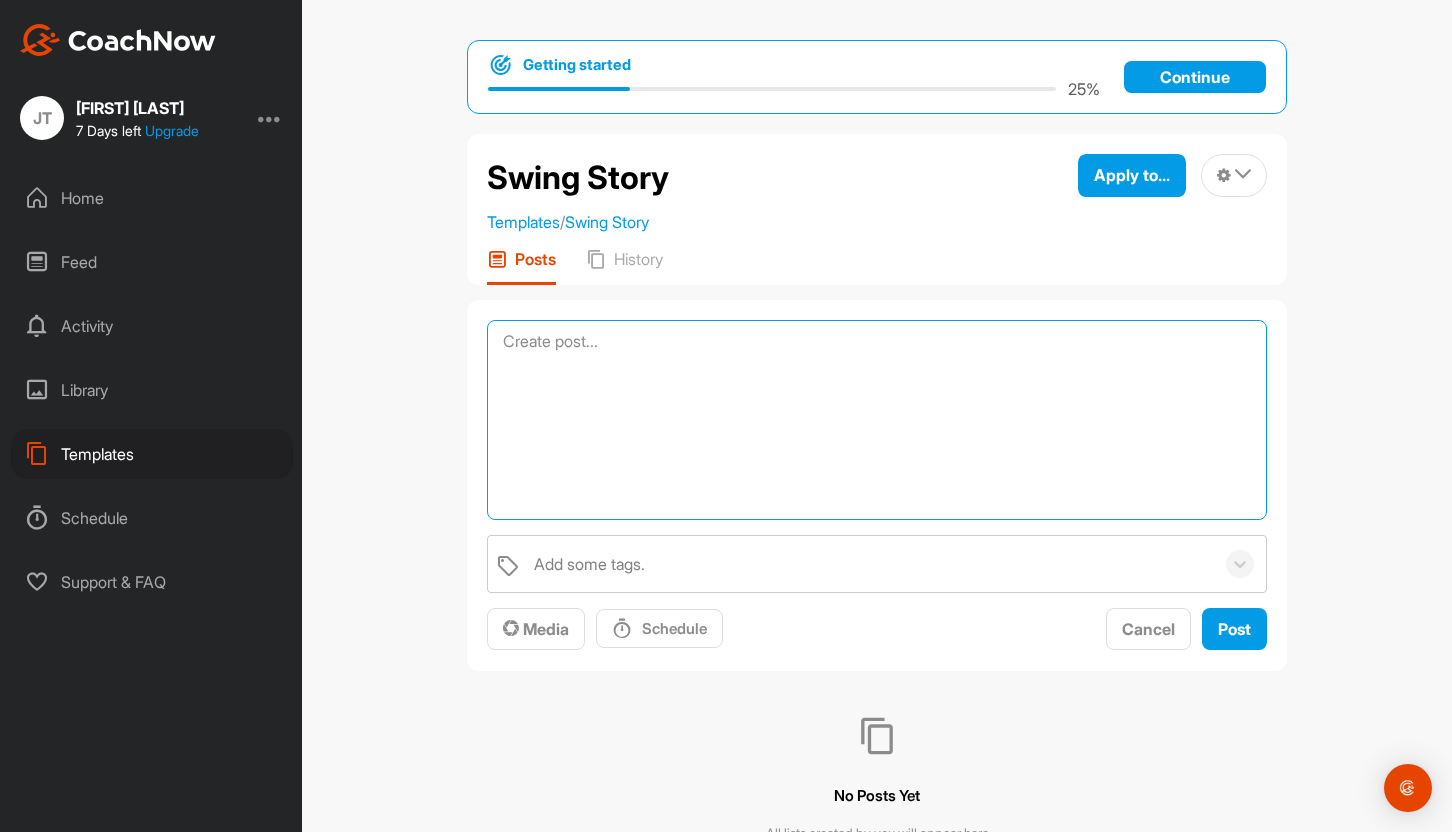 click at bounding box center (877, 420) 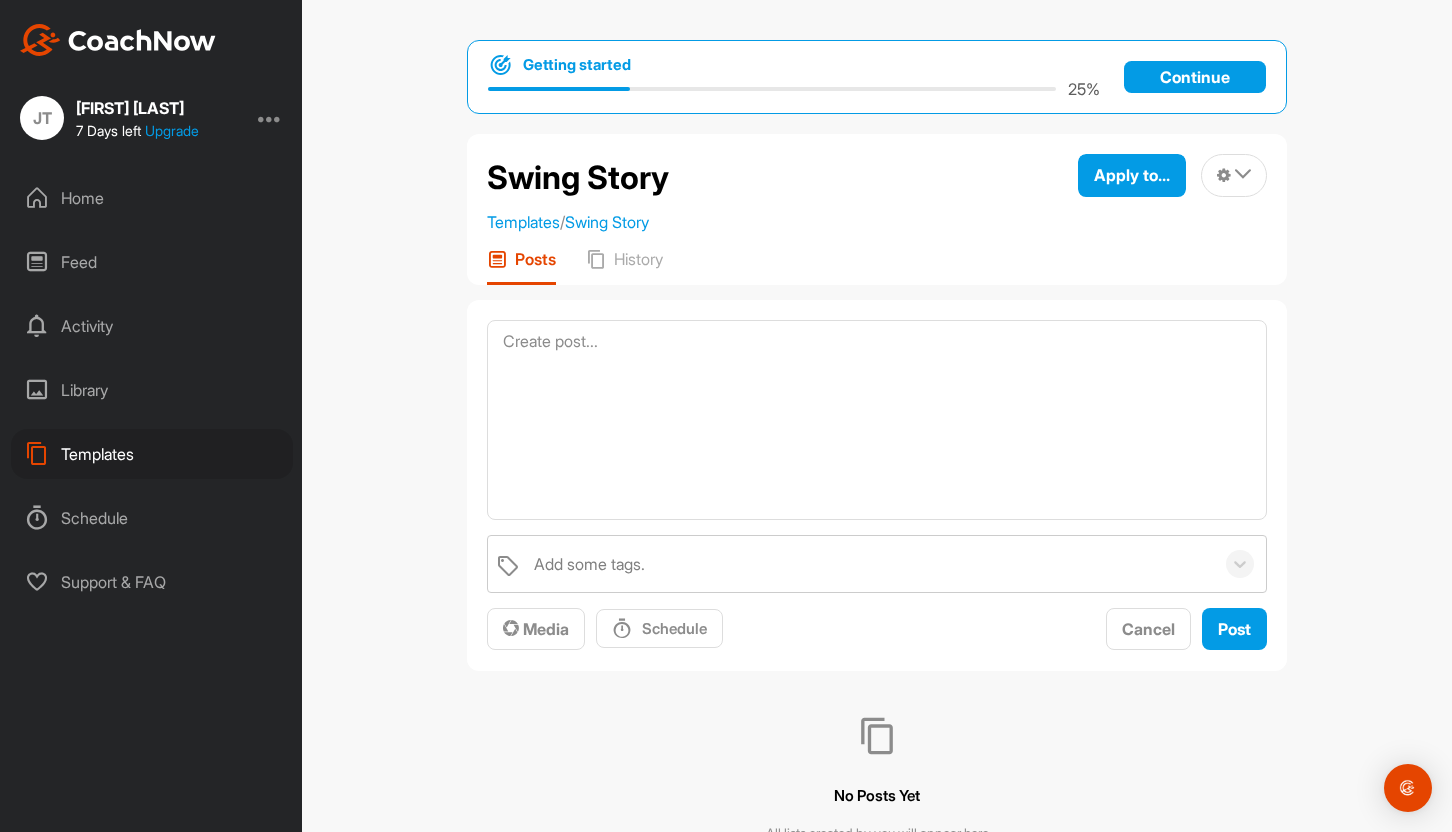 click on "Swing Story" at bounding box center (578, 178) 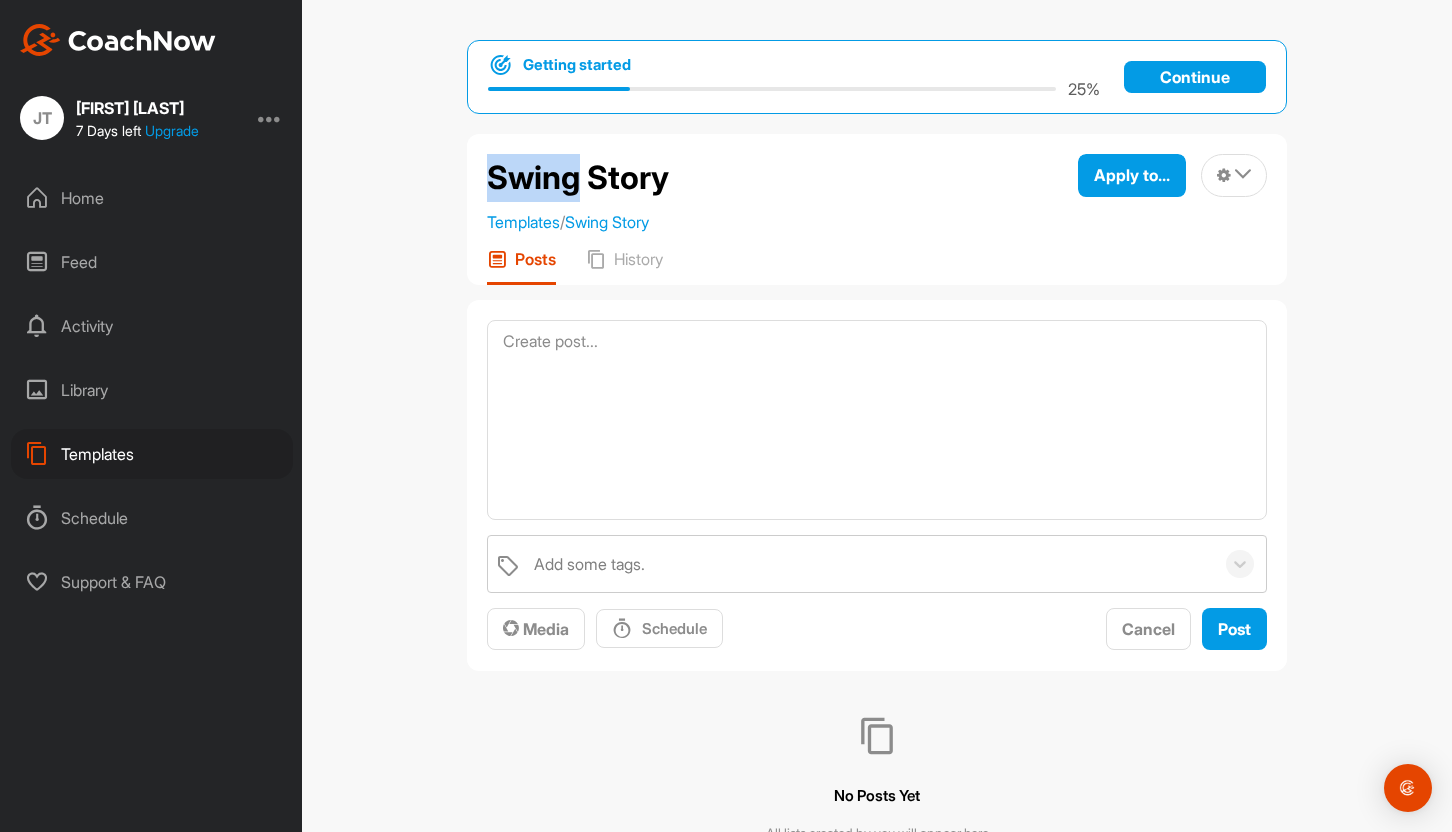 click on "Swing Story" at bounding box center (578, 178) 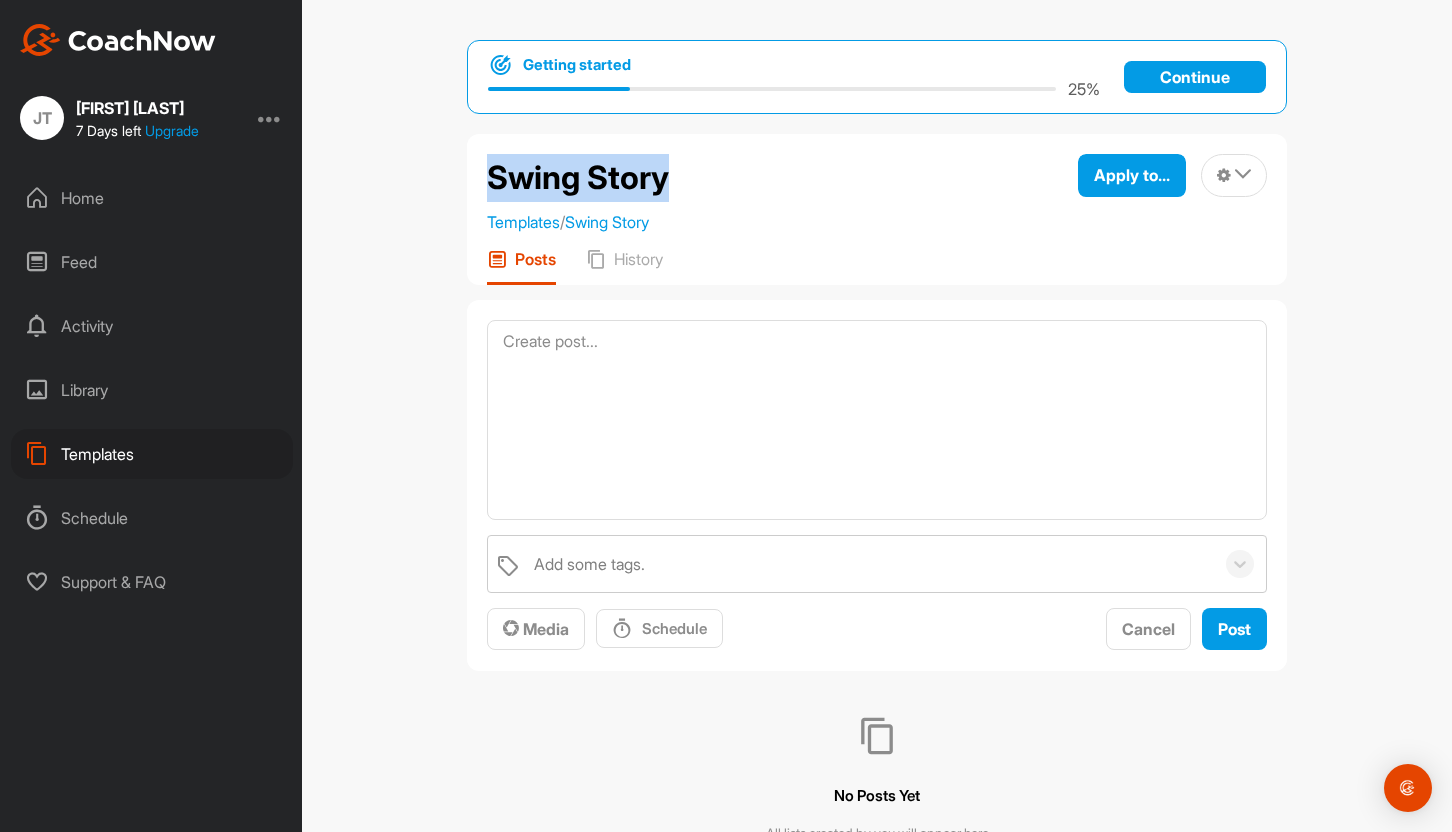 click on "Swing Story" at bounding box center (578, 178) 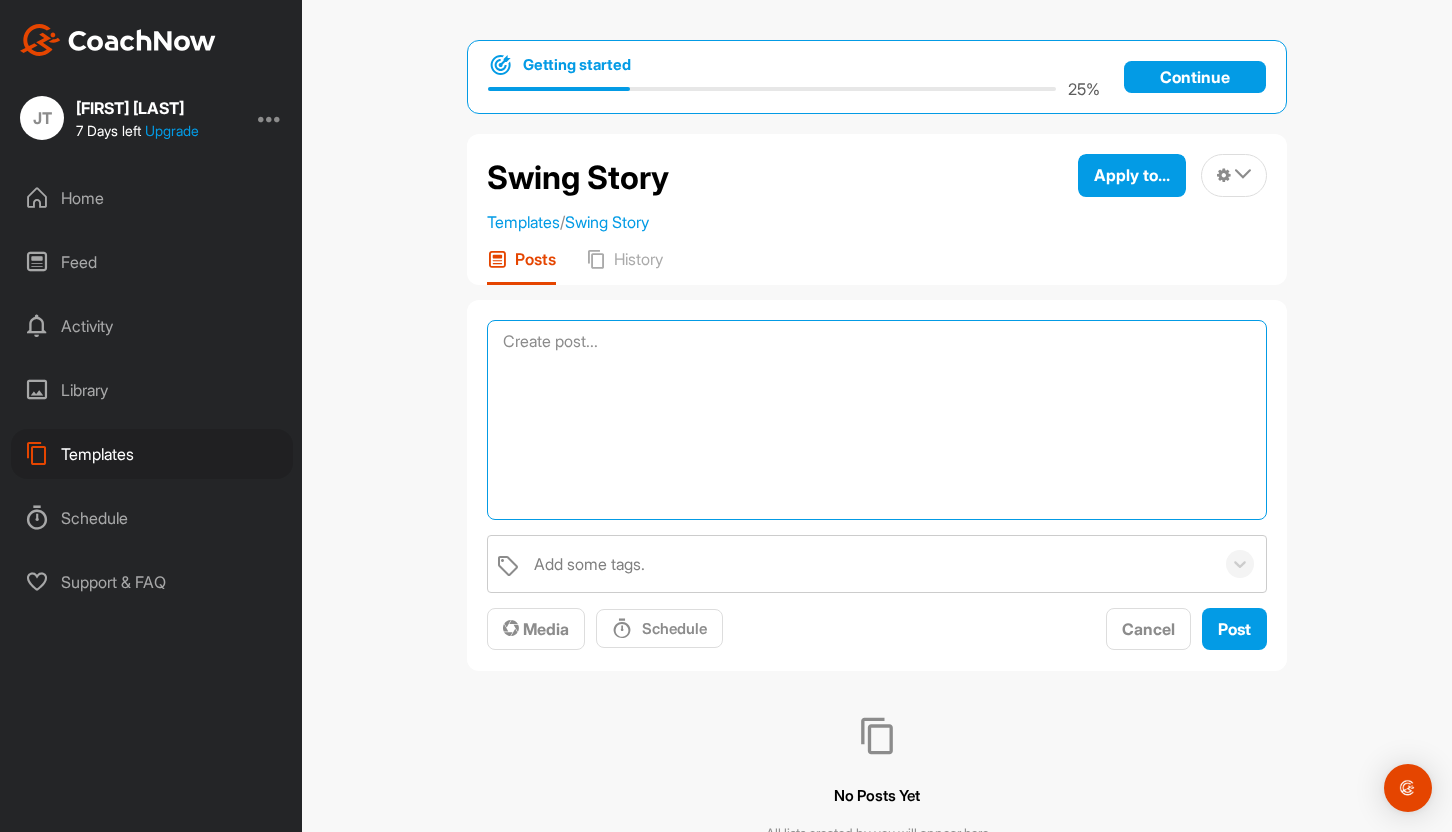 click at bounding box center (877, 420) 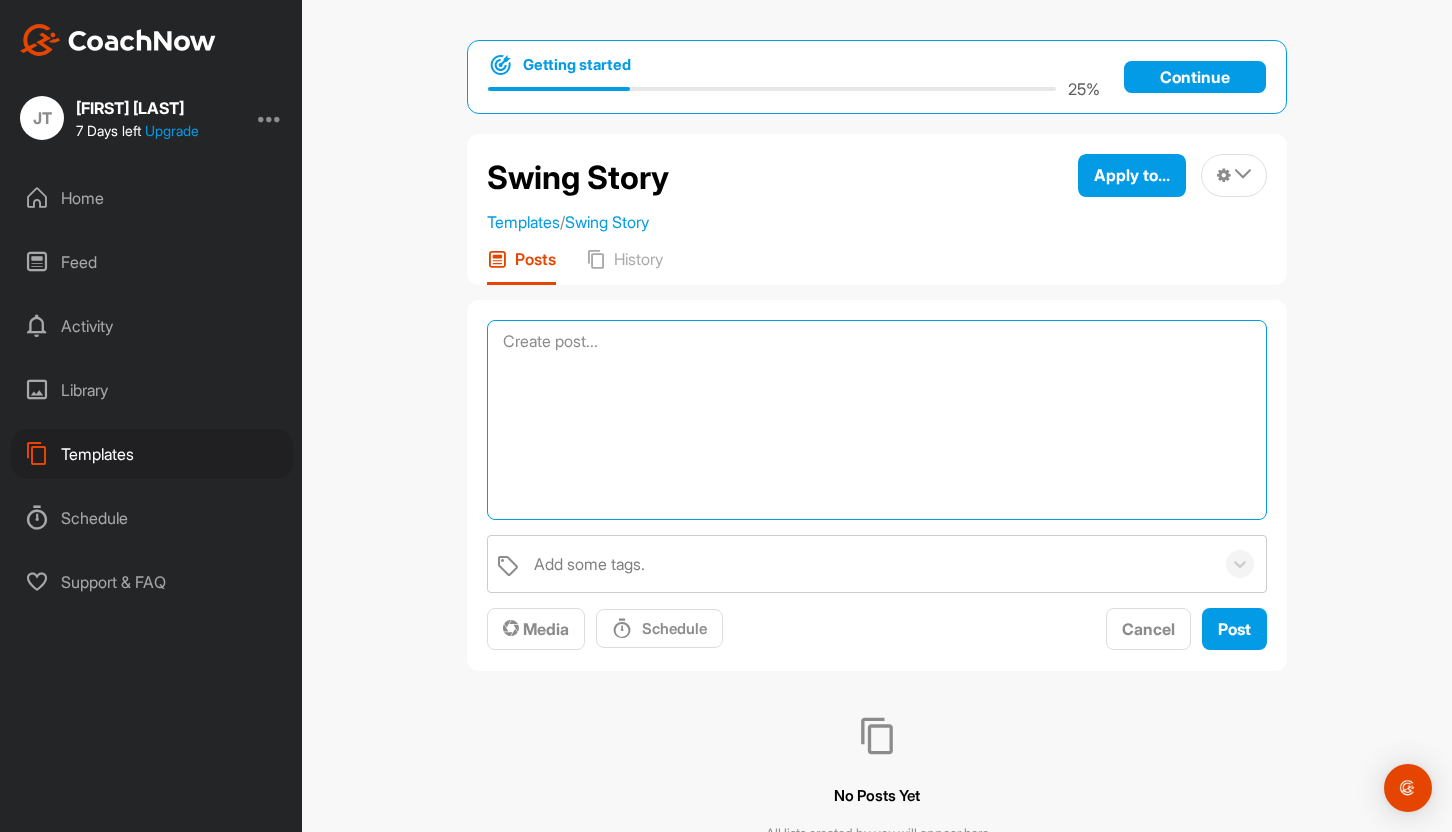 paste on "Swing Story" 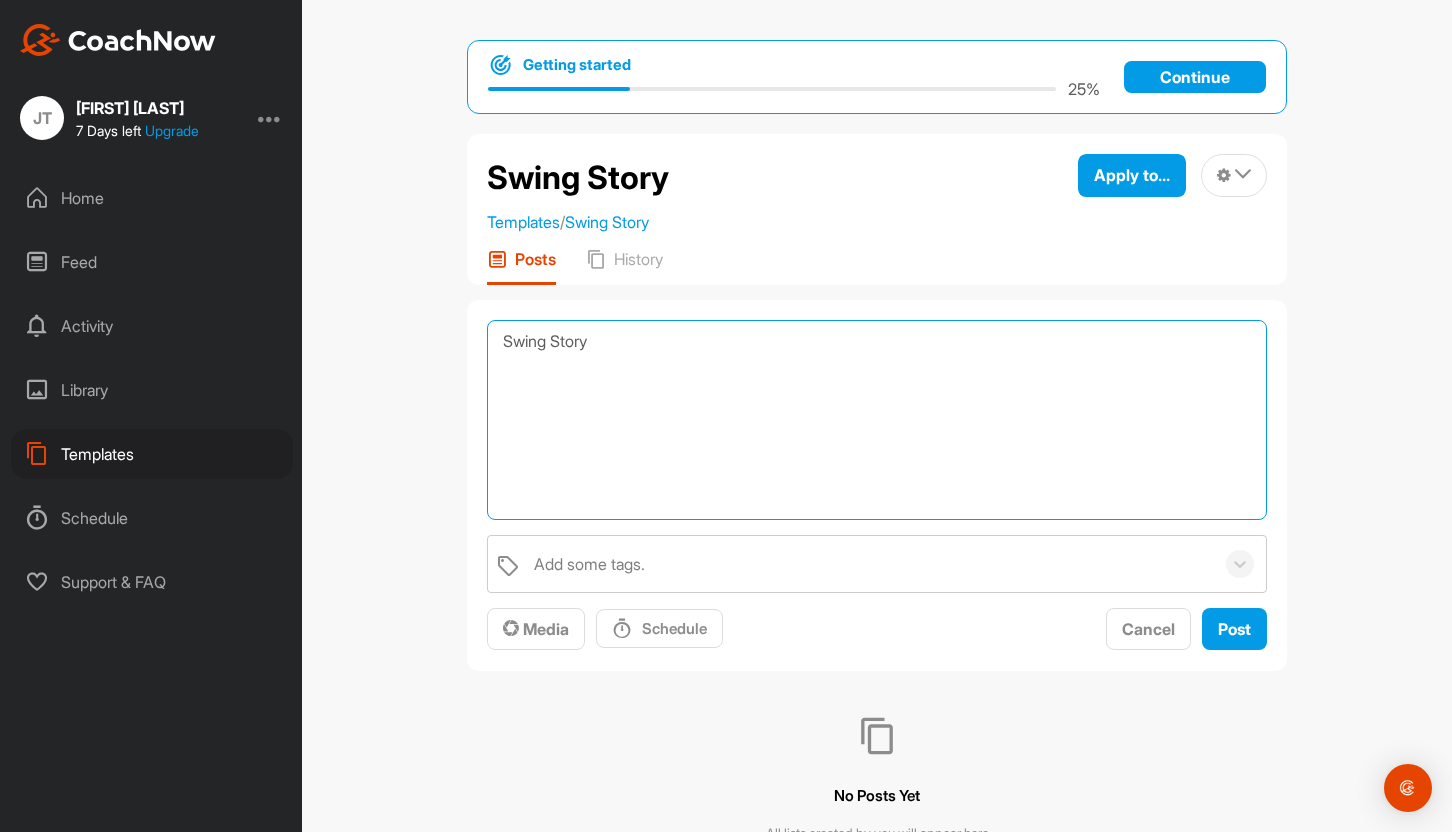paste on "Tier Up Log" 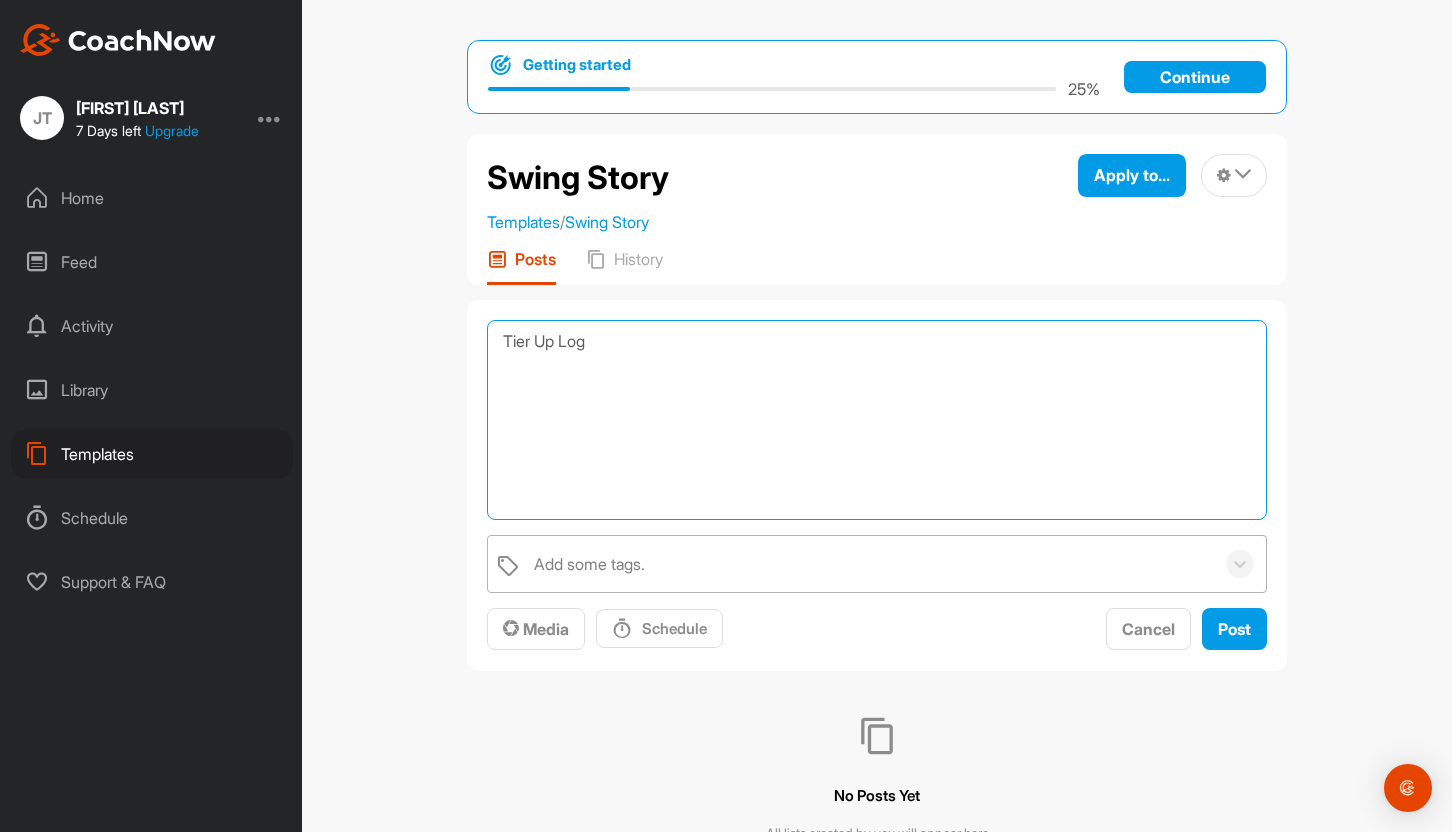 type on "Tier Up Log" 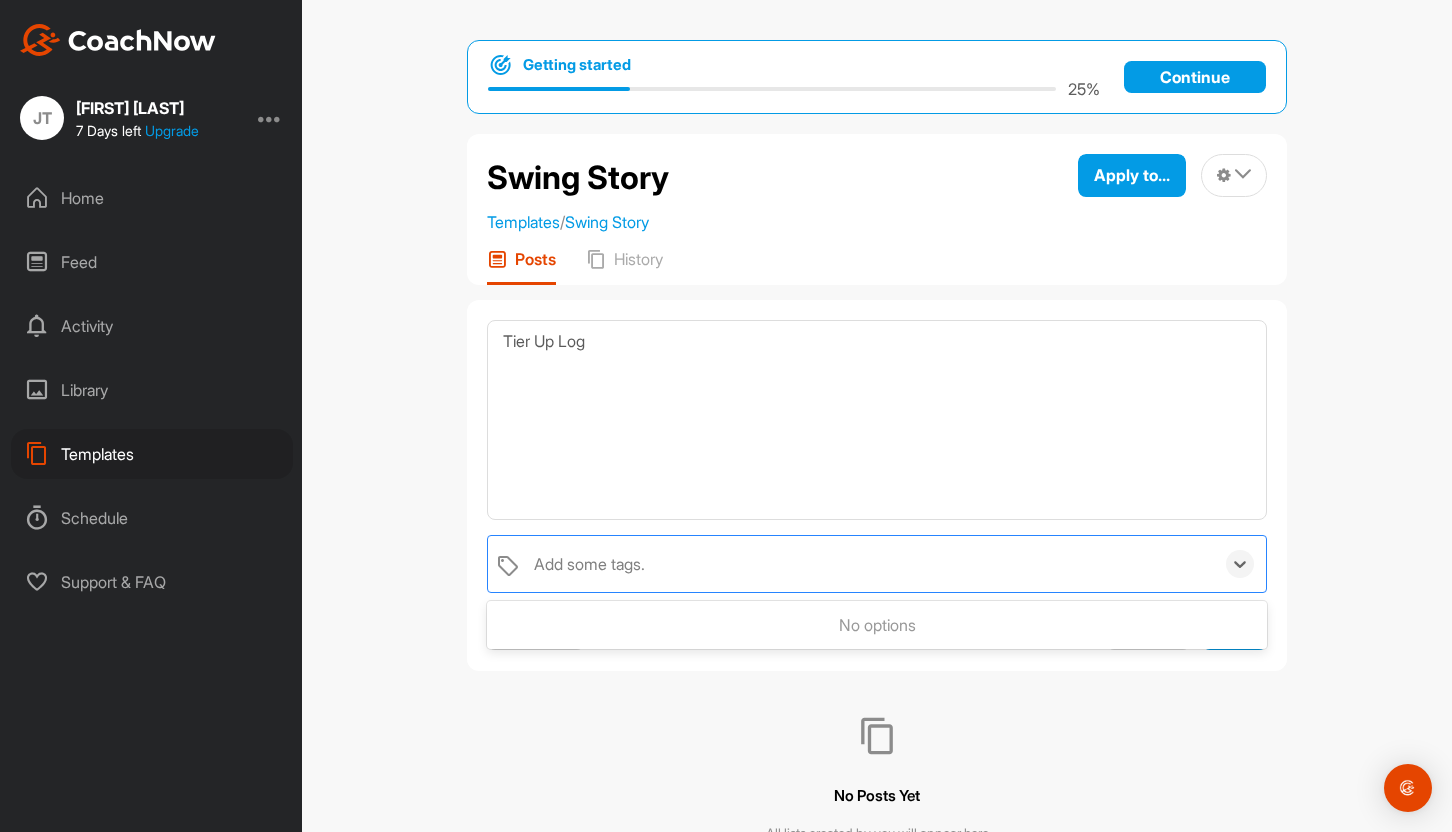 click on "Add some tags." at bounding box center [589, 564] 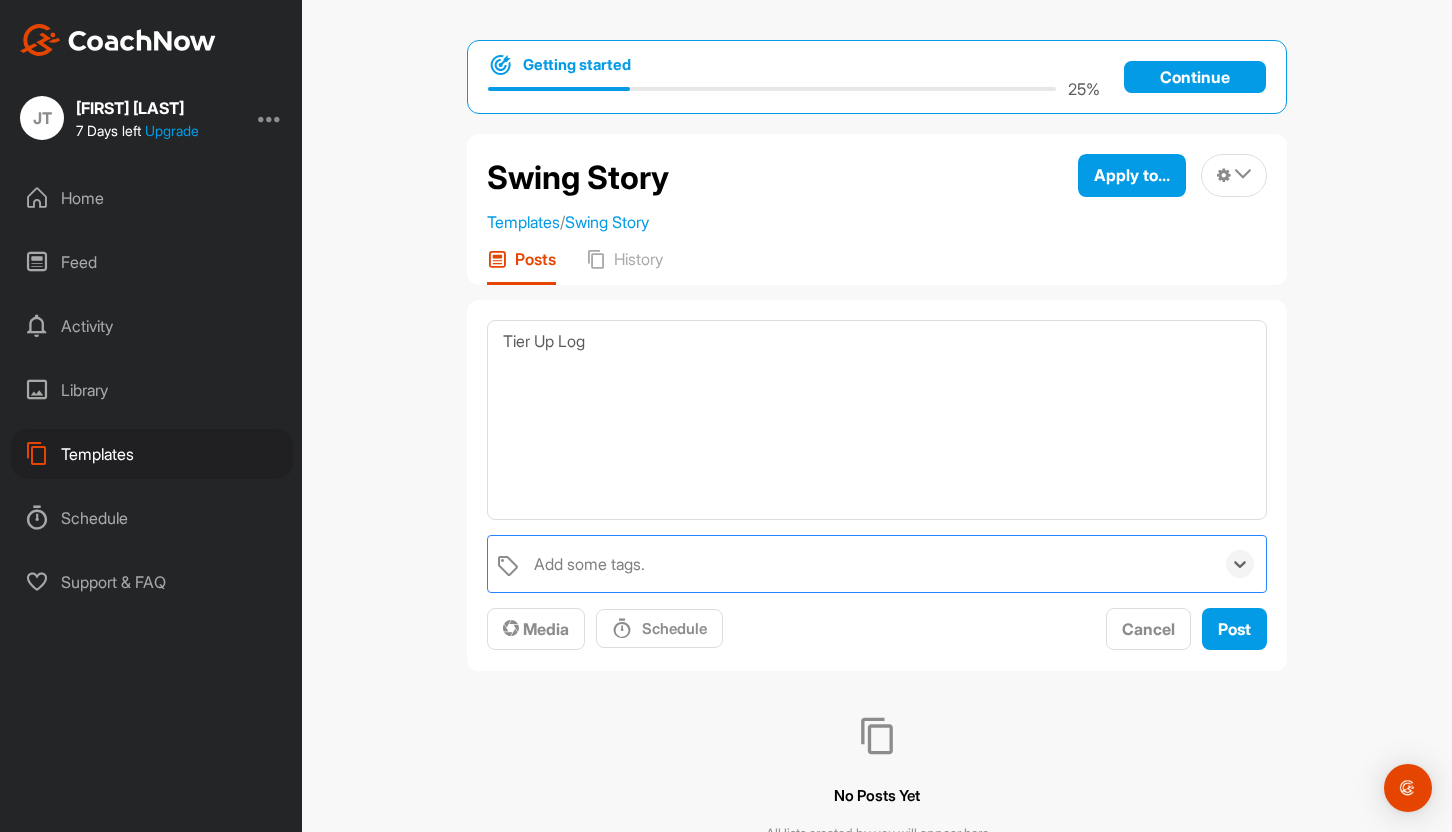paste on "Draw" 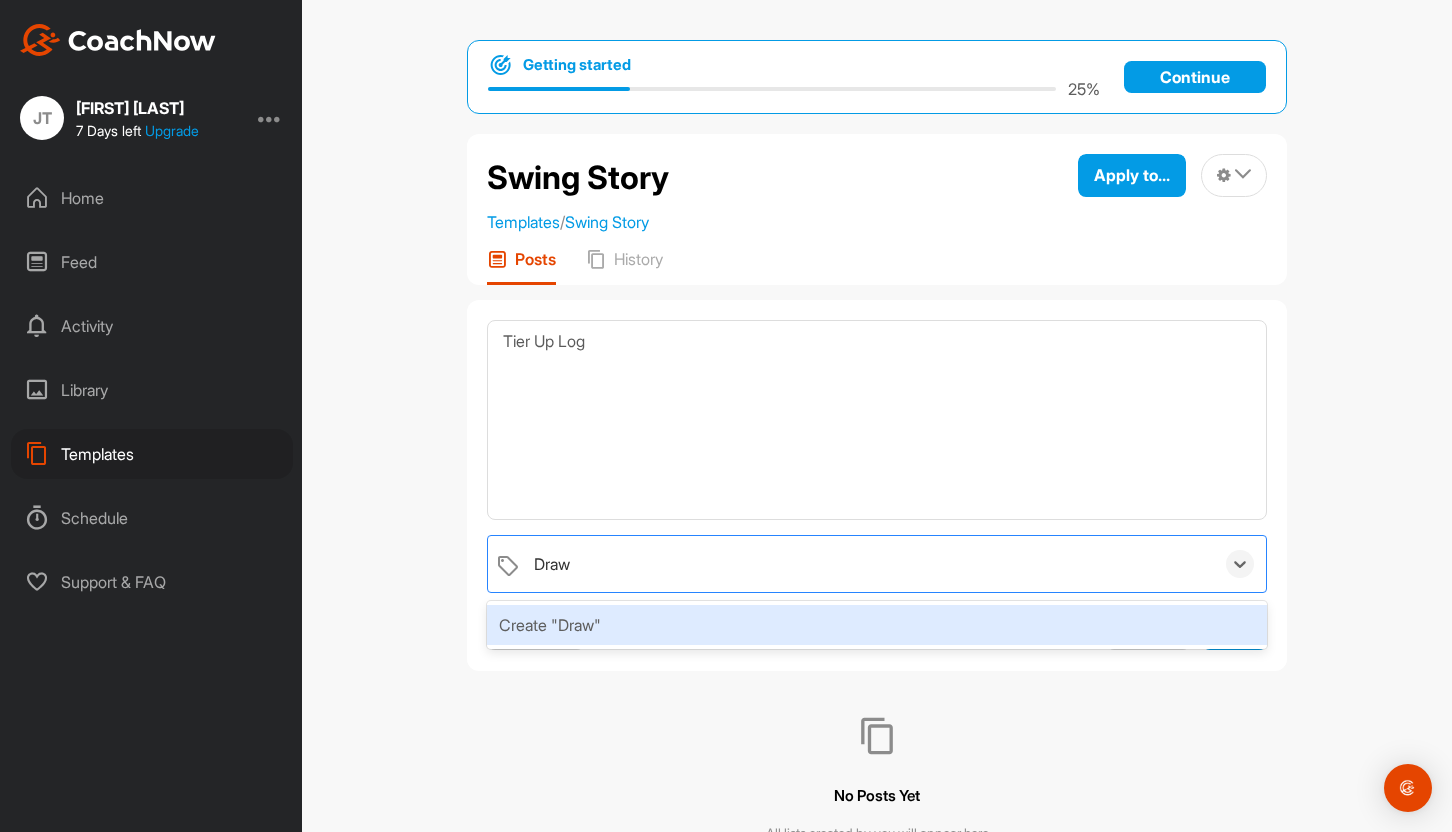 click on "Create "Draw"" at bounding box center [877, 625] 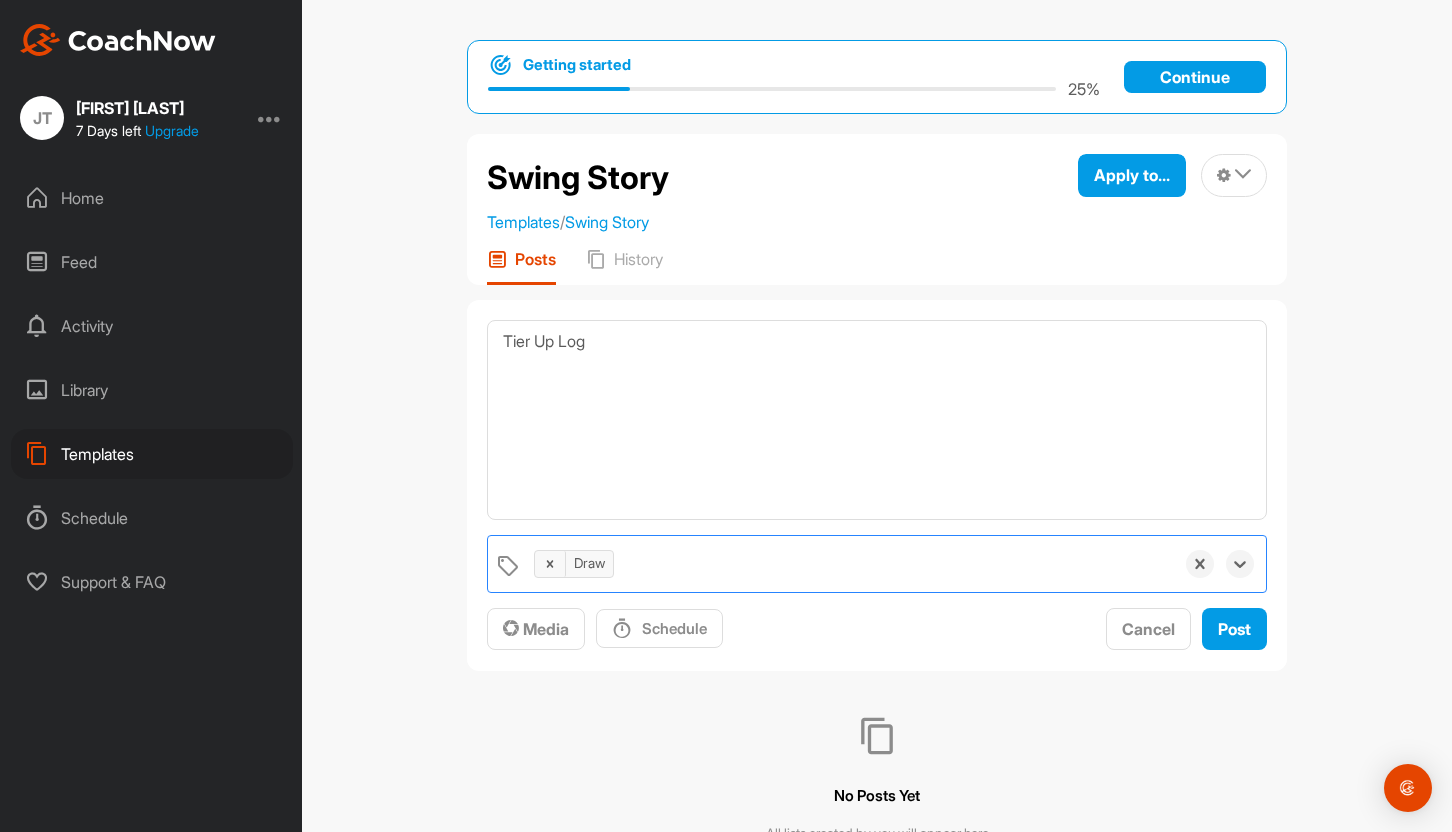 paste on "Straight" 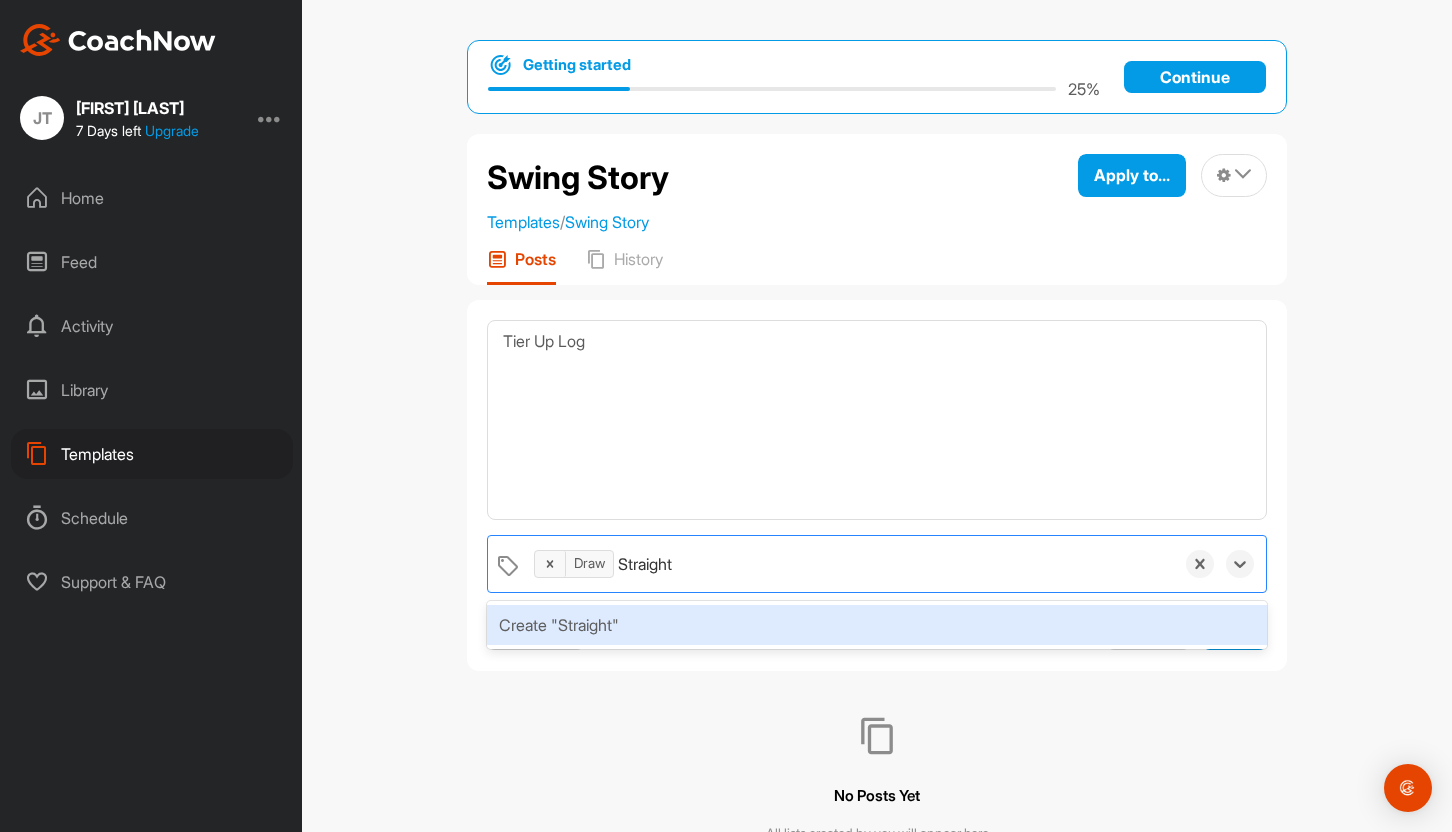 click on "Draw Straight" at bounding box center (849, 564) 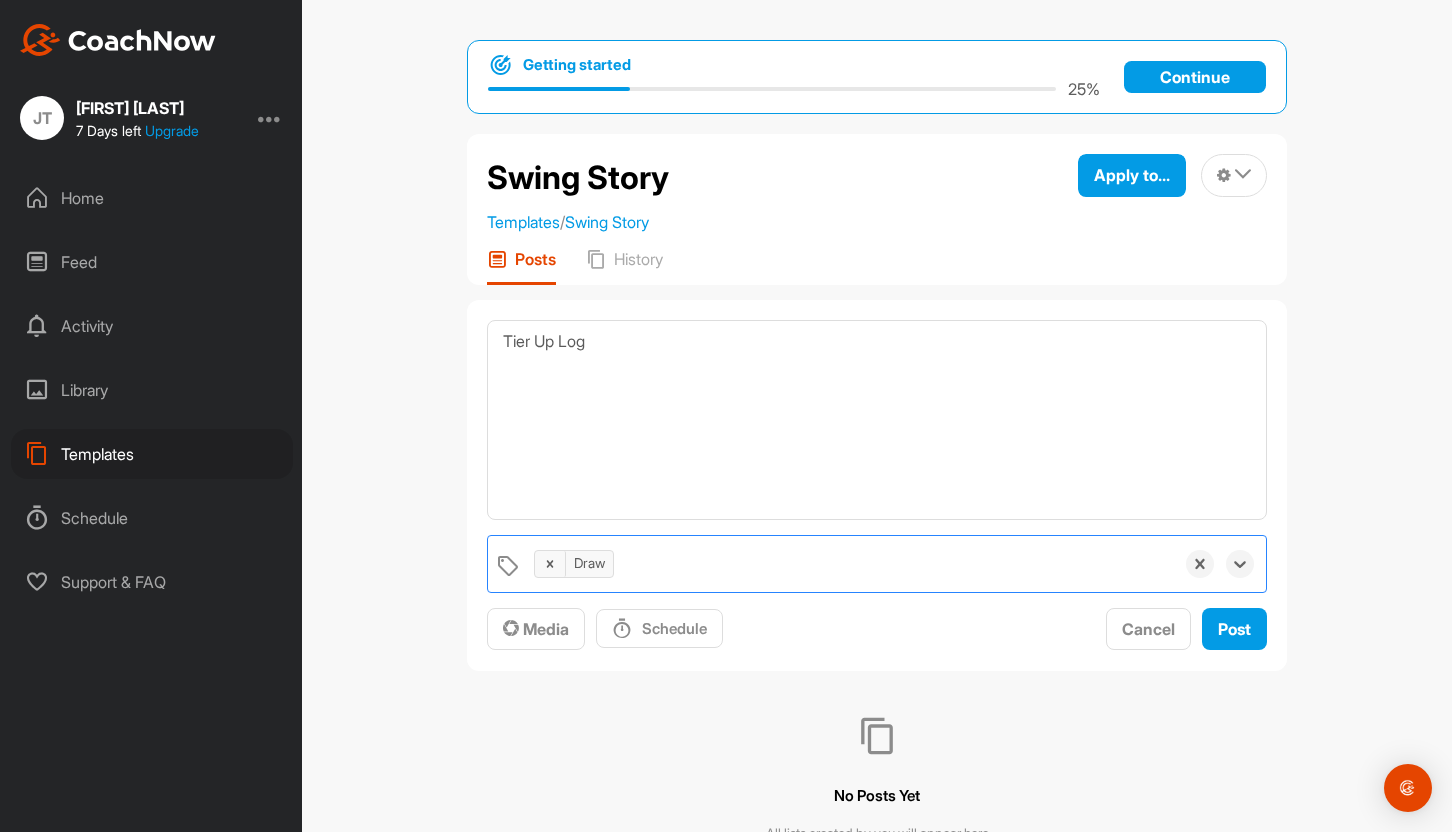 click on "Draw" at bounding box center [849, 564] 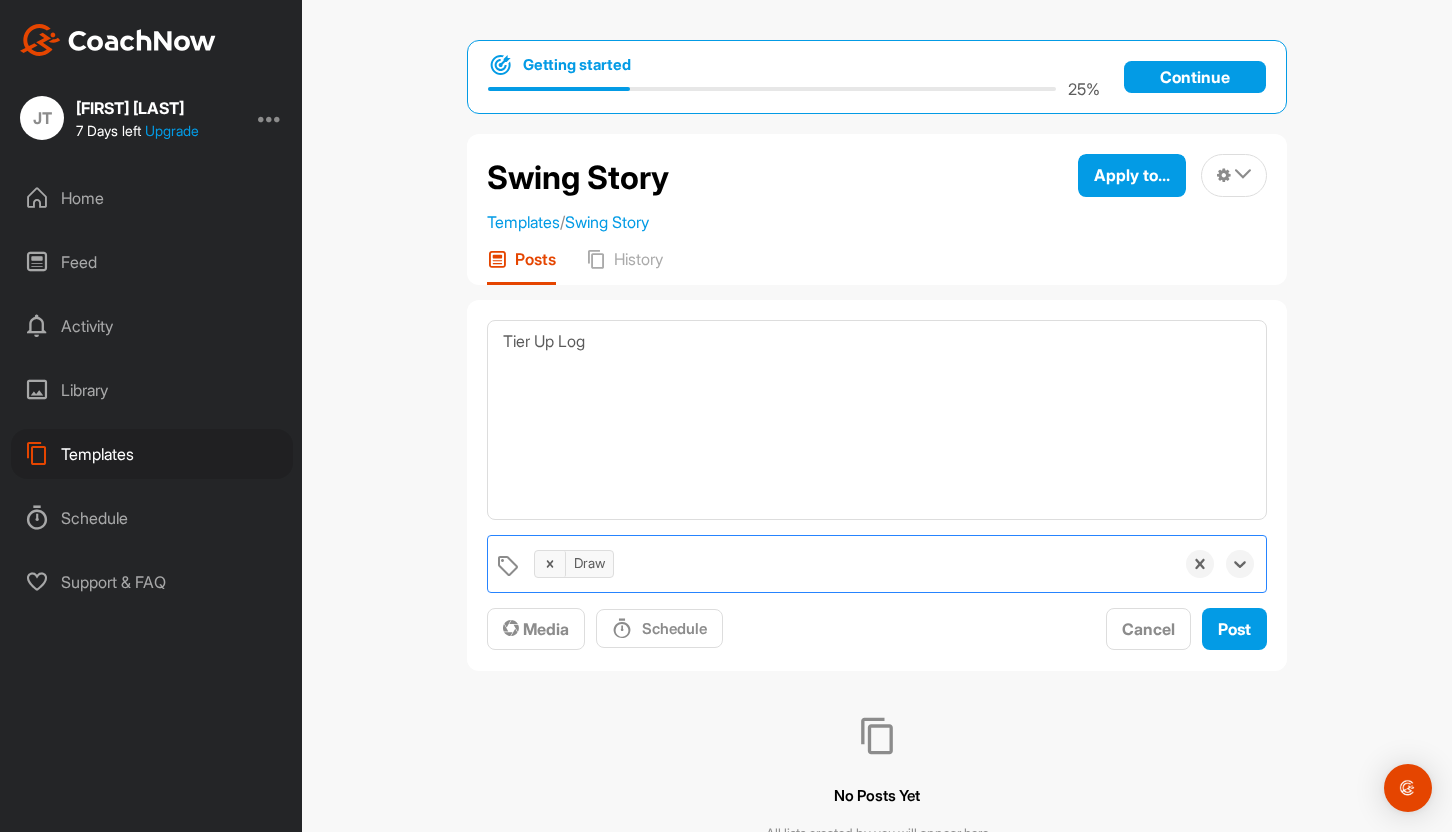 paste on "Straight" 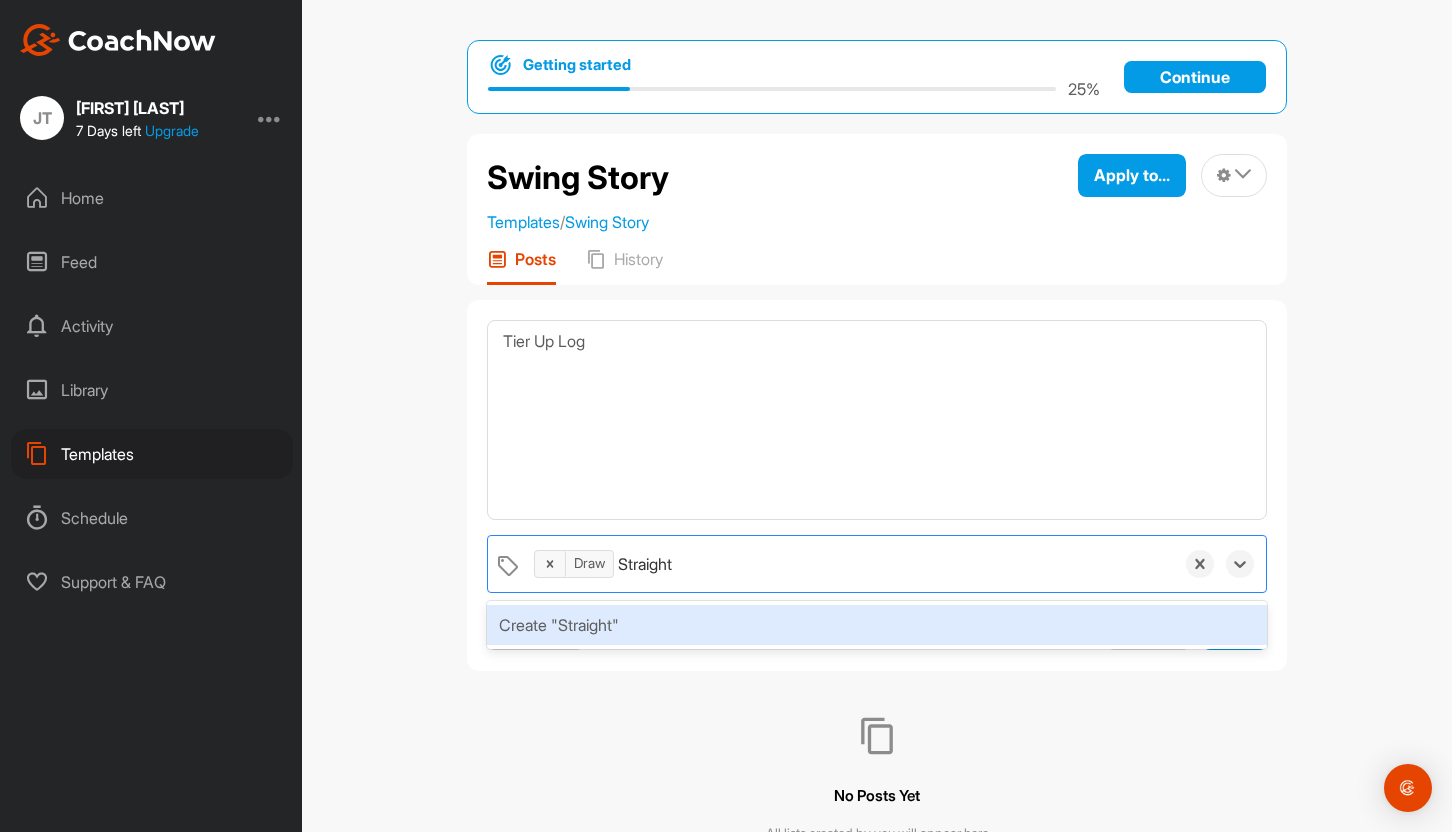 click on "Create "Straight"" at bounding box center (877, 625) 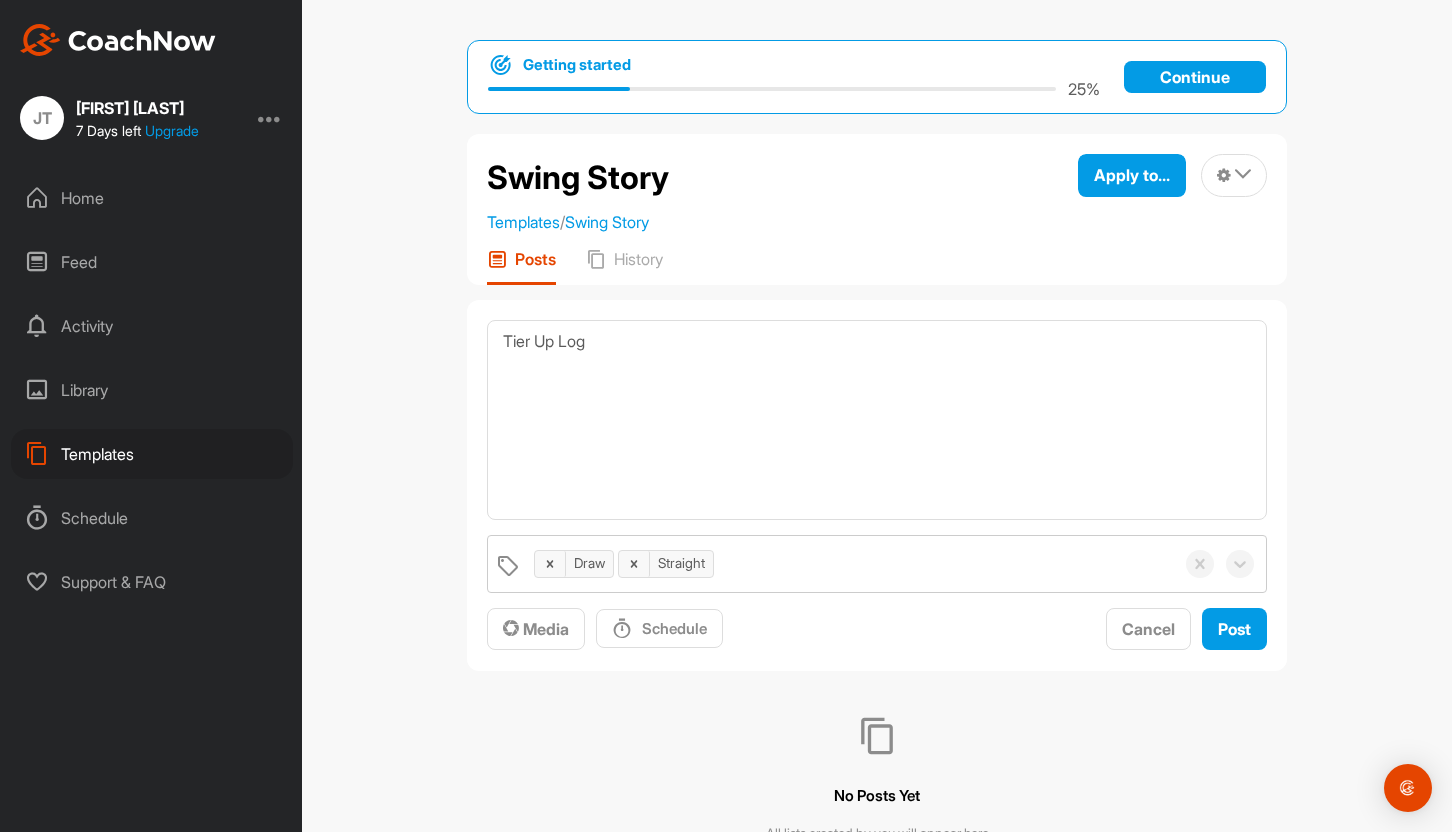 click on "Getting started 25 % Continue Swing Story Templates   /   Swing Story     Apply to... Apply to Space Apply to Group Apply to Channel   Edit Name Delete Reorder Posts History Tier Up Log  Draw Straight   Media Schedule   Cancel   Post No Posts Yet All lists created by you will appear here" at bounding box center [877, 416] 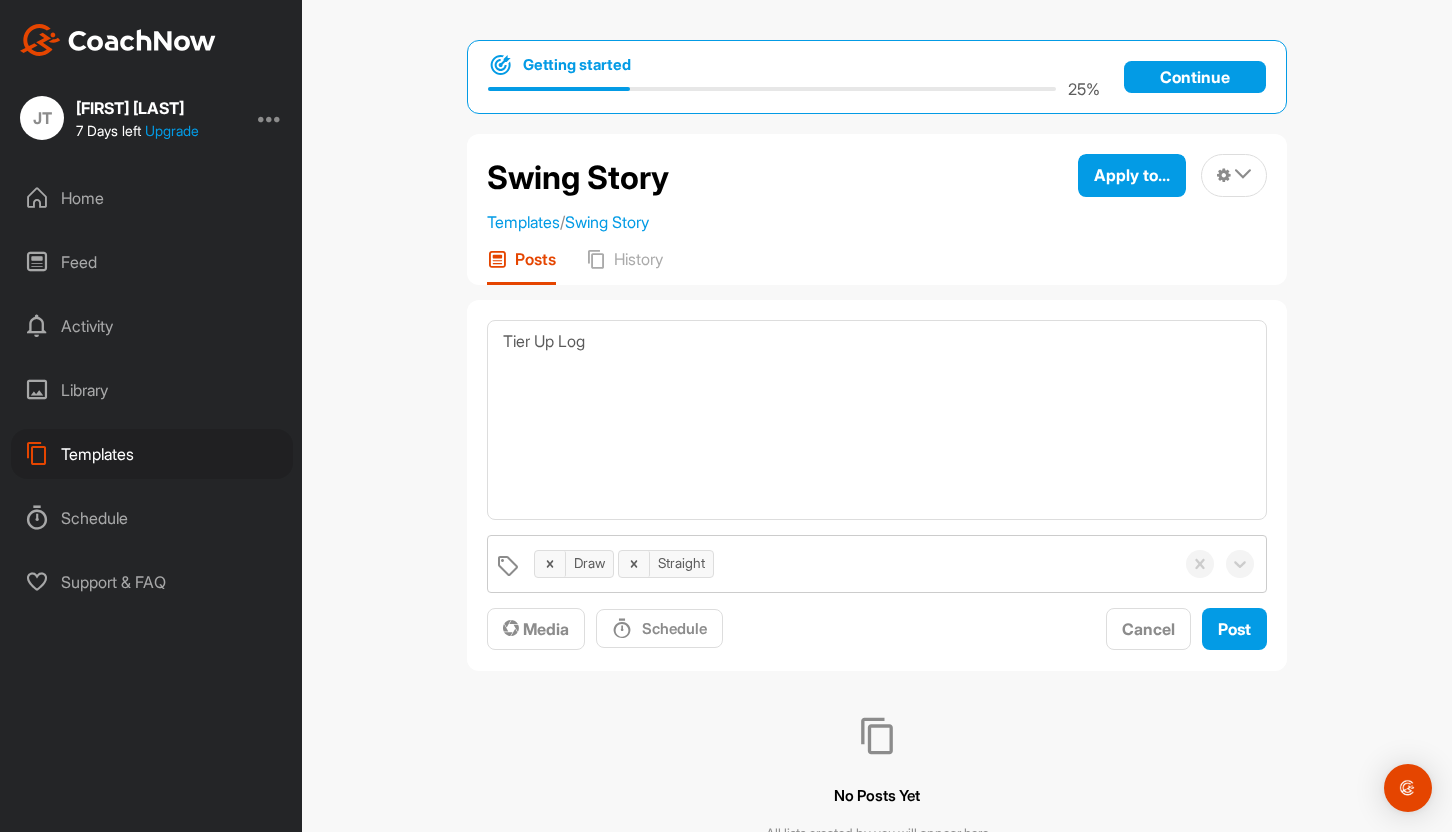 click on "Media Schedule   Cancel   Post" at bounding box center (877, 630) 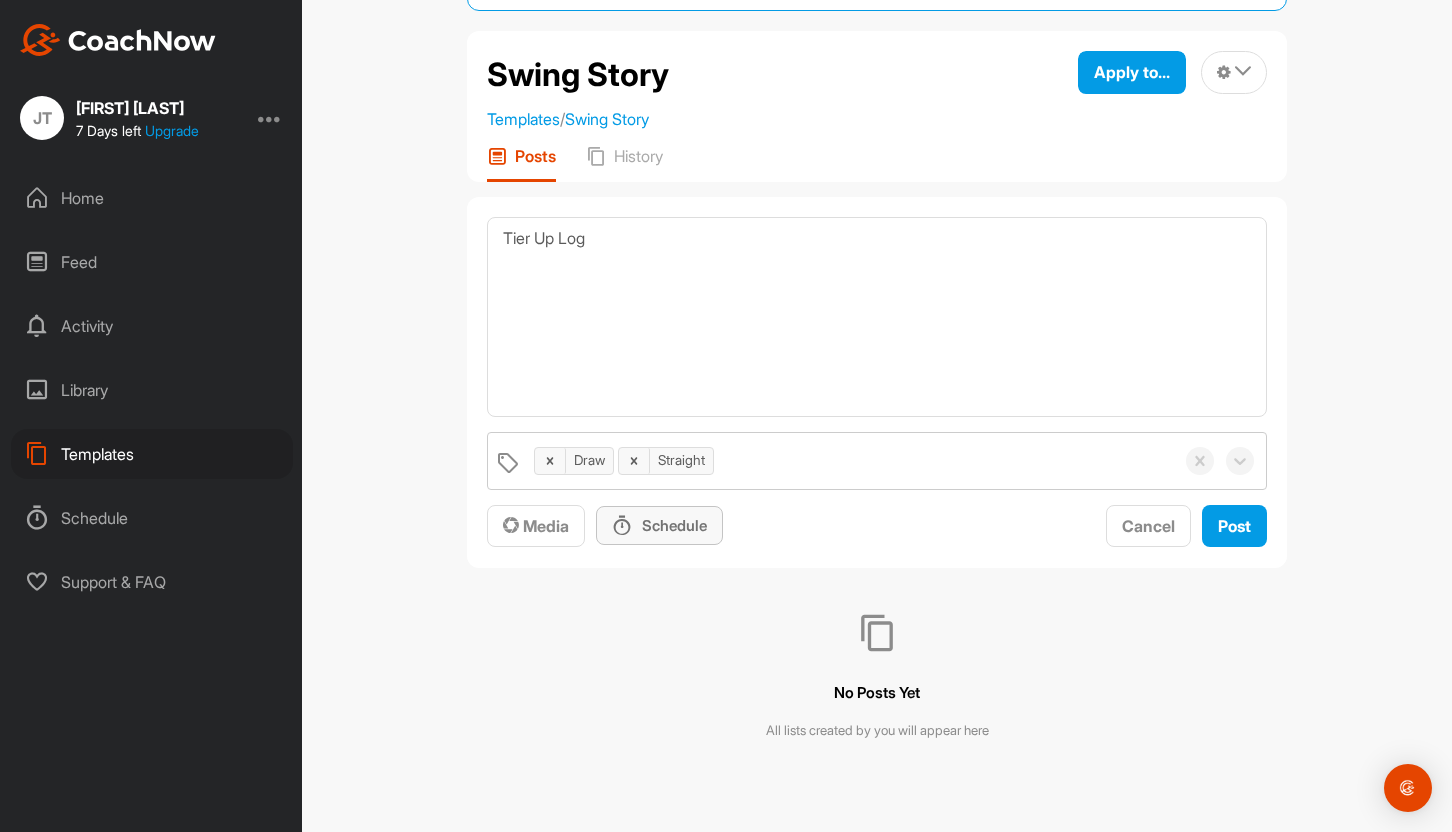 scroll, scrollTop: 102, scrollLeft: 0, axis: vertical 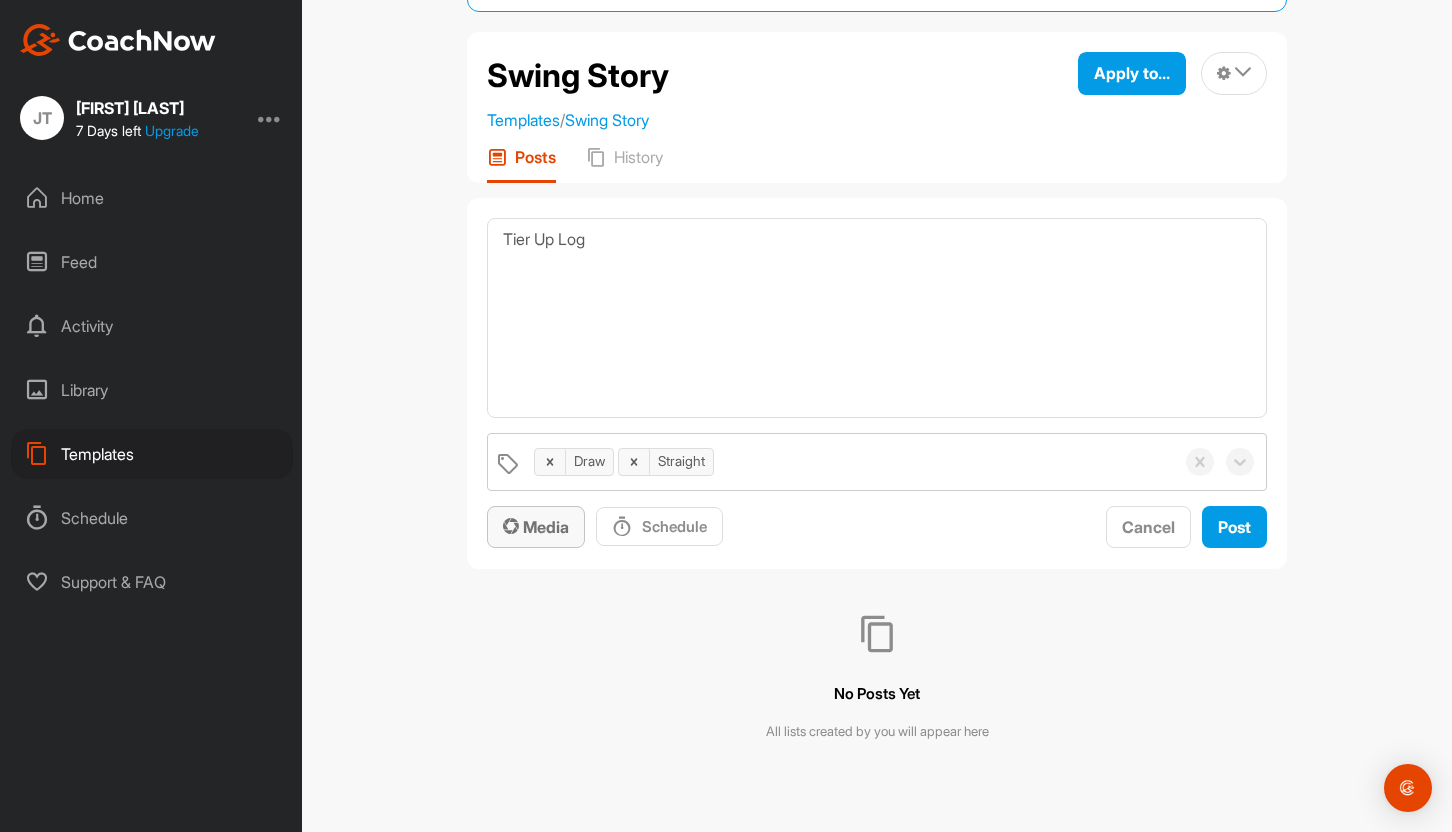 click on "Media" at bounding box center (536, 527) 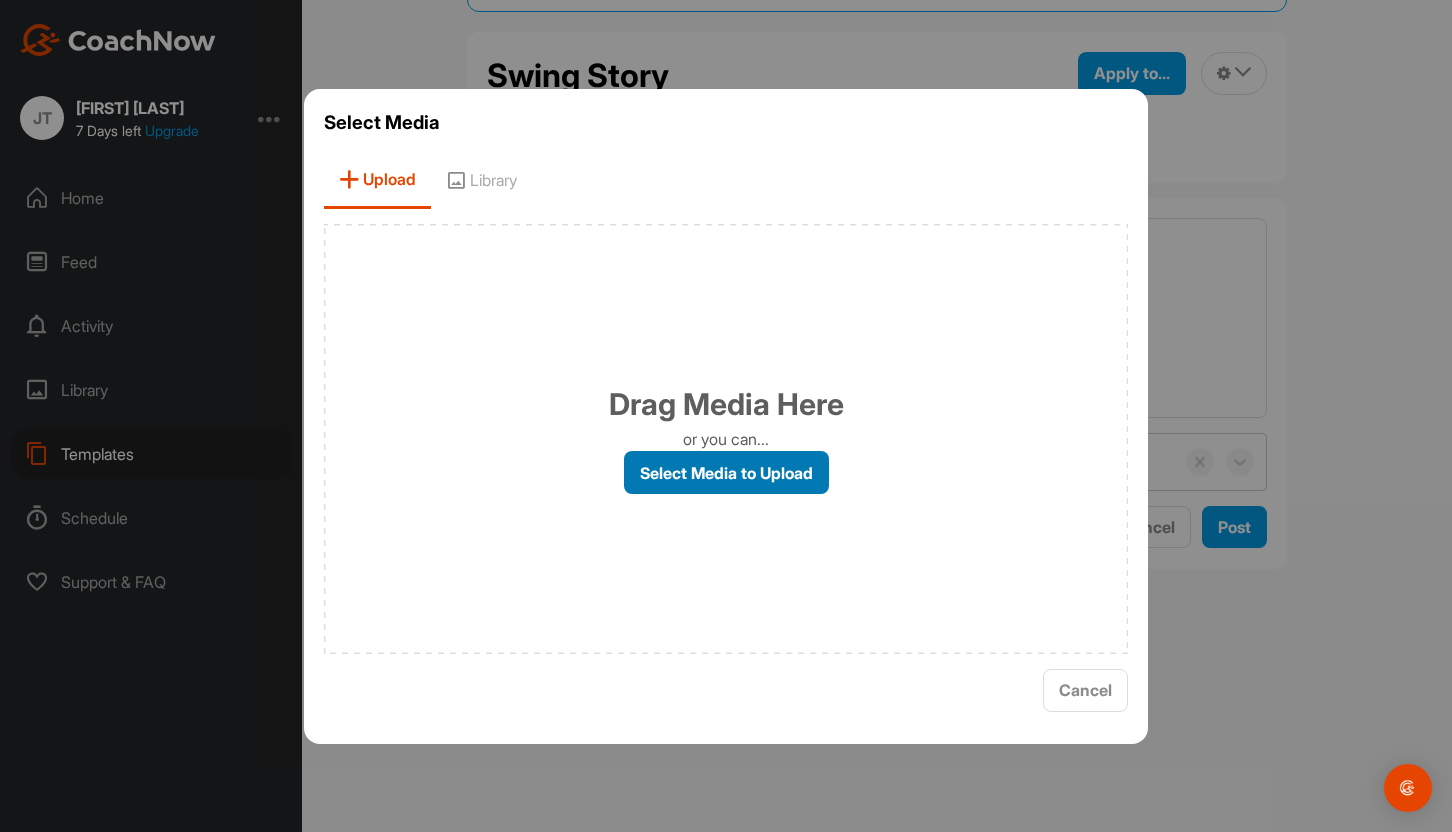 click on "Select Media to Upload" at bounding box center (726, 472) 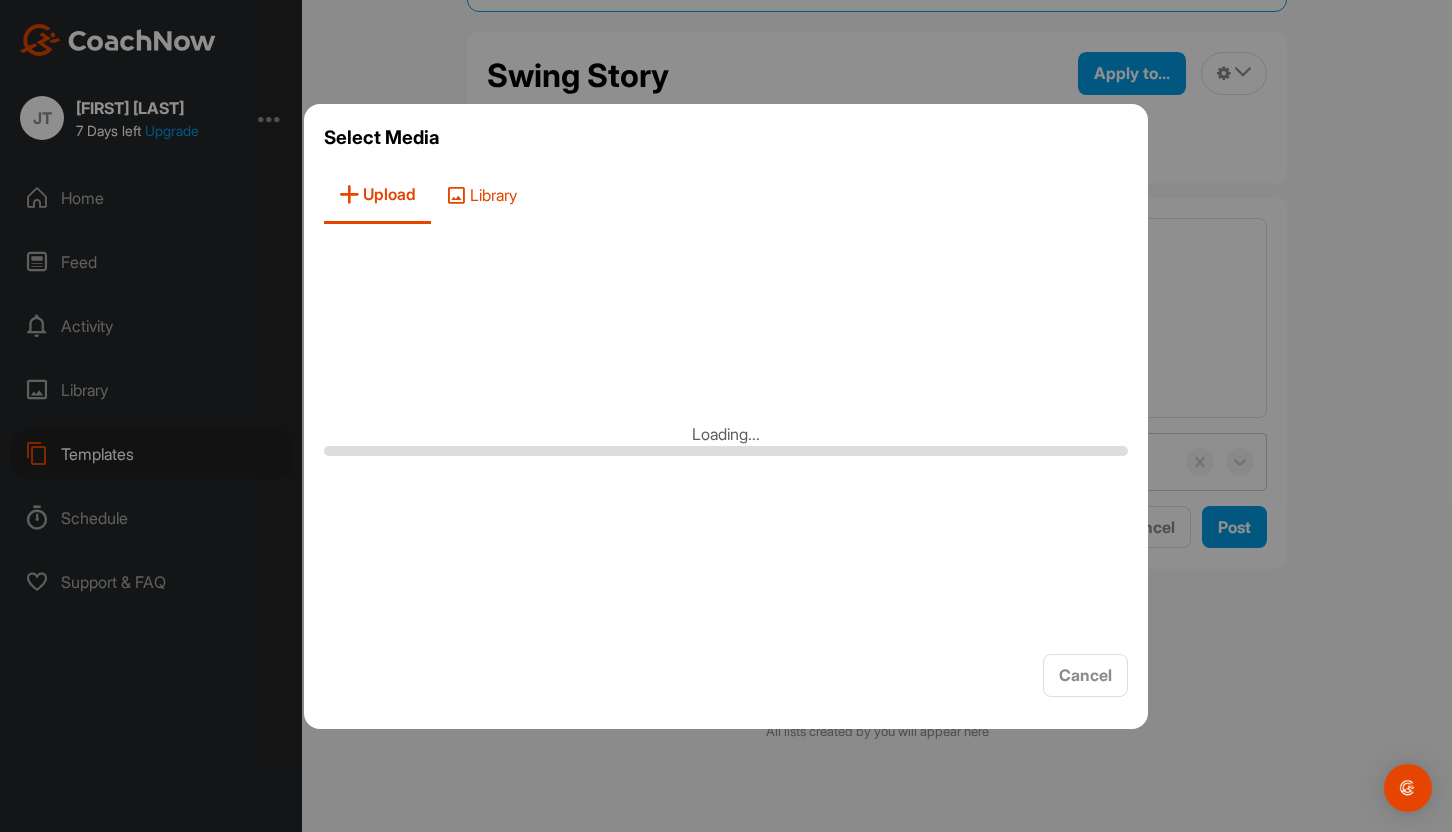 click on "Library" at bounding box center [481, 195] 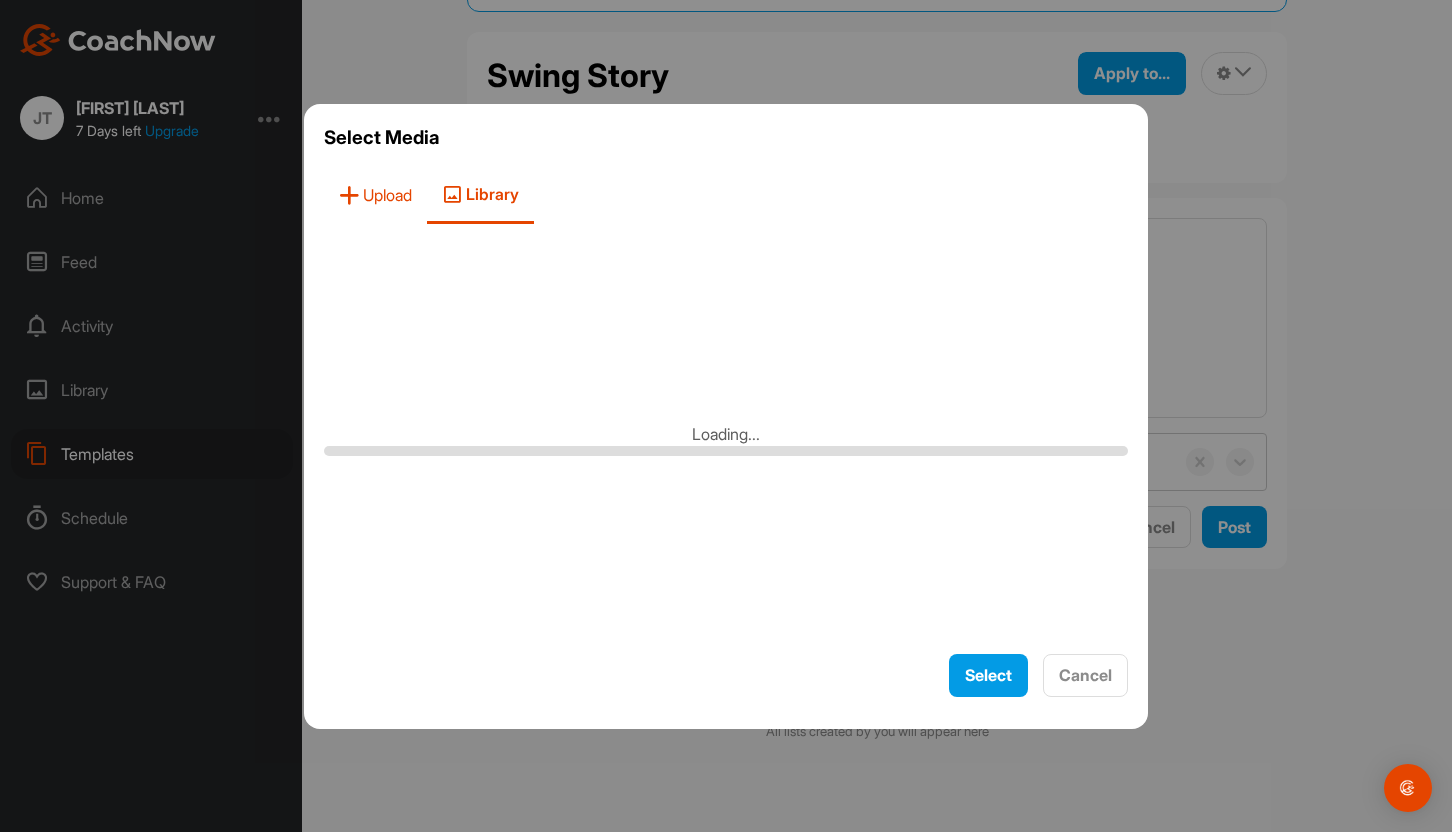 click on "Upload" at bounding box center (375, 195) 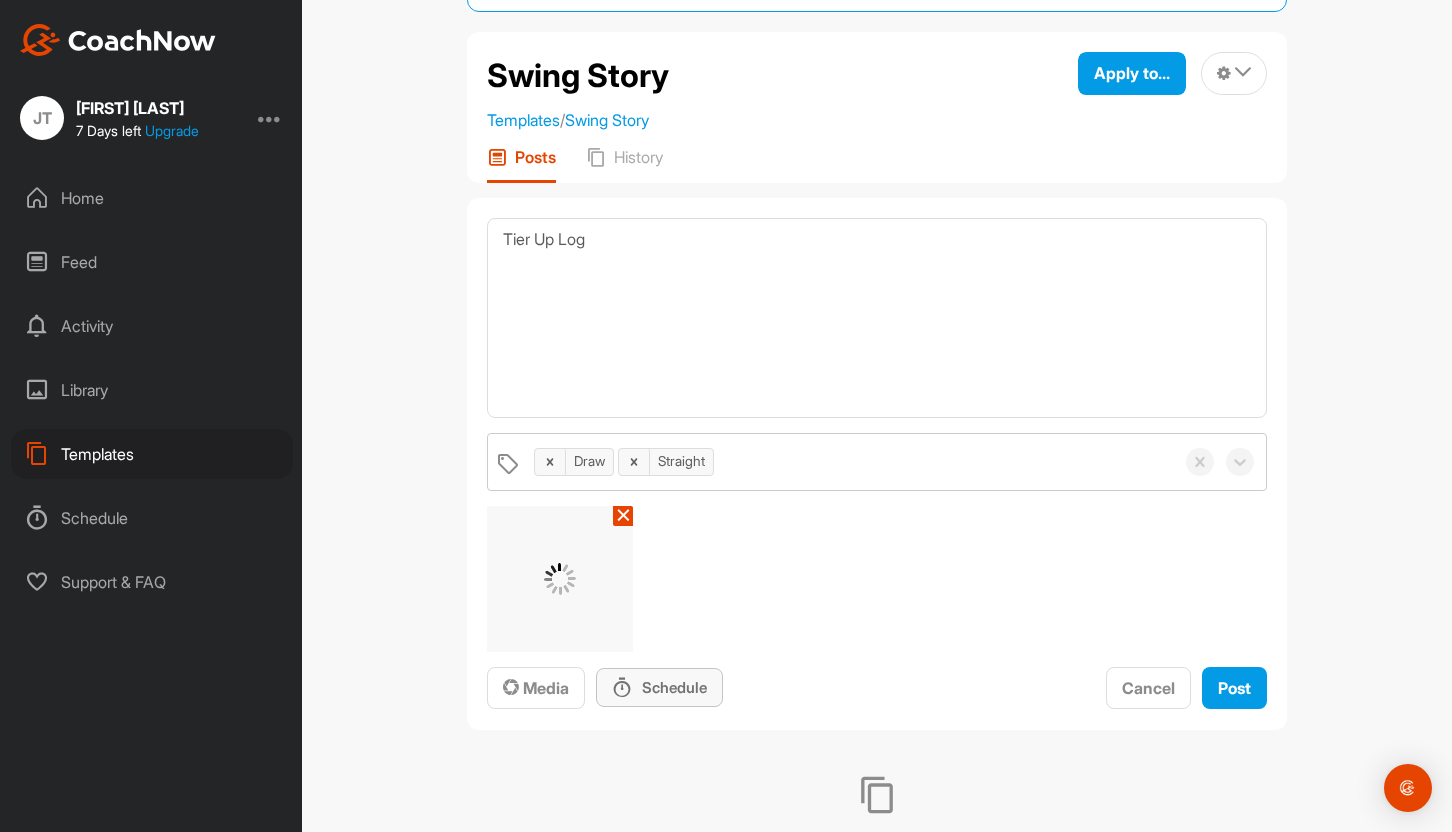 click at bounding box center [622, 687] 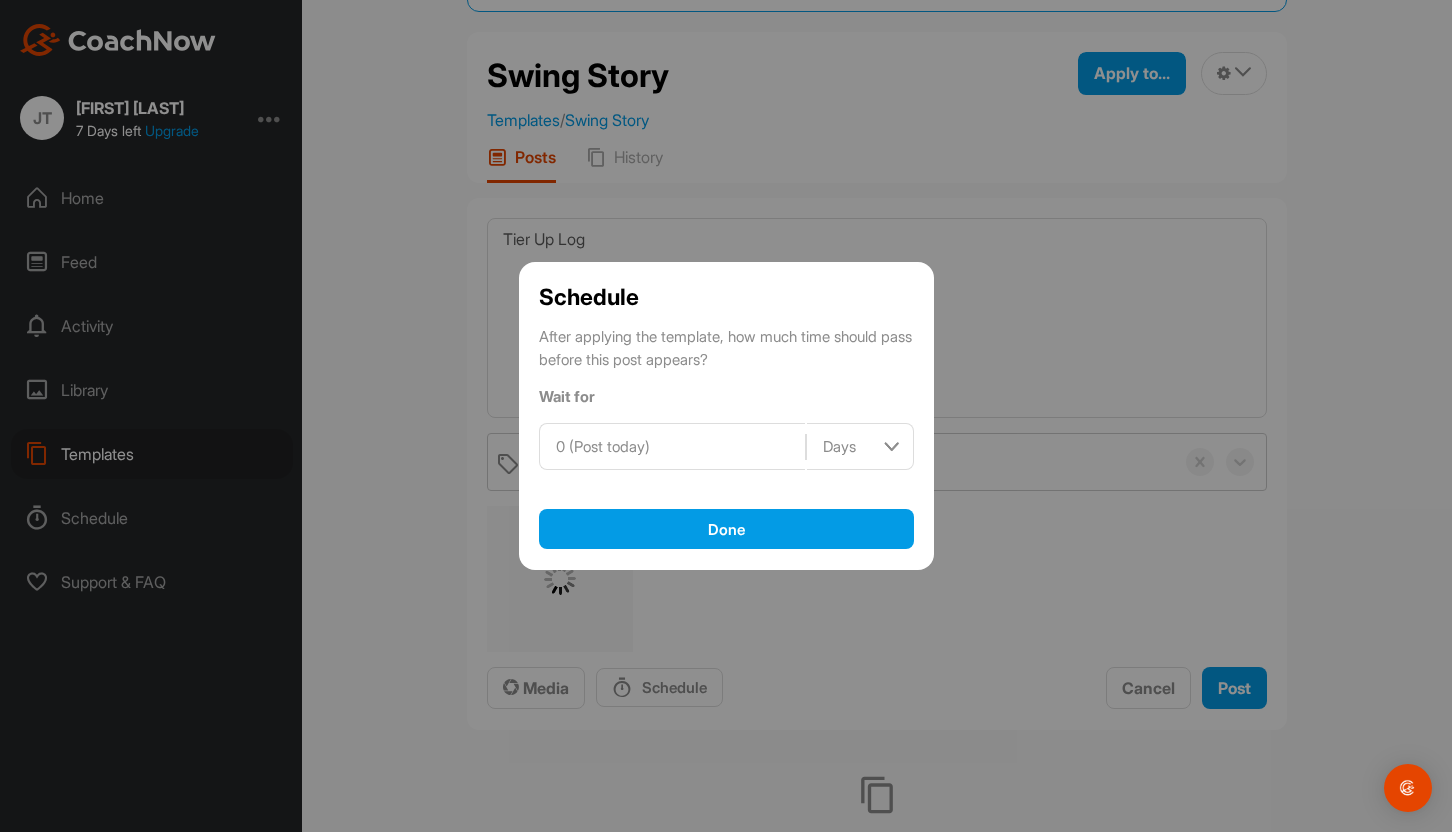 click on "0 (Post today)" at bounding box center [672, 446] 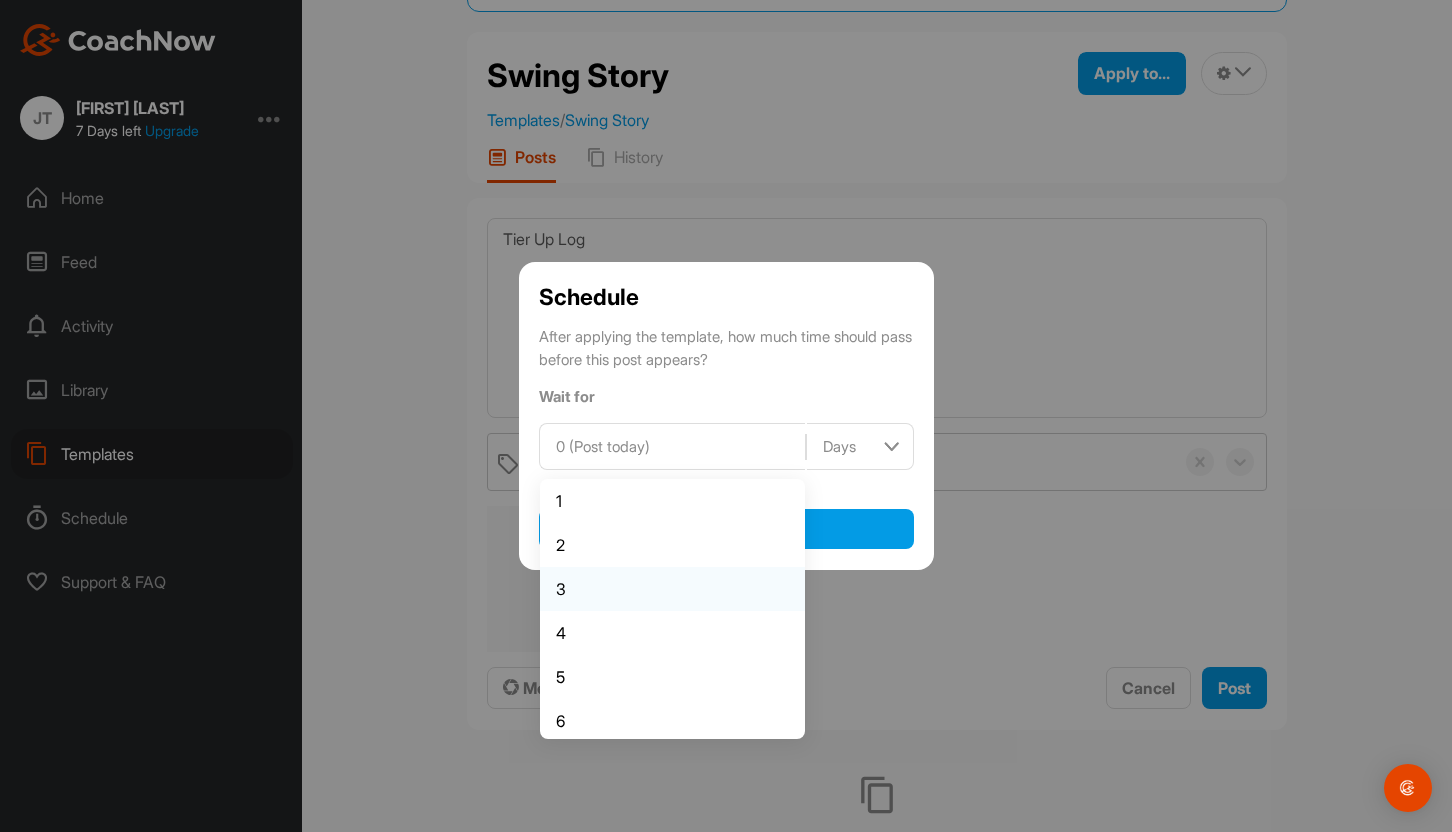 click on "3" at bounding box center (672, 589) 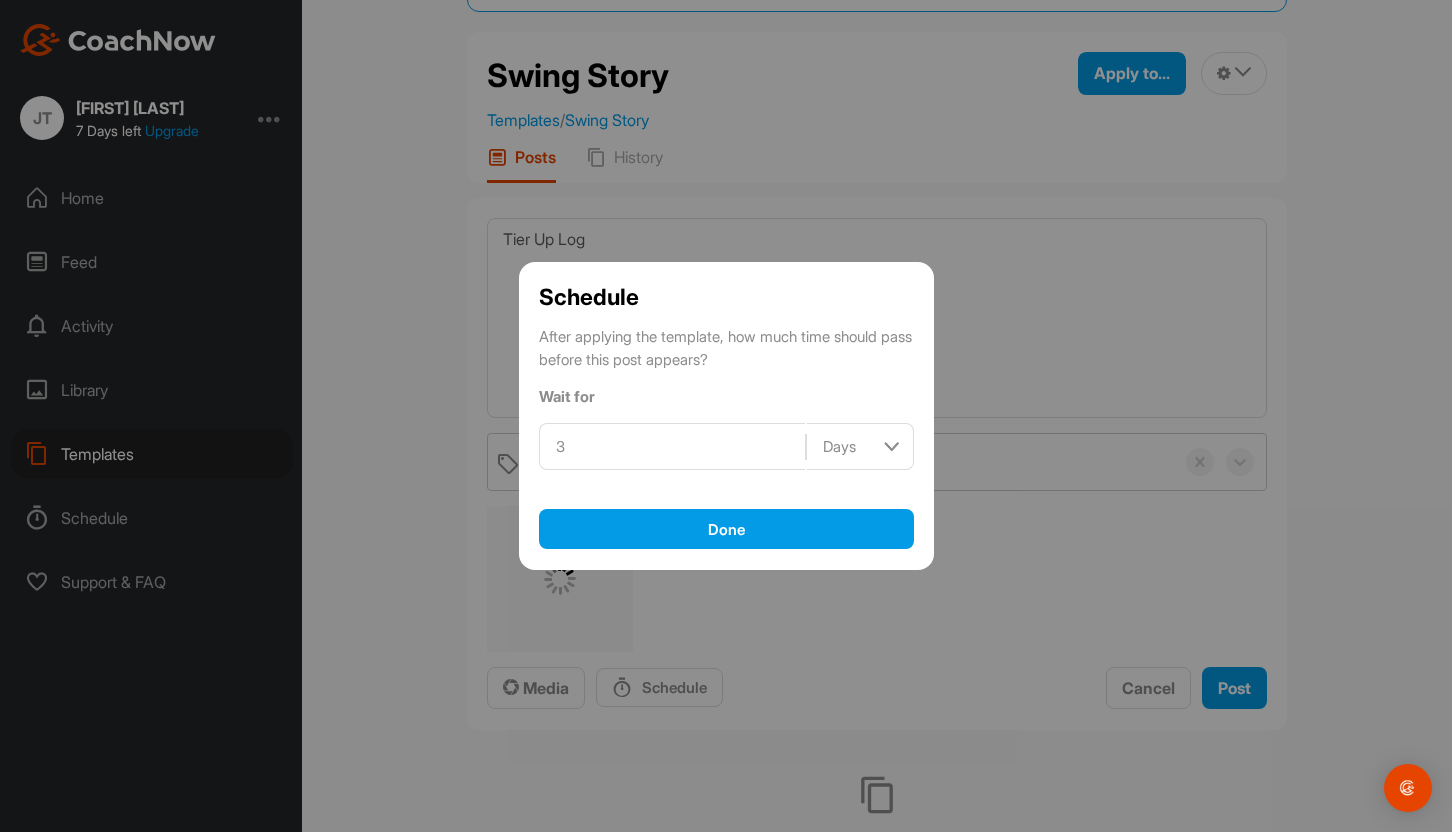 click on "Days" at bounding box center [860, 446] 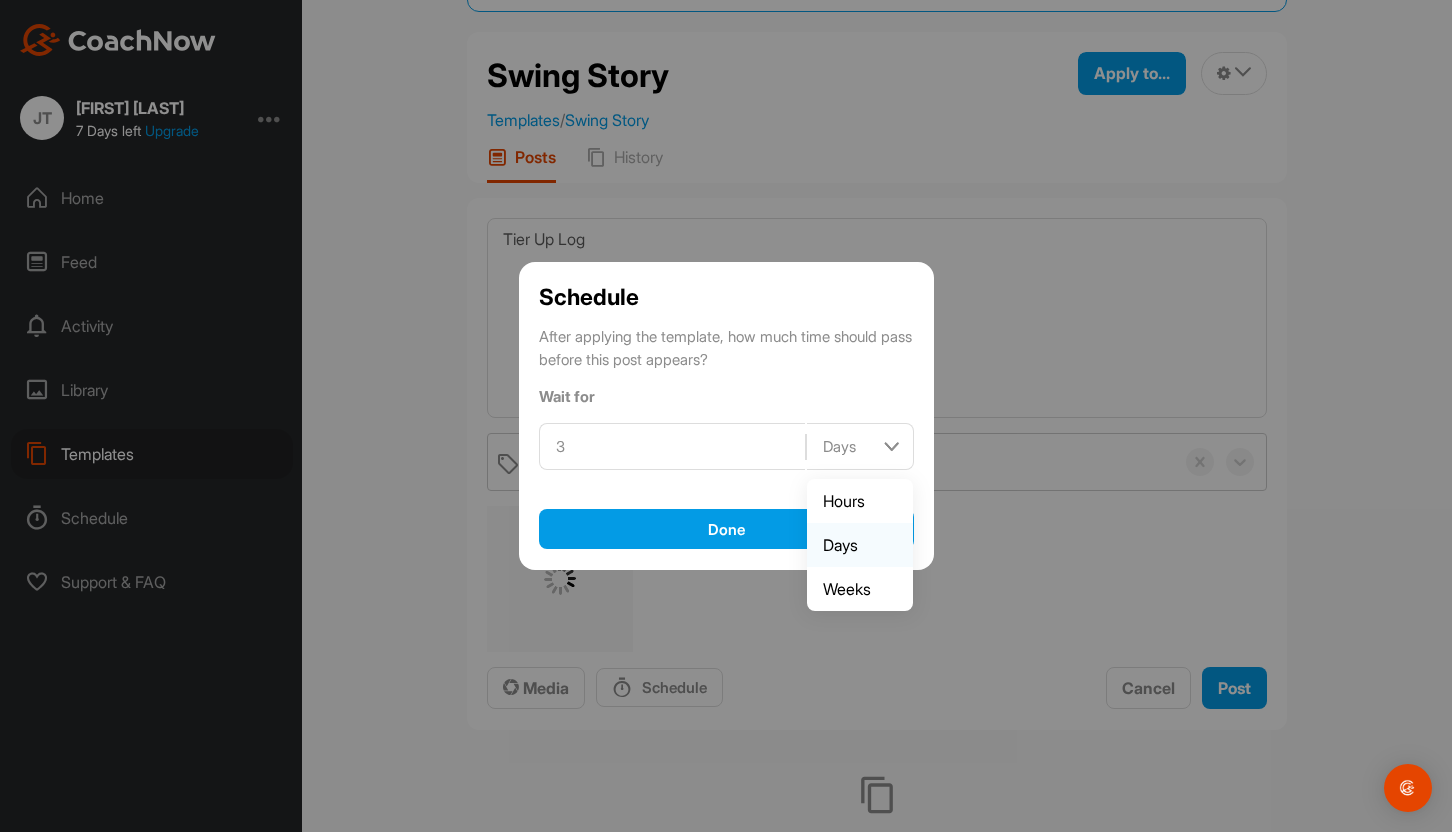 click on "Days" at bounding box center [860, 545] 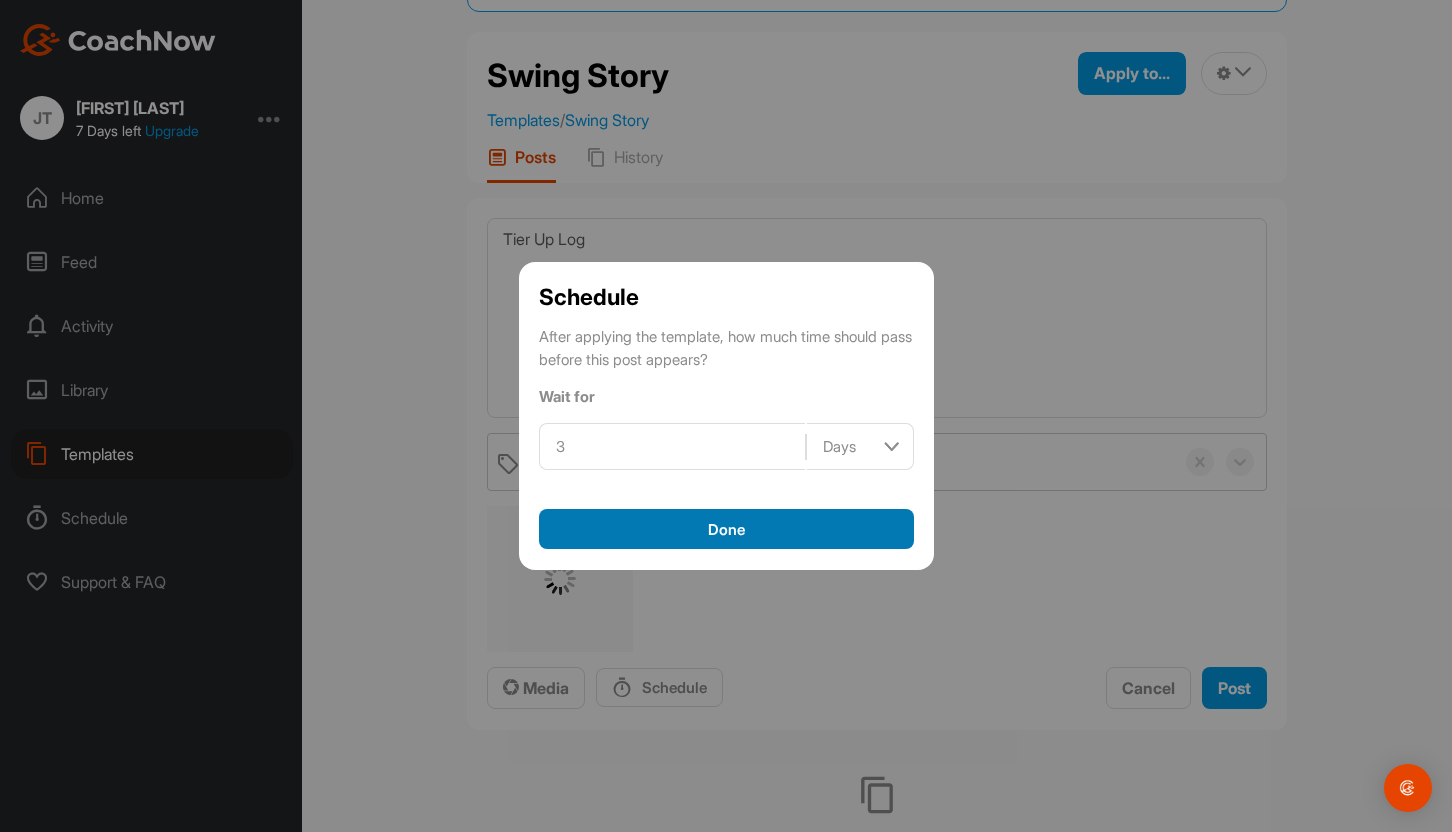 click on "Done" at bounding box center [726, 529] 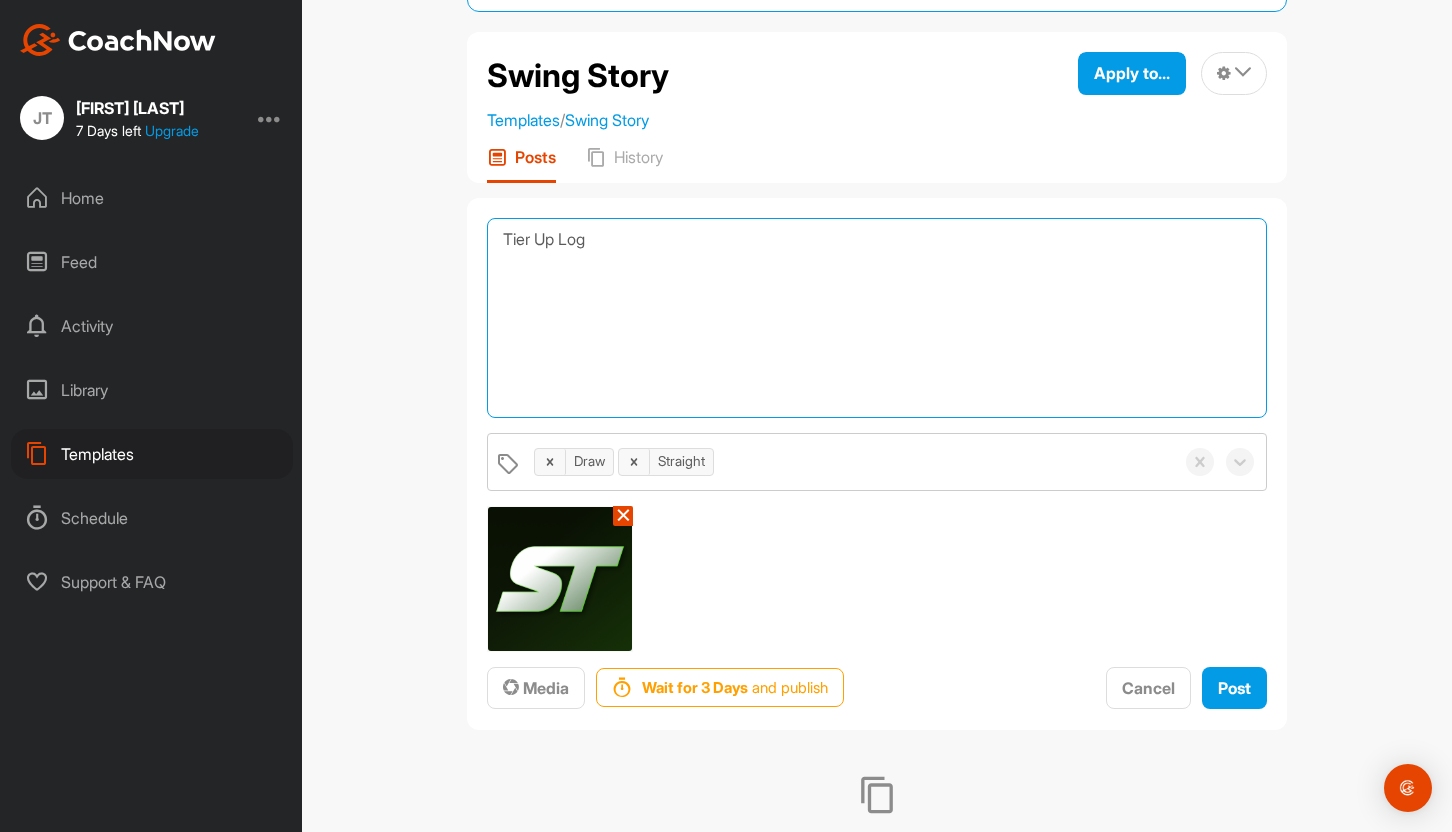 click on "Tier Up Log" at bounding box center [877, 318] 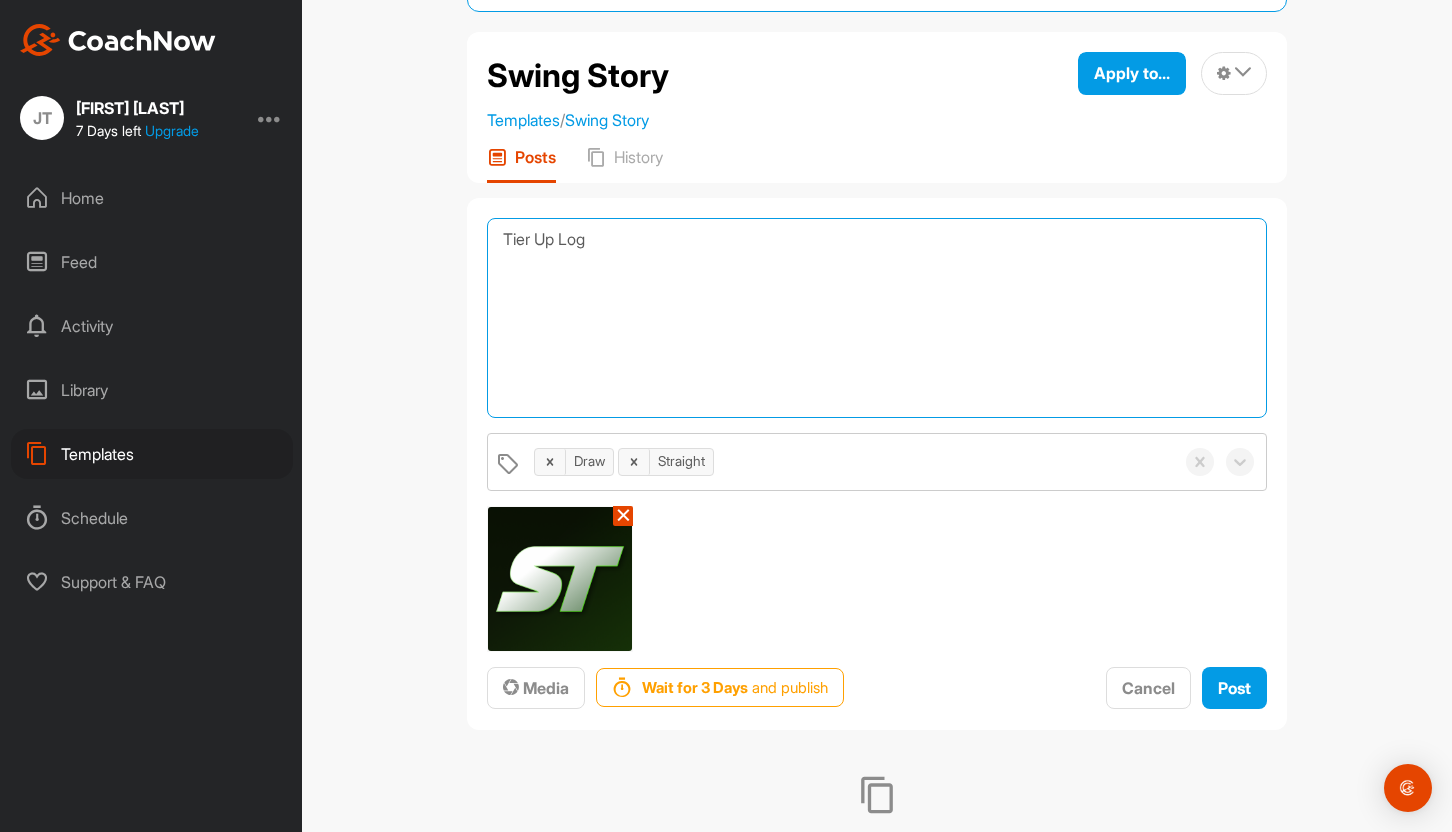 click on "Tier Up Log" at bounding box center [877, 318] 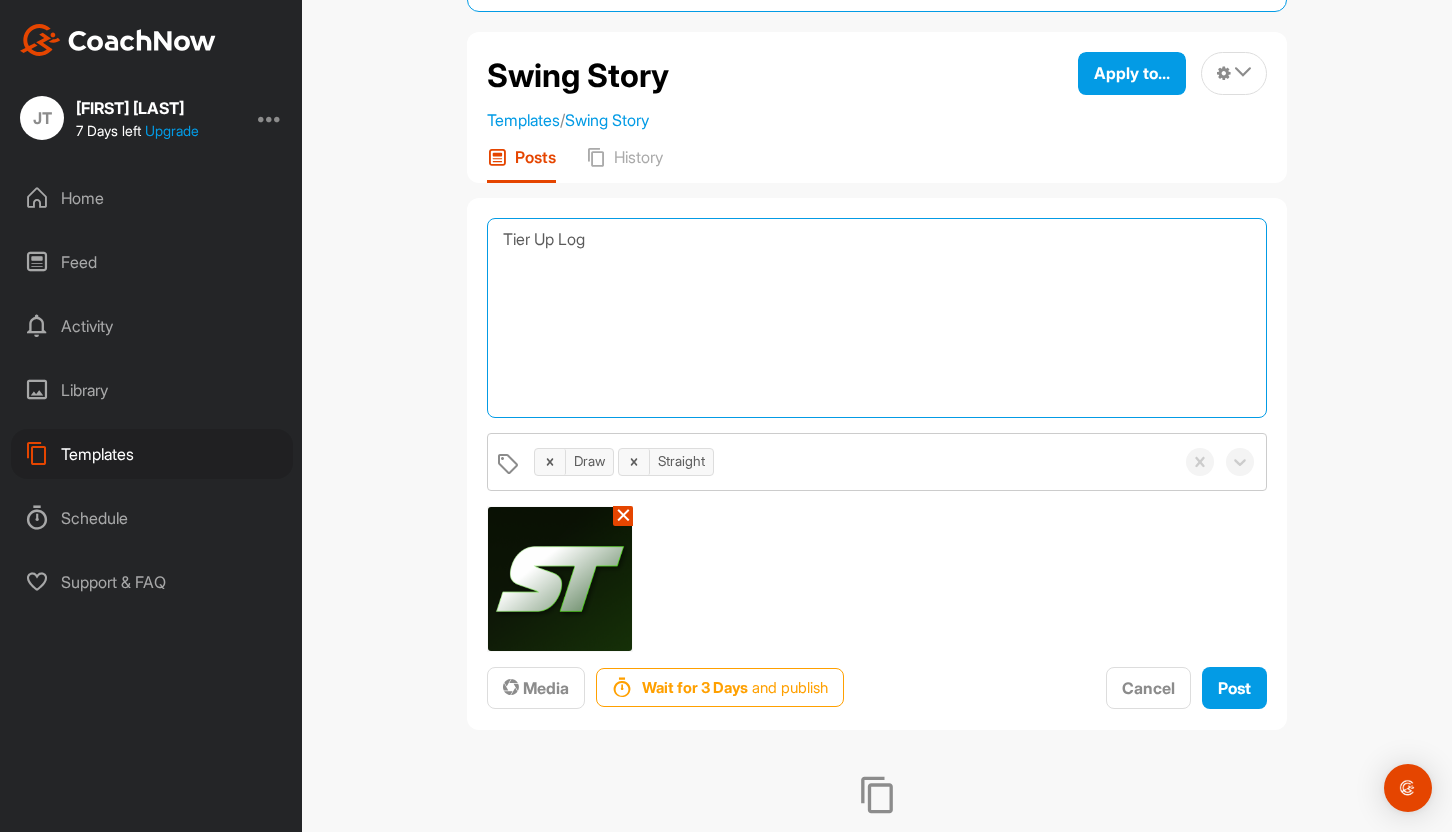 paste on "(e.g. “Finally straightened my driver shots after weeks of slicing.”)" 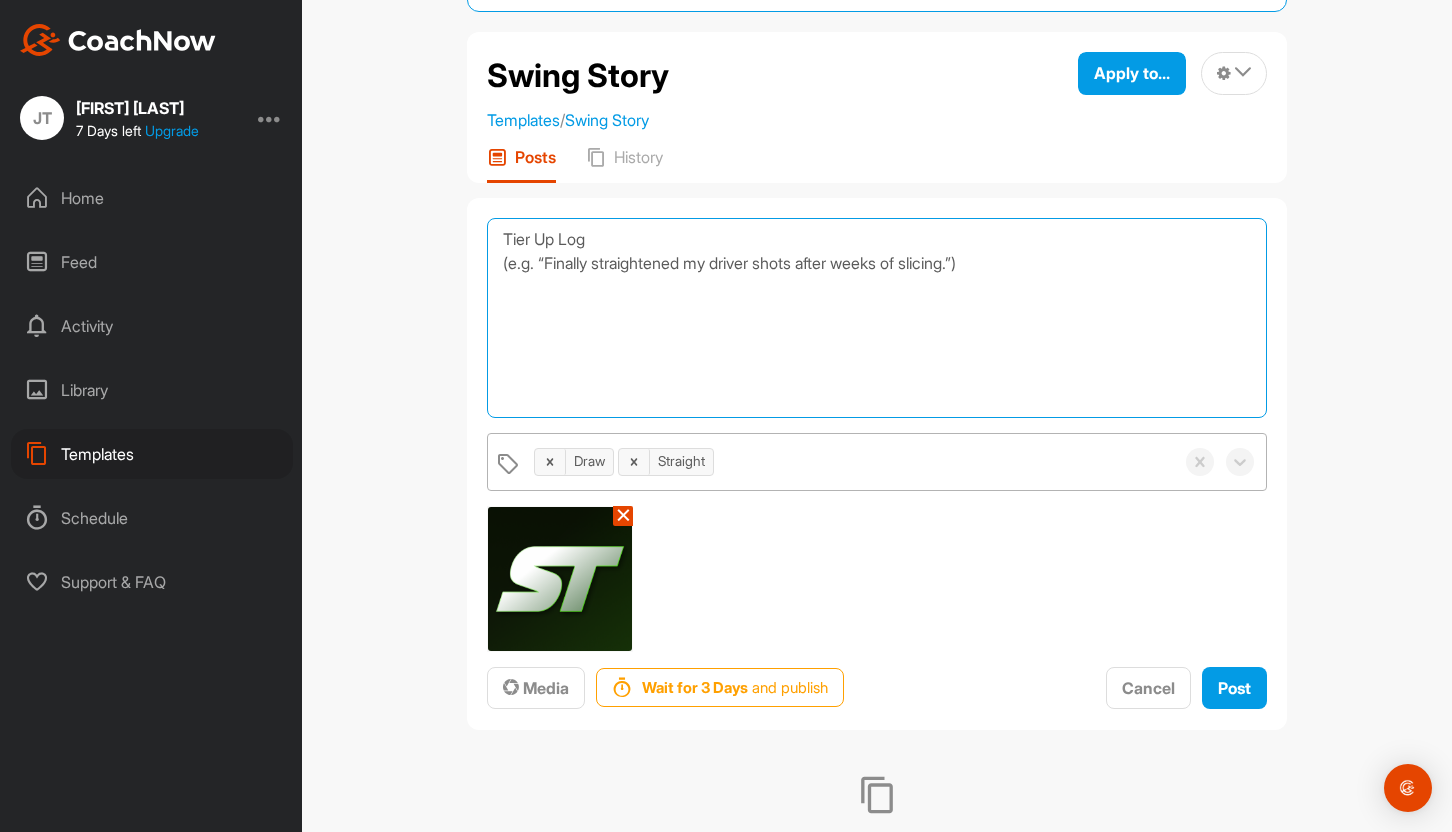 type on "Tier Up Log
(e.g. “Finally straightened my driver shots after weeks of slicing.”)" 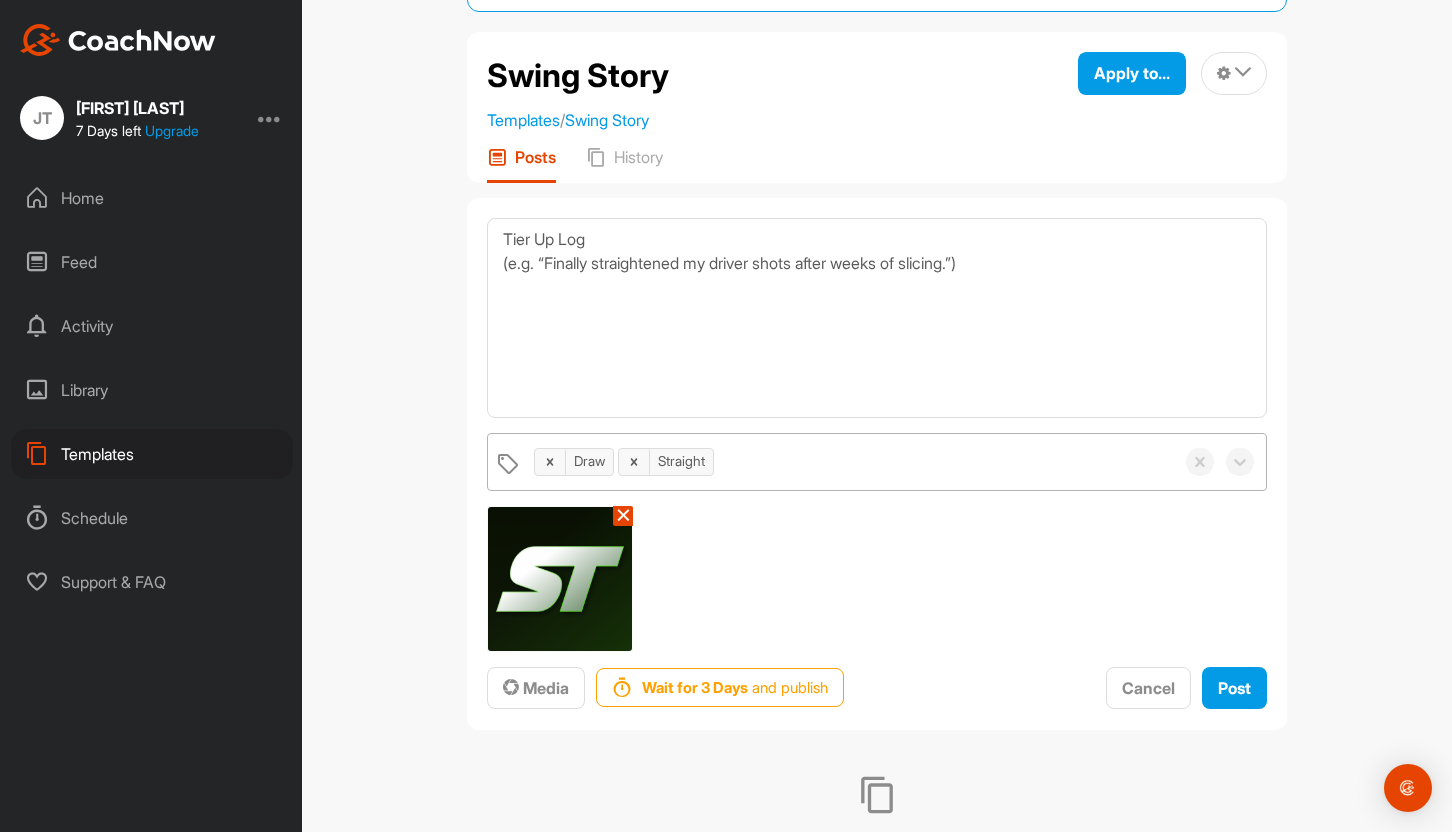 click on "Draw Straight" at bounding box center [877, 462] 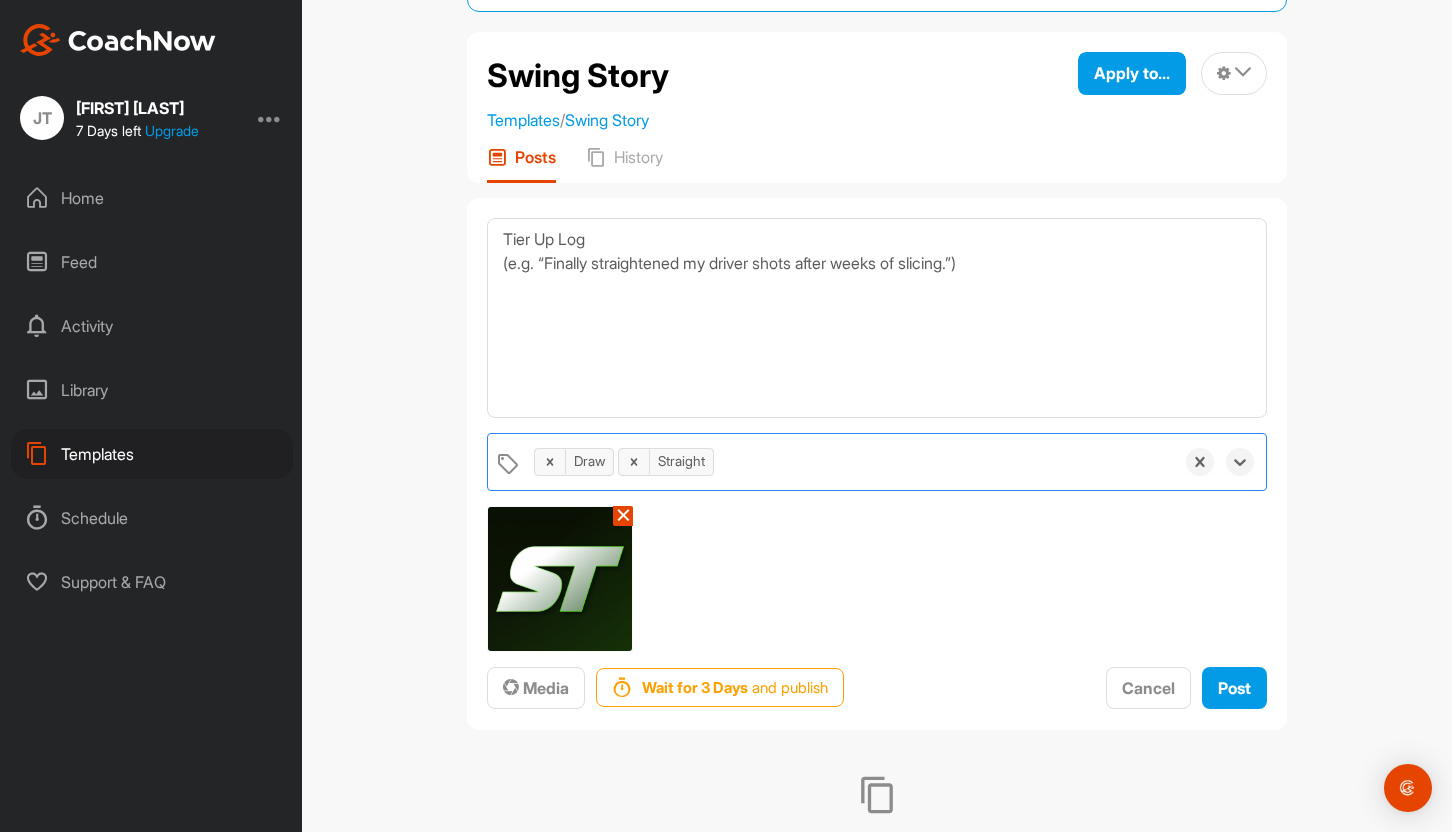 paste on "Worm burner" 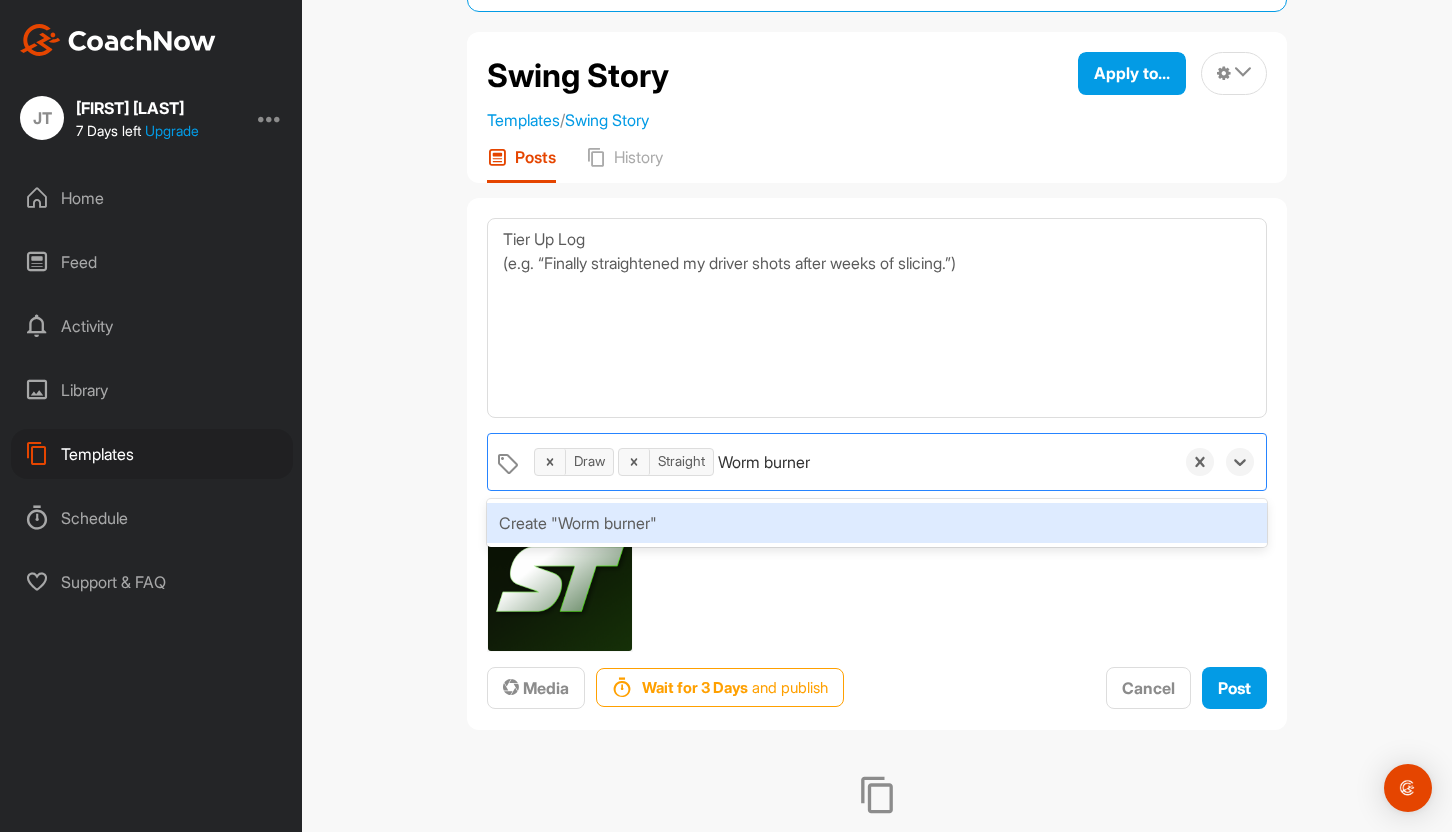 click on "Create "Worm burner"" at bounding box center [877, 523] 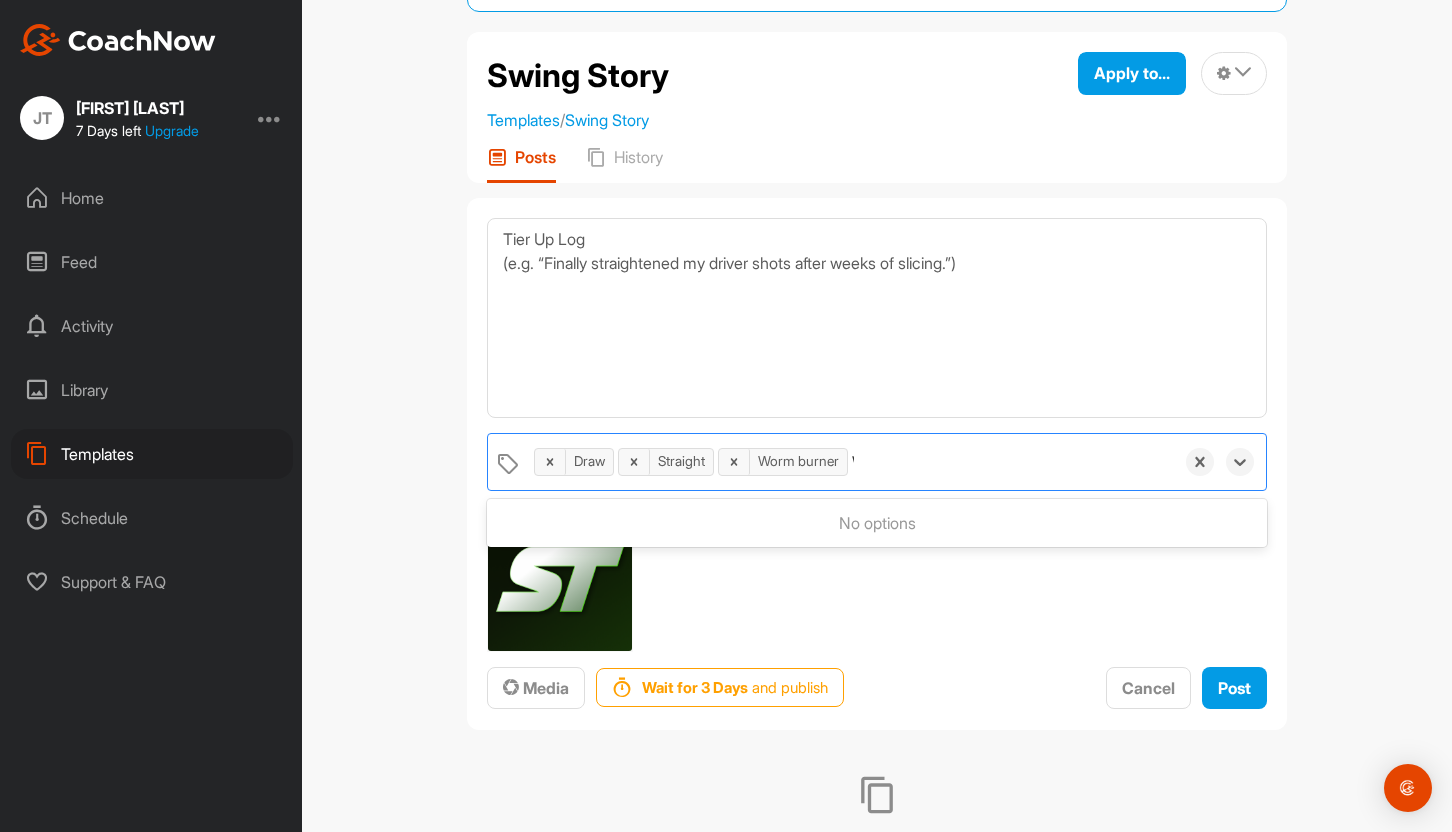 type 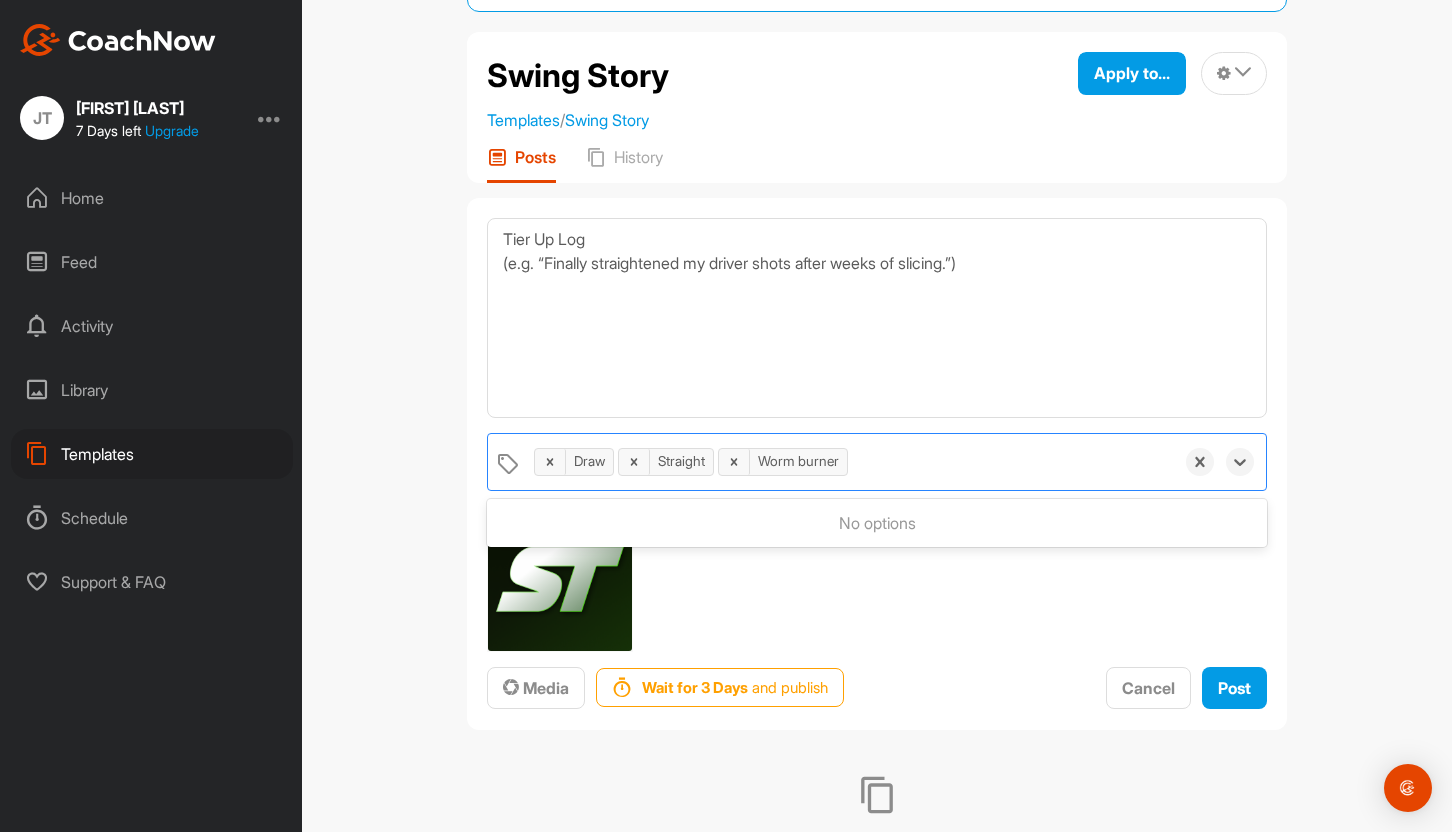 click on "Getting started 25 % Continue Swing Story Templates   /   Swing Story     Apply to... Apply to Space Apply to Group Apply to Channel   Edit Name Delete Reorder Posts History Tier Up Log
(e.g. “Finally straightened my driver shots after weeks of slicing.”)    option Create "Worm burner", selected.     0 results available. Select is focused ,type to refine list, press Down to open the menu,  press left to focus selected values Draw Straight Worm burner No options ✕   Media   Wait for   3   Day s   and publish   Cancel   Post No Posts Yet All lists created by you will appear here" at bounding box center [877, 416] 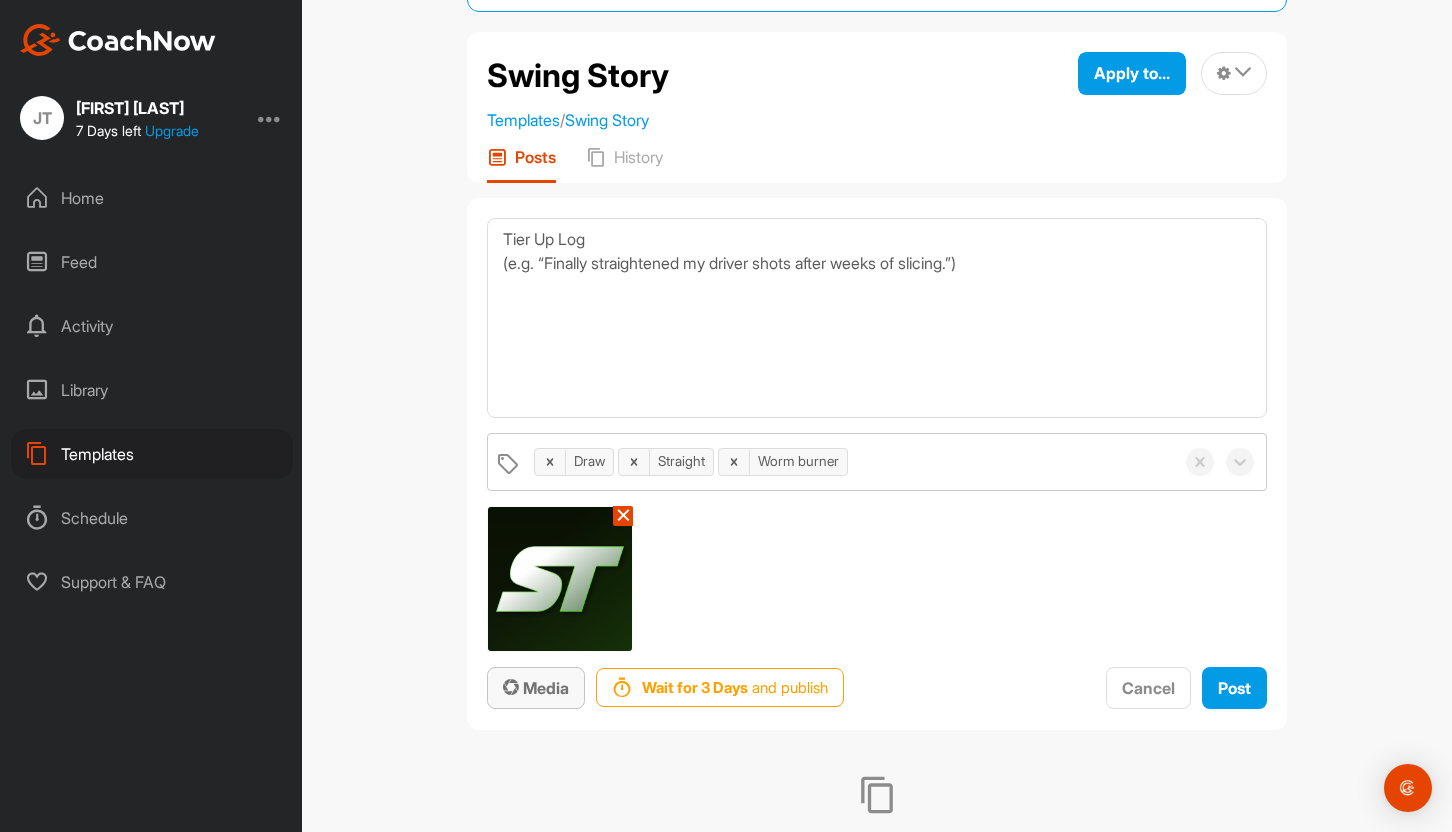 click at bounding box center [511, 687] 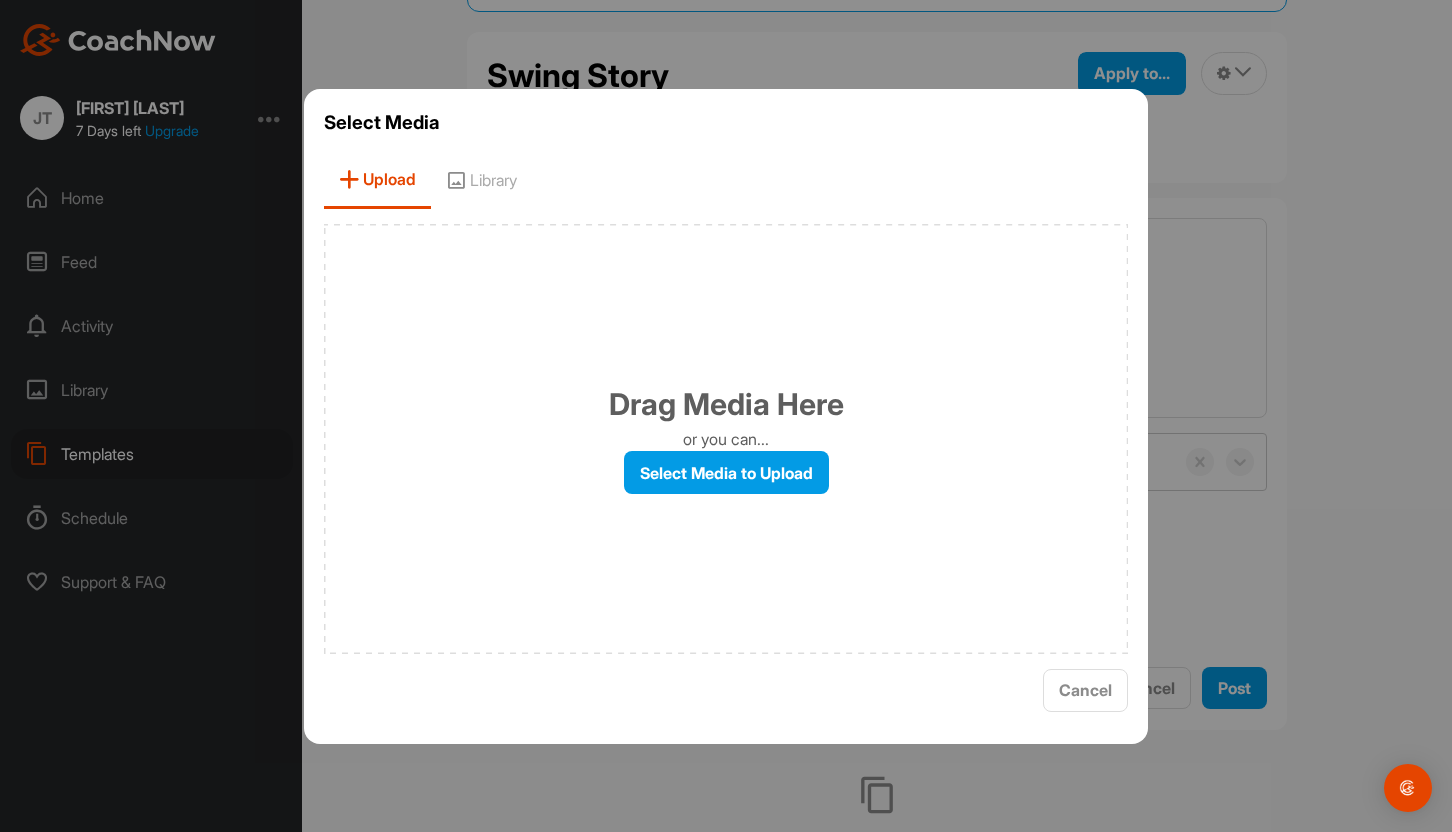 click on "Upload Library" at bounding box center [726, 180] 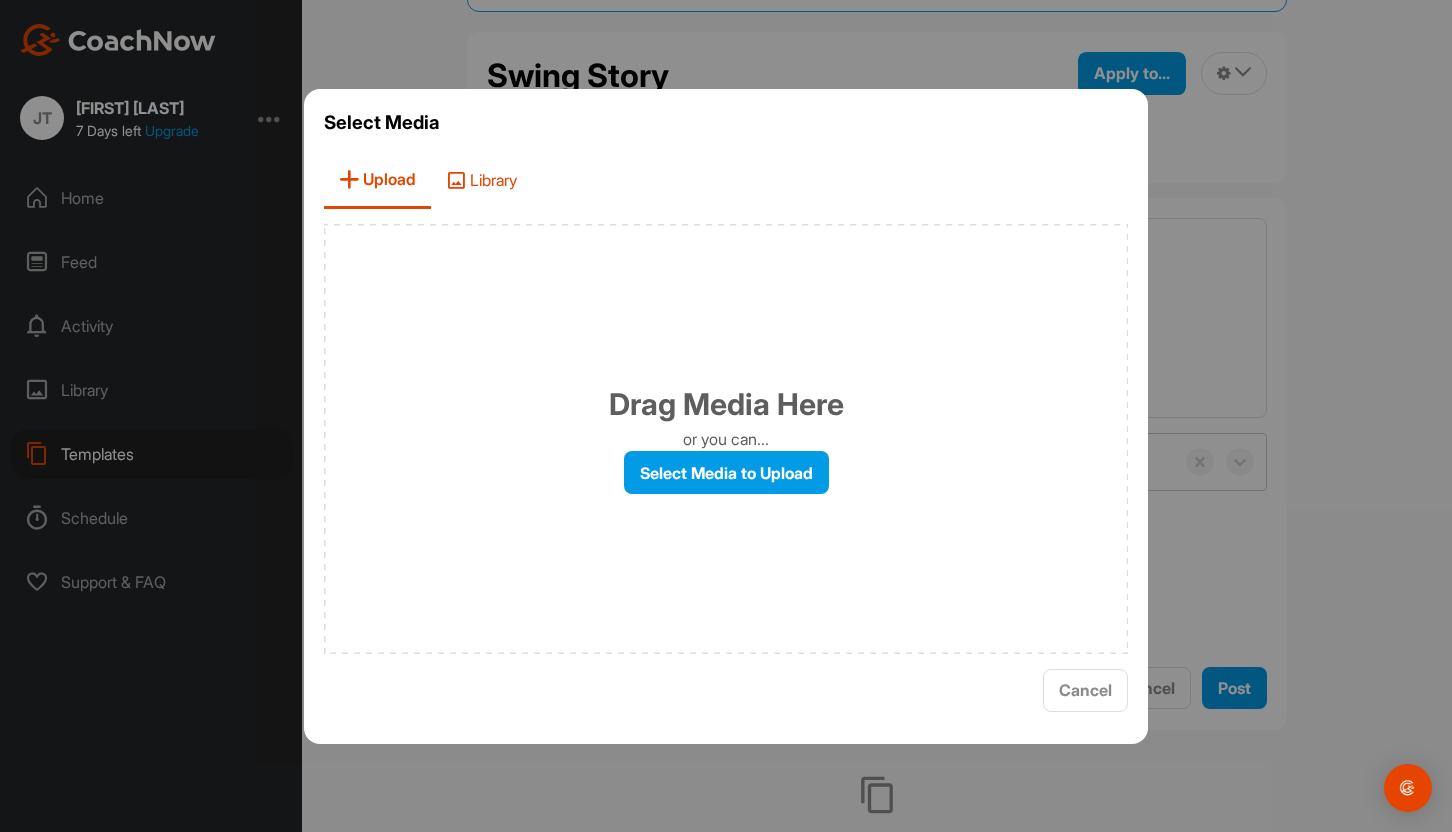 click on "Library" at bounding box center (481, 180) 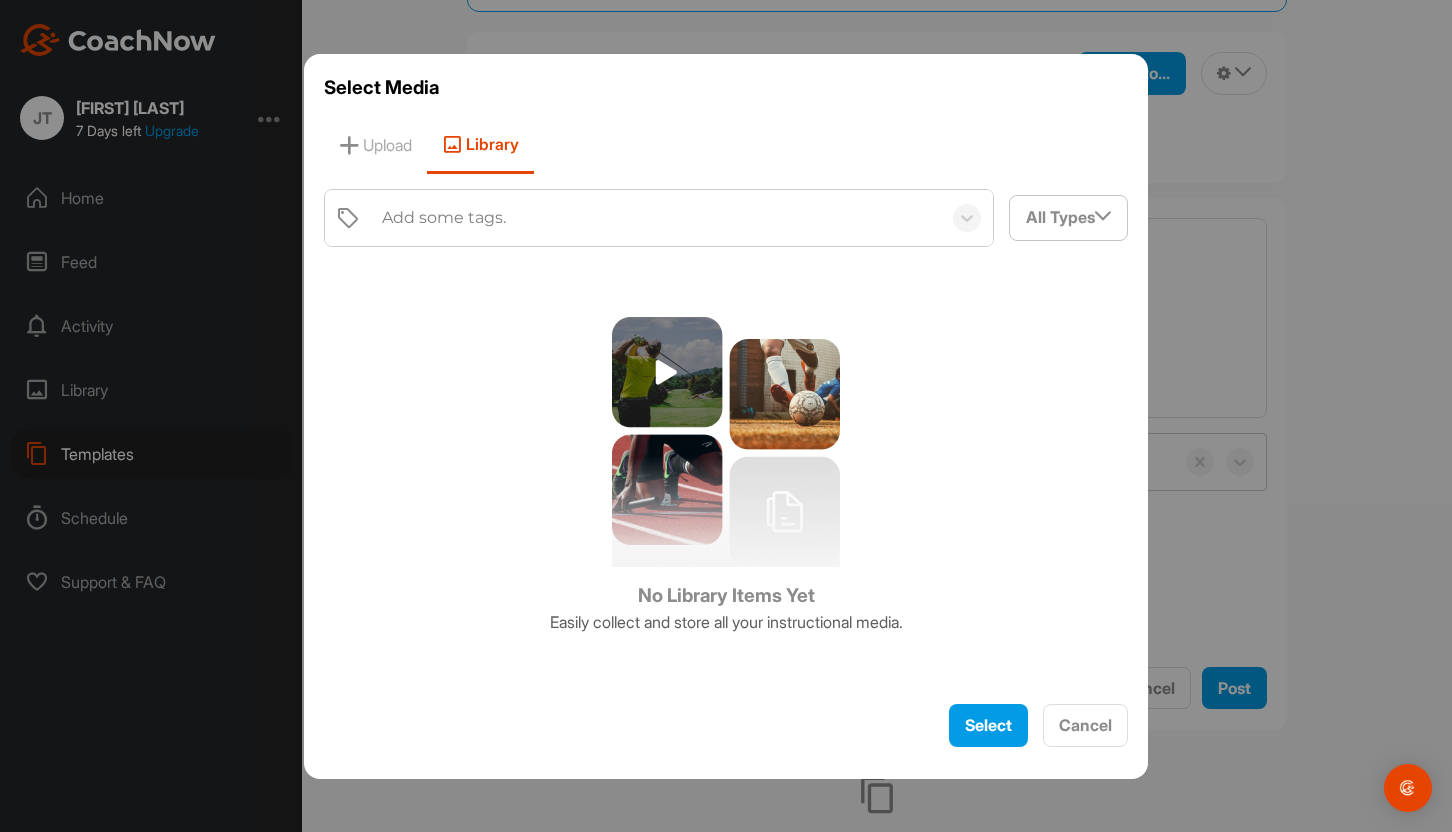 click on "Add some tags." at bounding box center (444, 218) 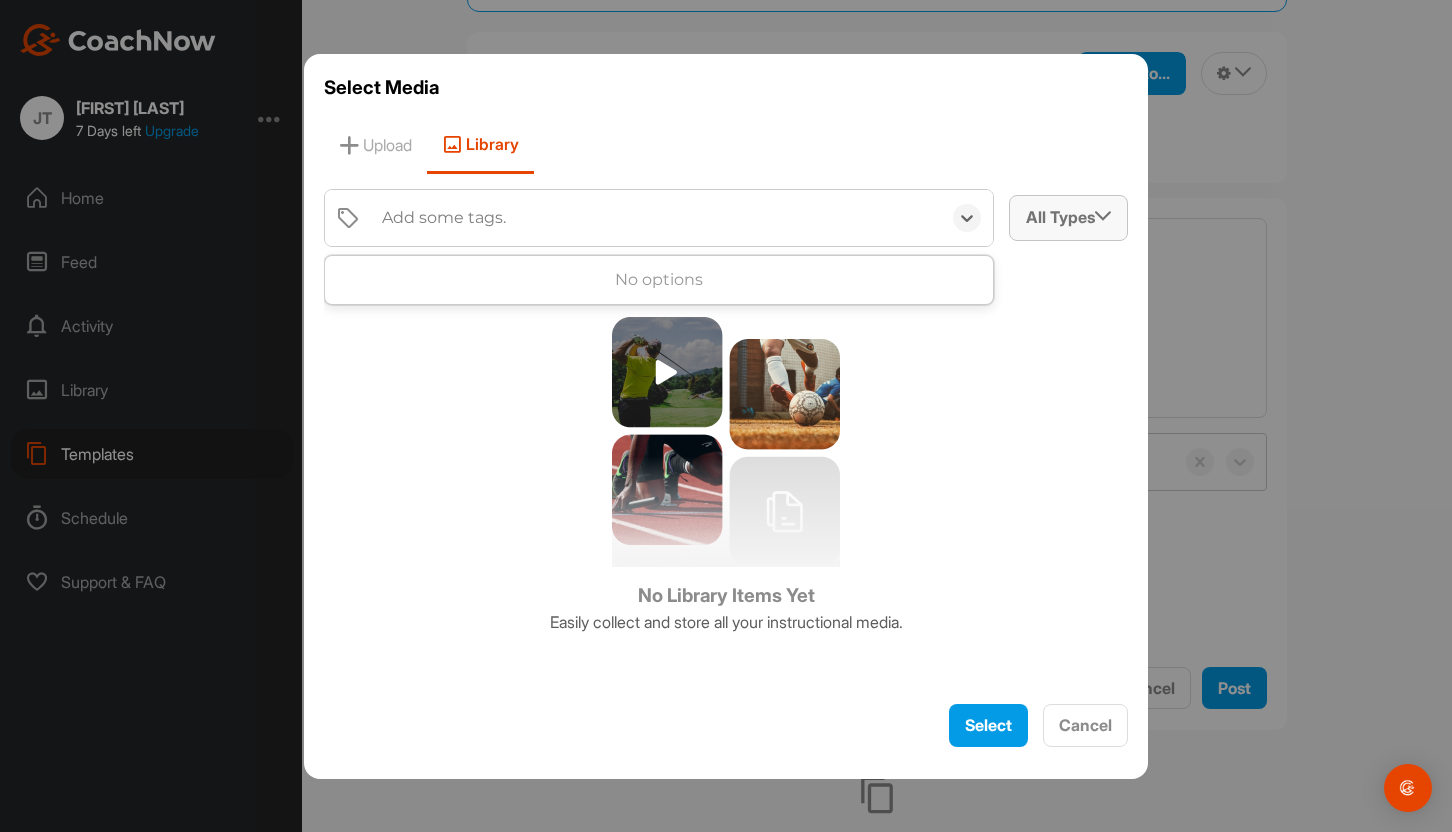 click on "All Types" at bounding box center (1068, 217) 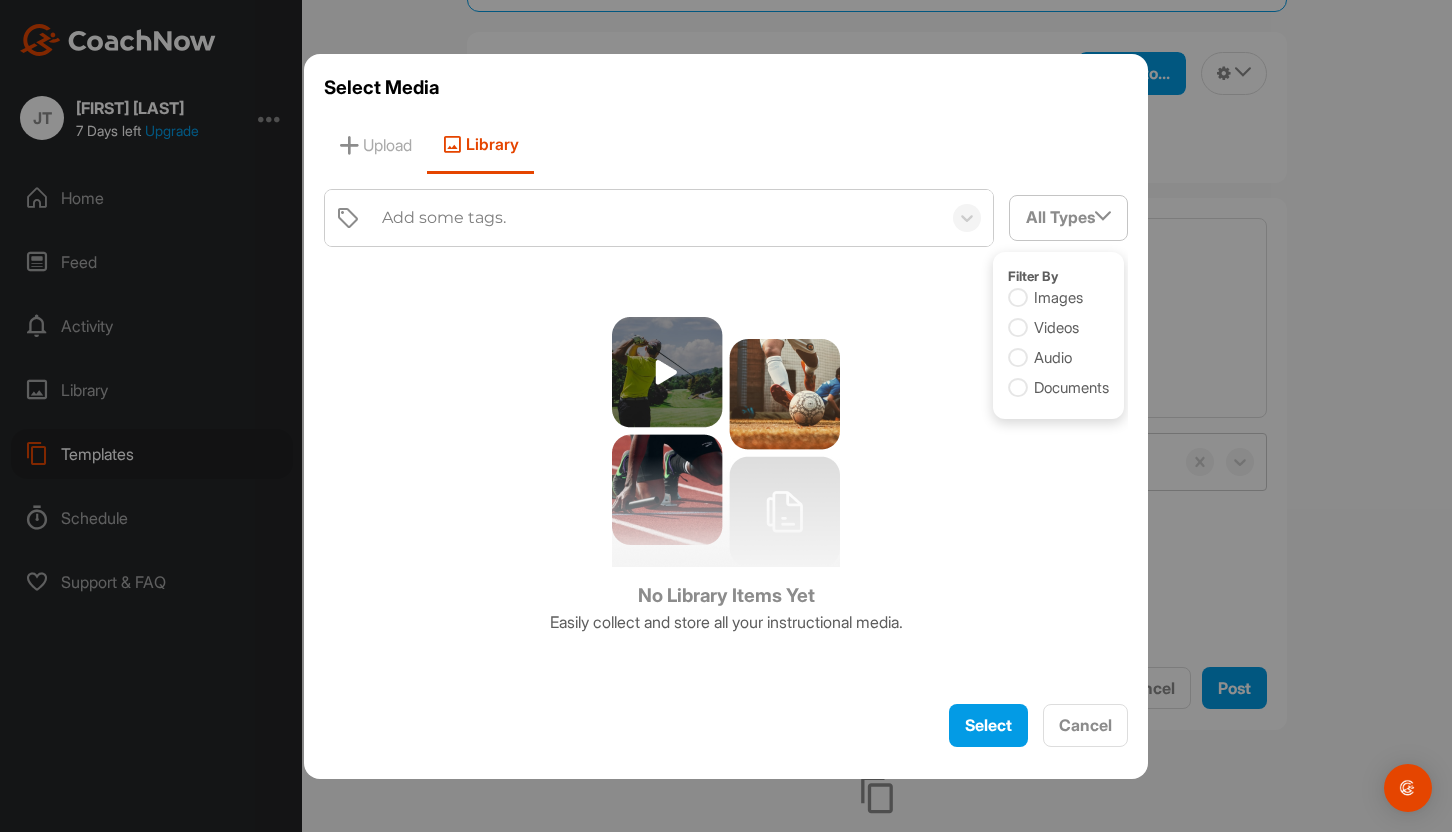 click on "Audio" at bounding box center [1040, 358] 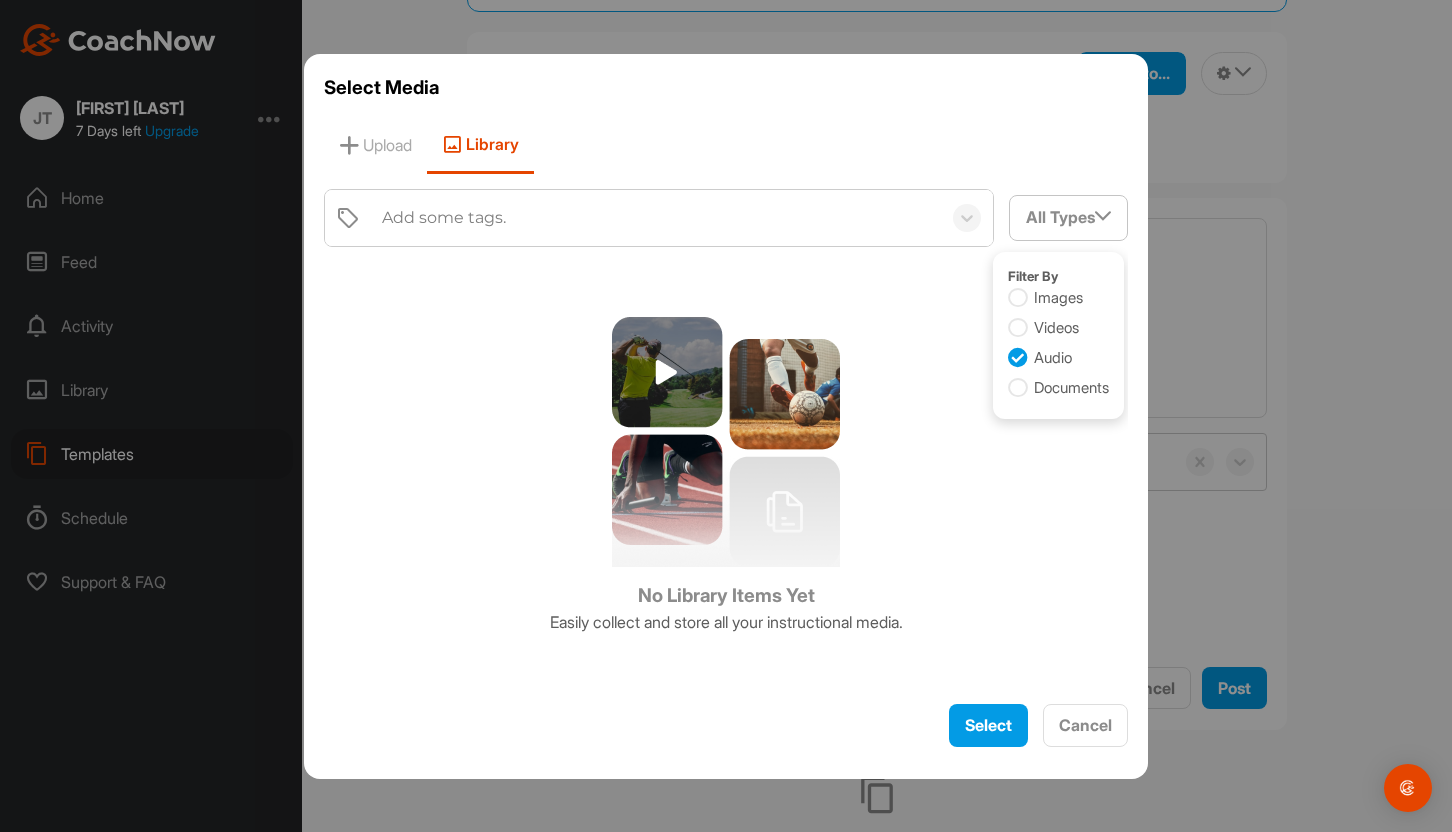 checkbox on "true" 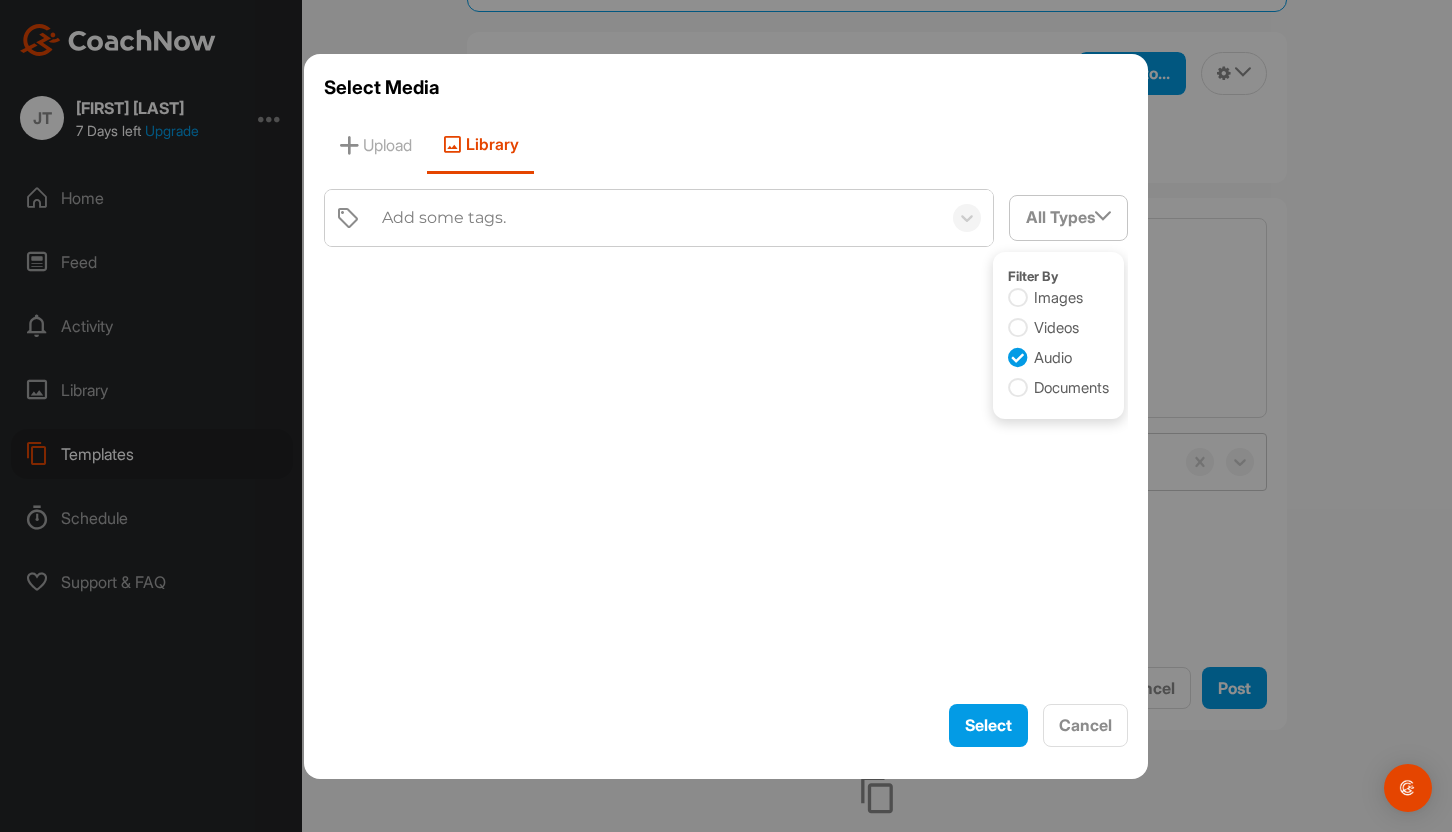 click on "Add some tags." at bounding box center [656, 218] 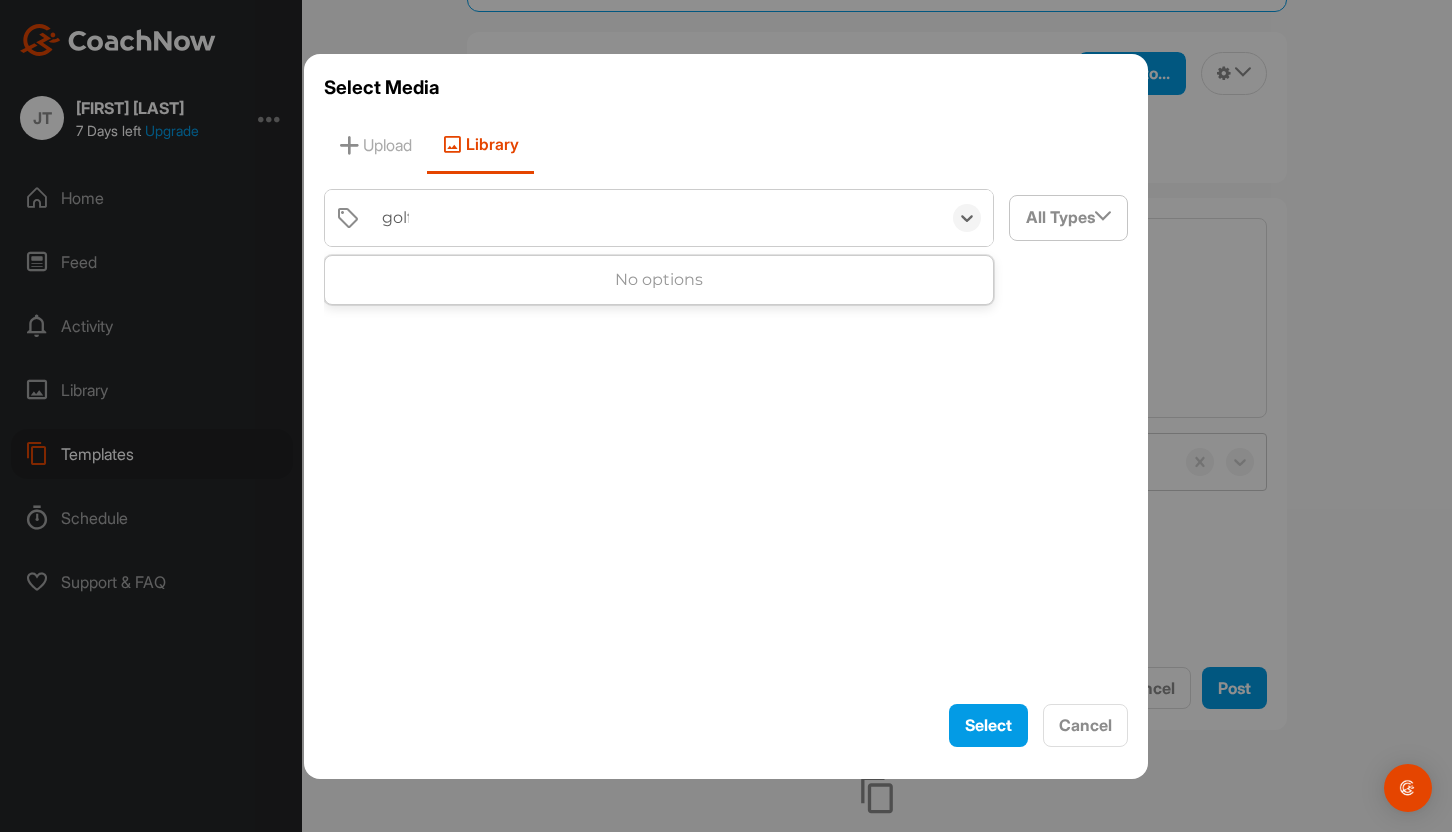 type on "golf" 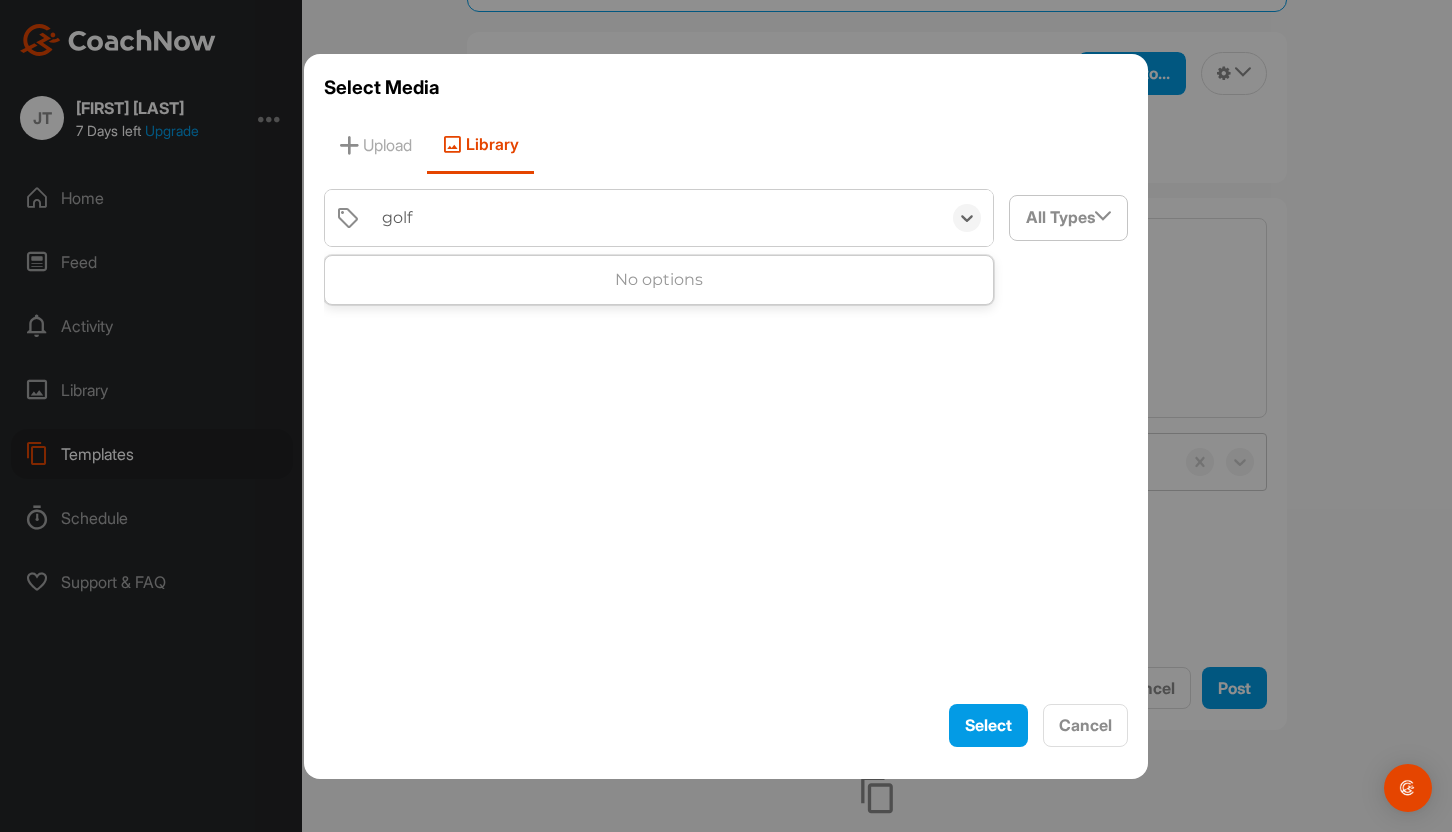 type 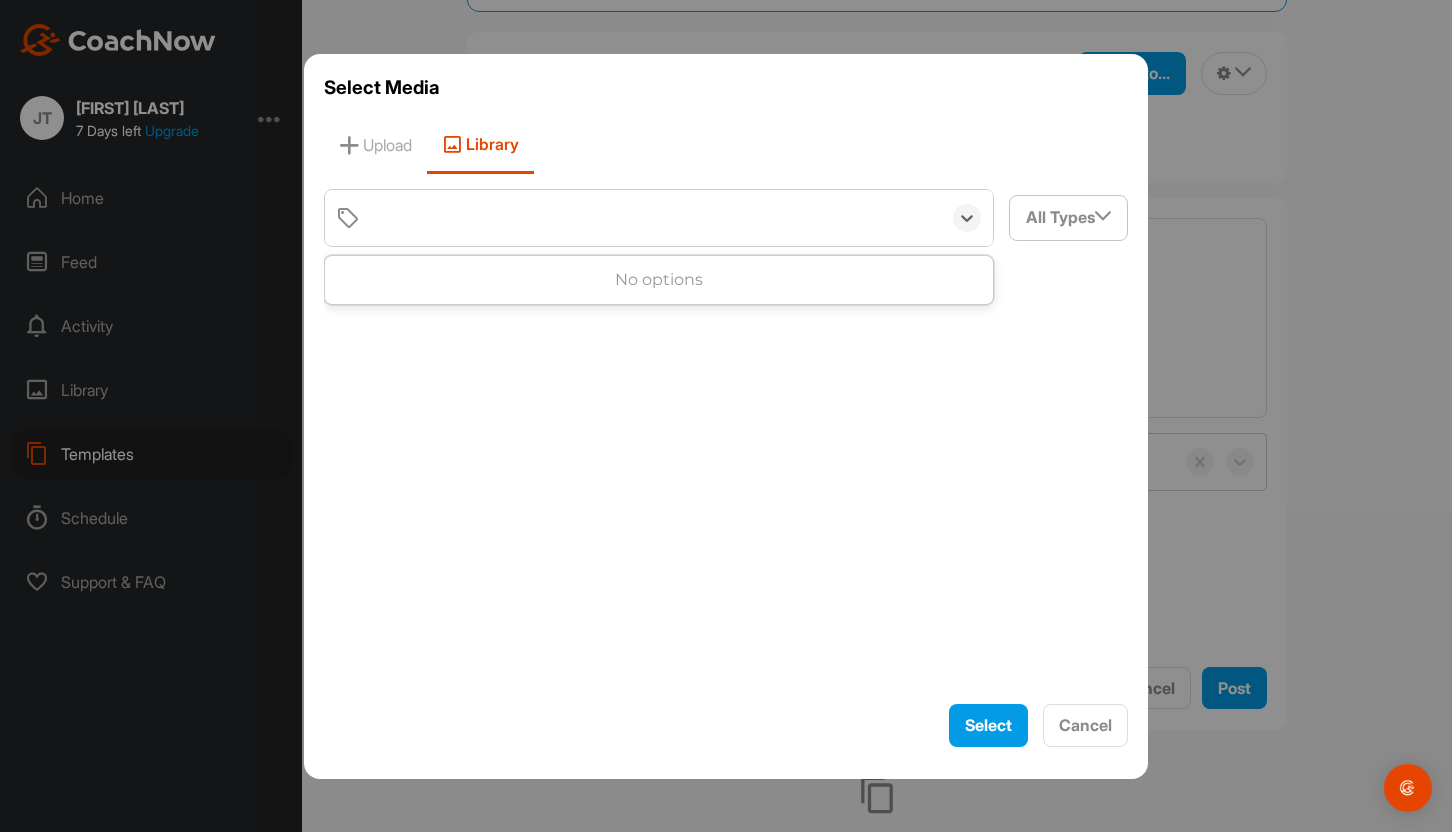 click at bounding box center [726, 475] 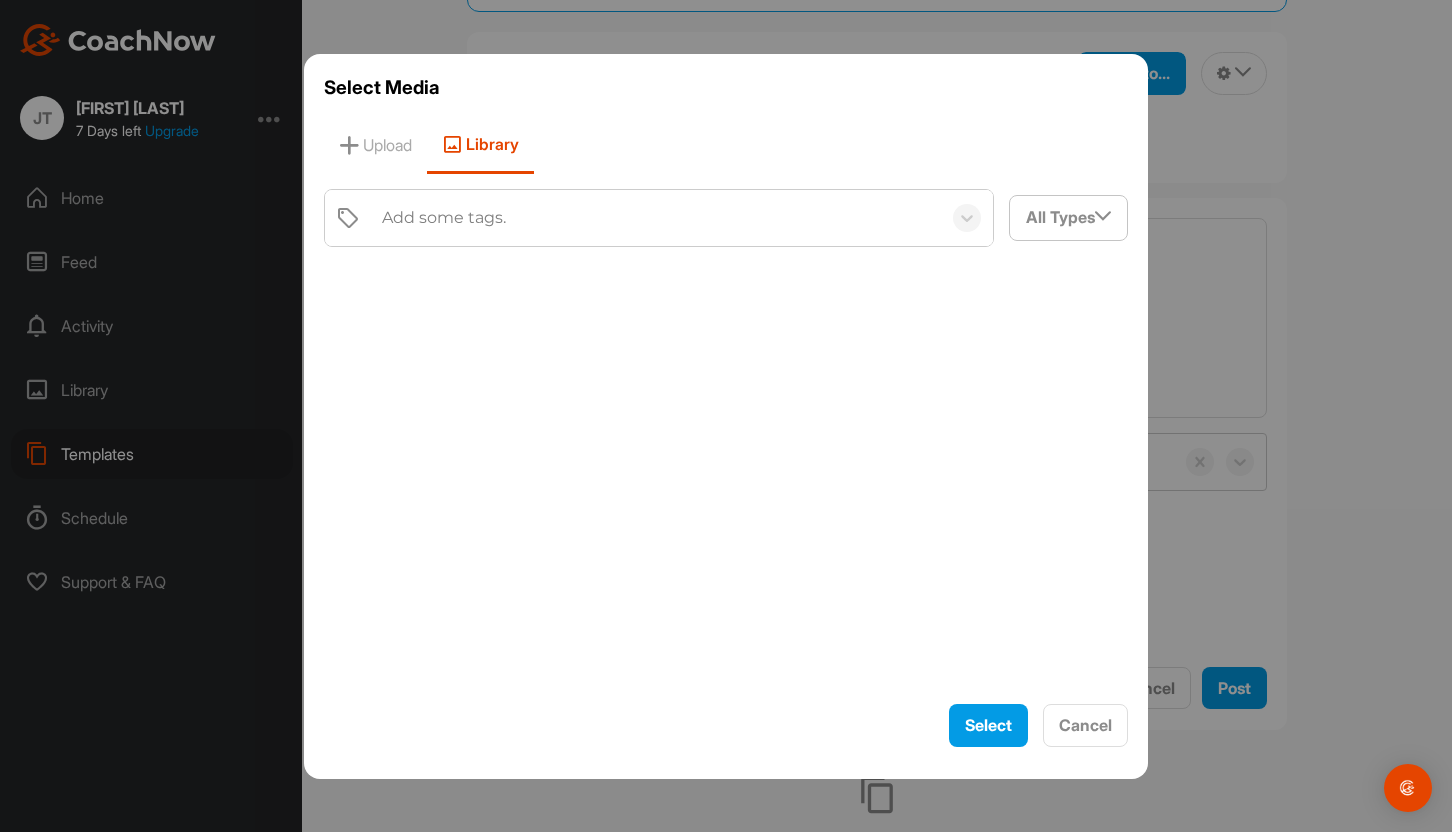 click at bounding box center (726, 416) 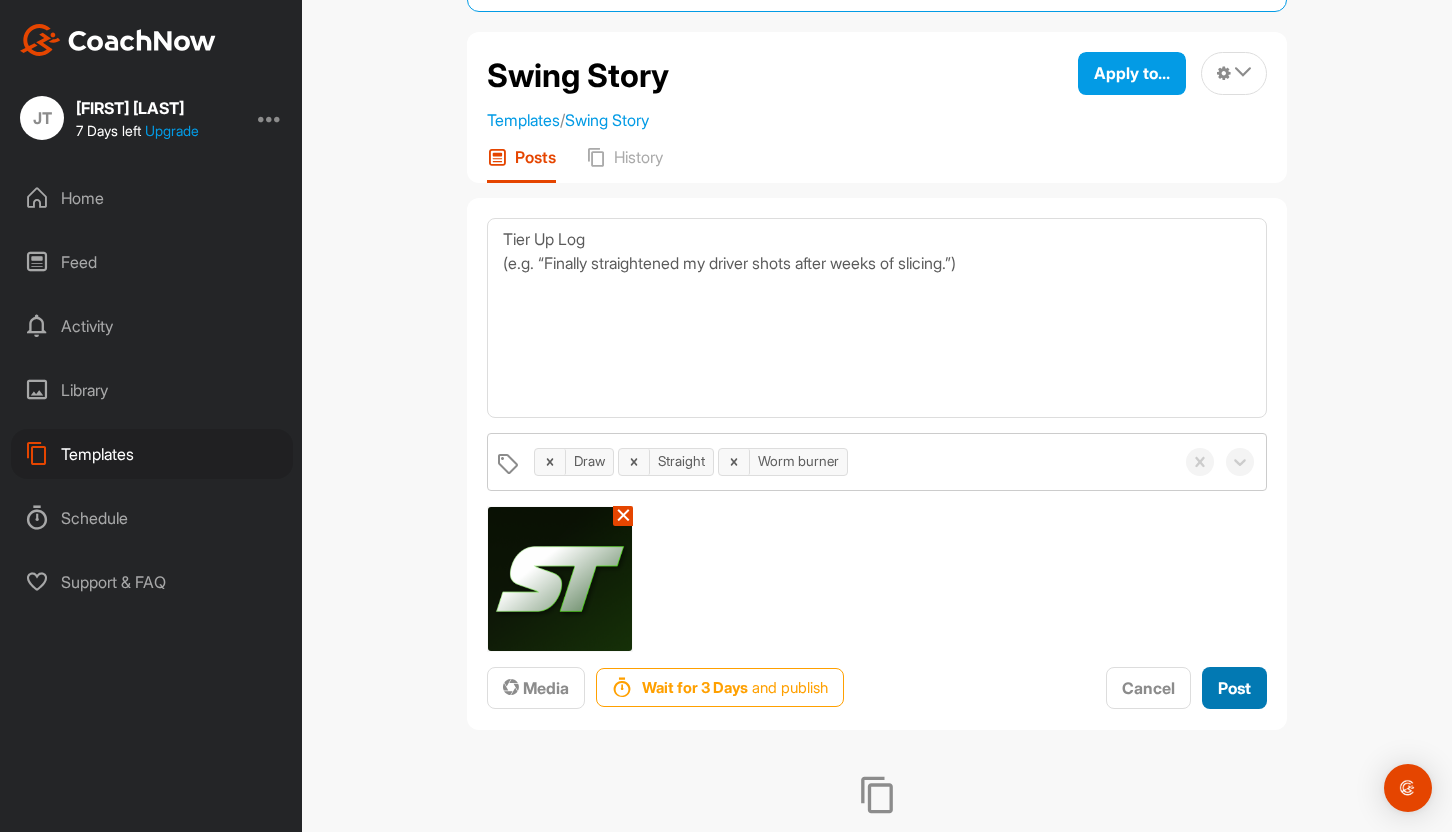 click on "Post" at bounding box center [1234, 688] 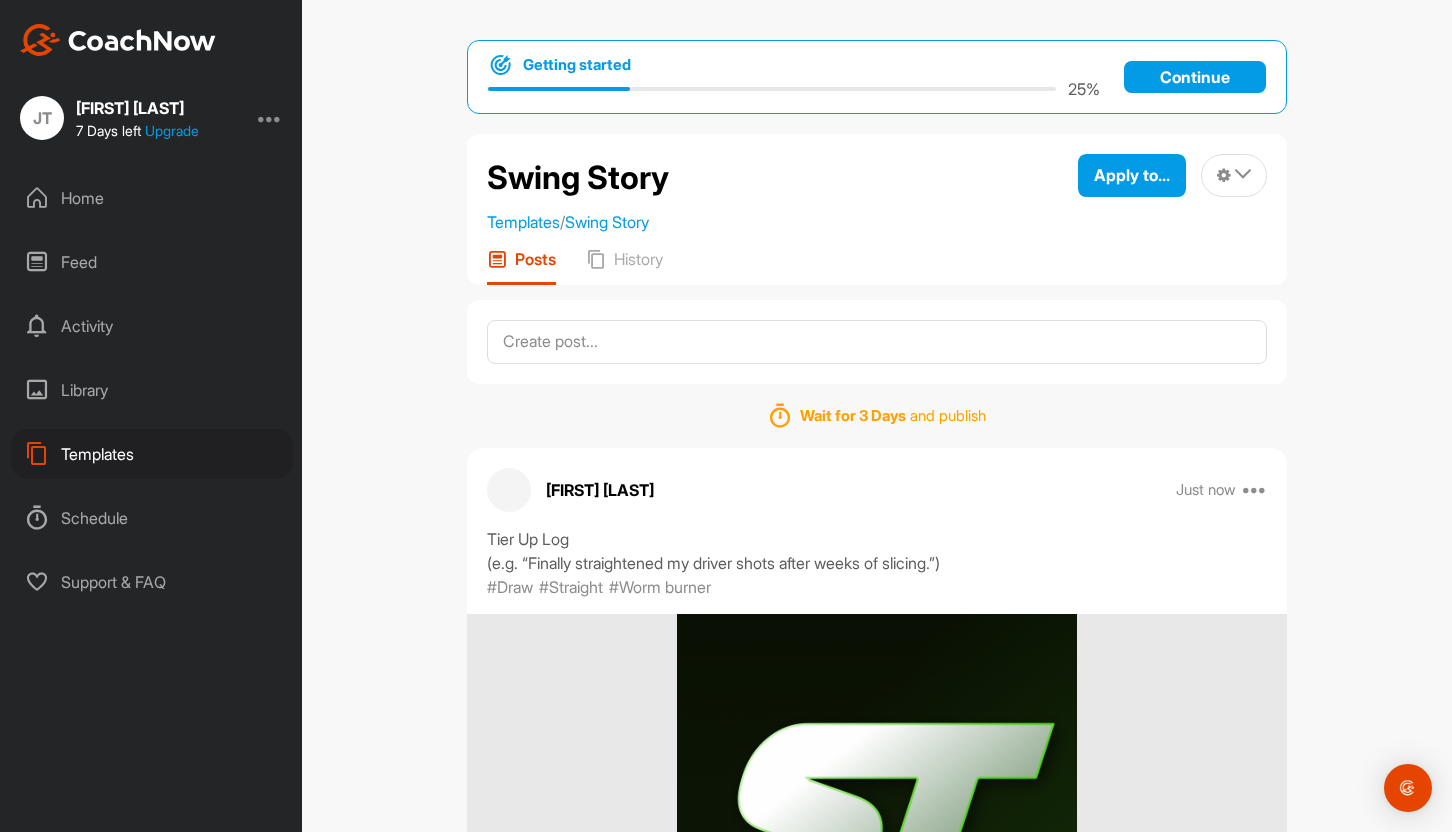 scroll, scrollTop: 0, scrollLeft: 0, axis: both 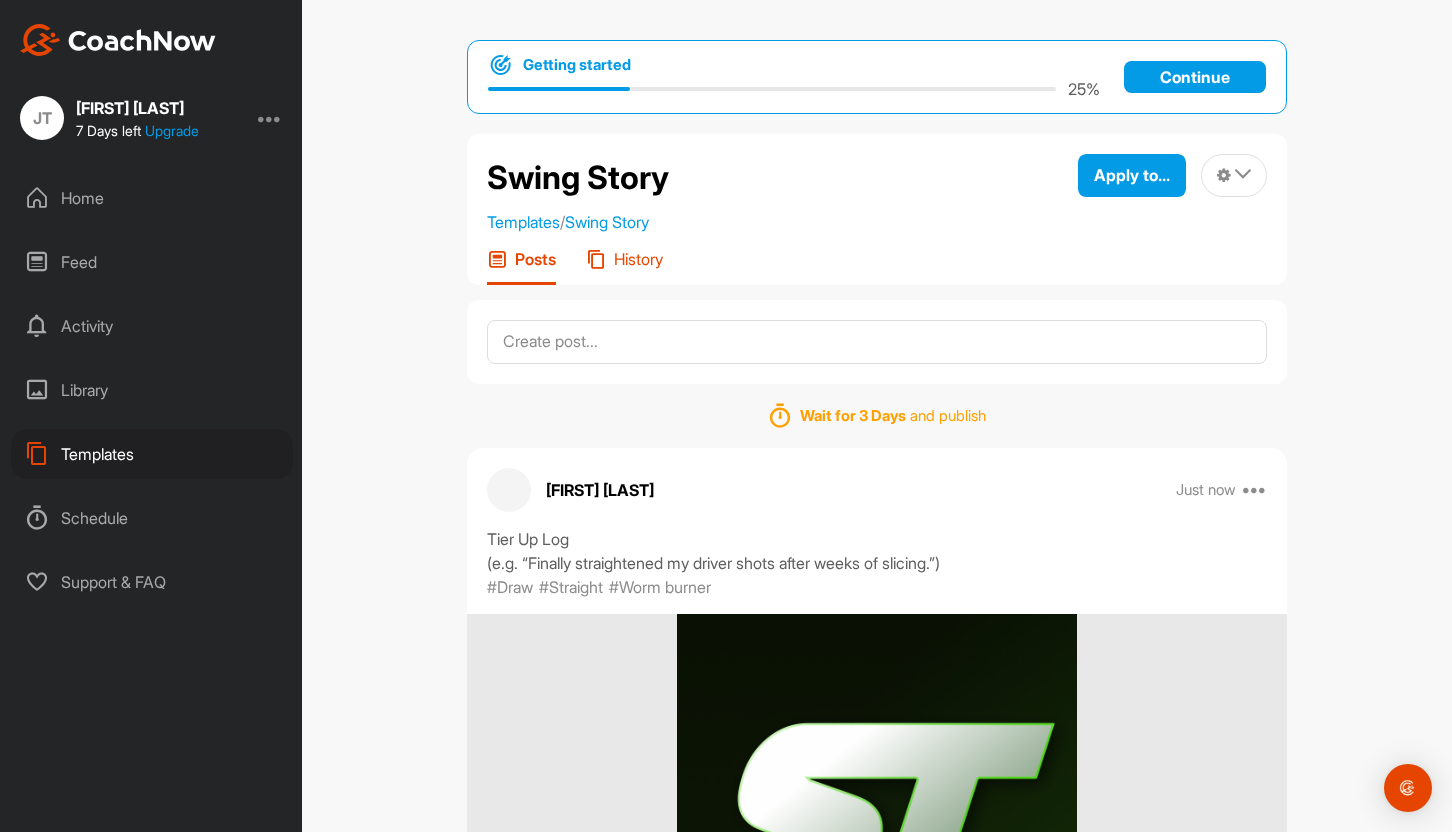 click on "History" at bounding box center (638, 259) 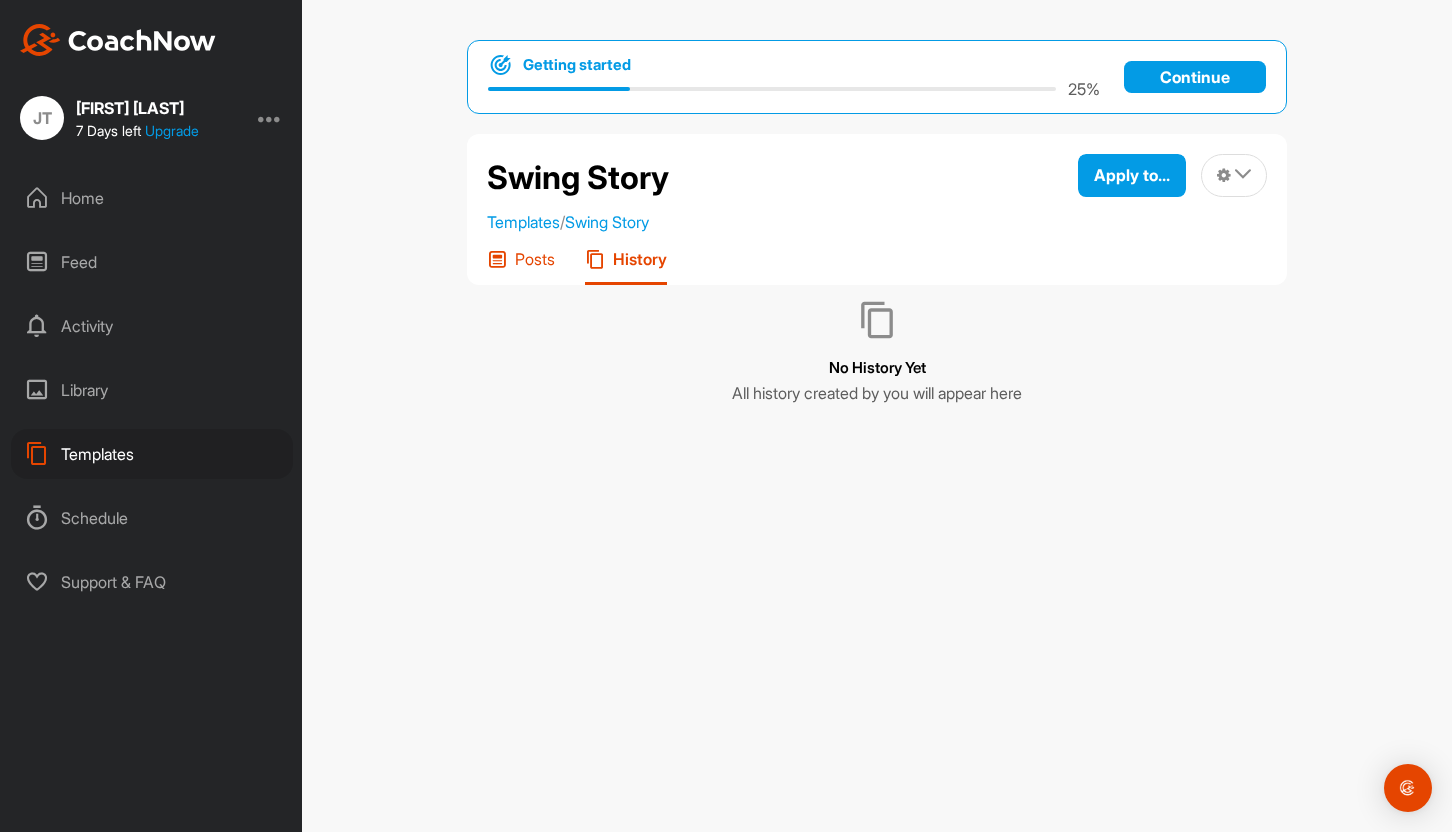click at bounding box center (497, 259) 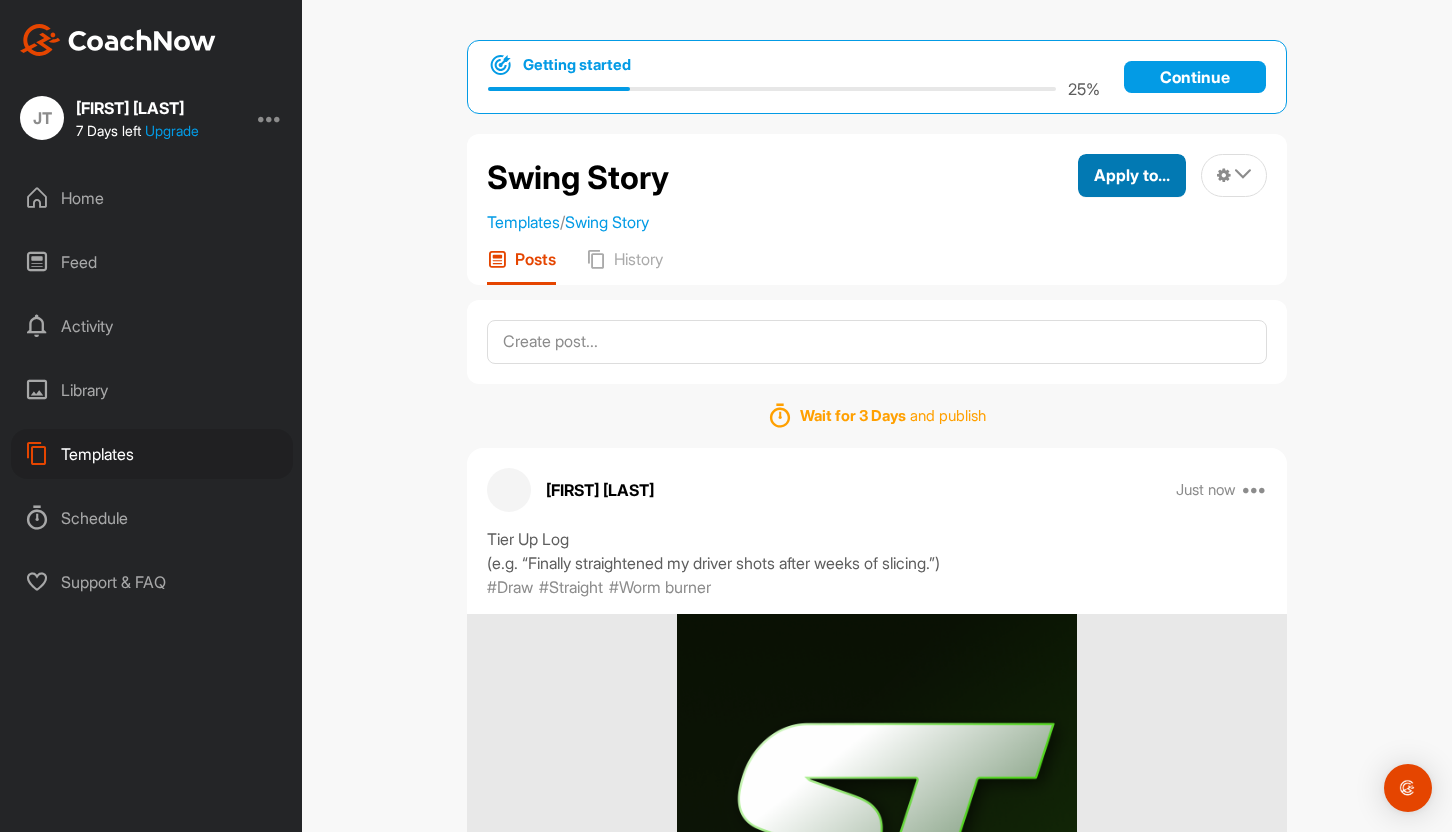 click on "Apply to..." at bounding box center (1132, 175) 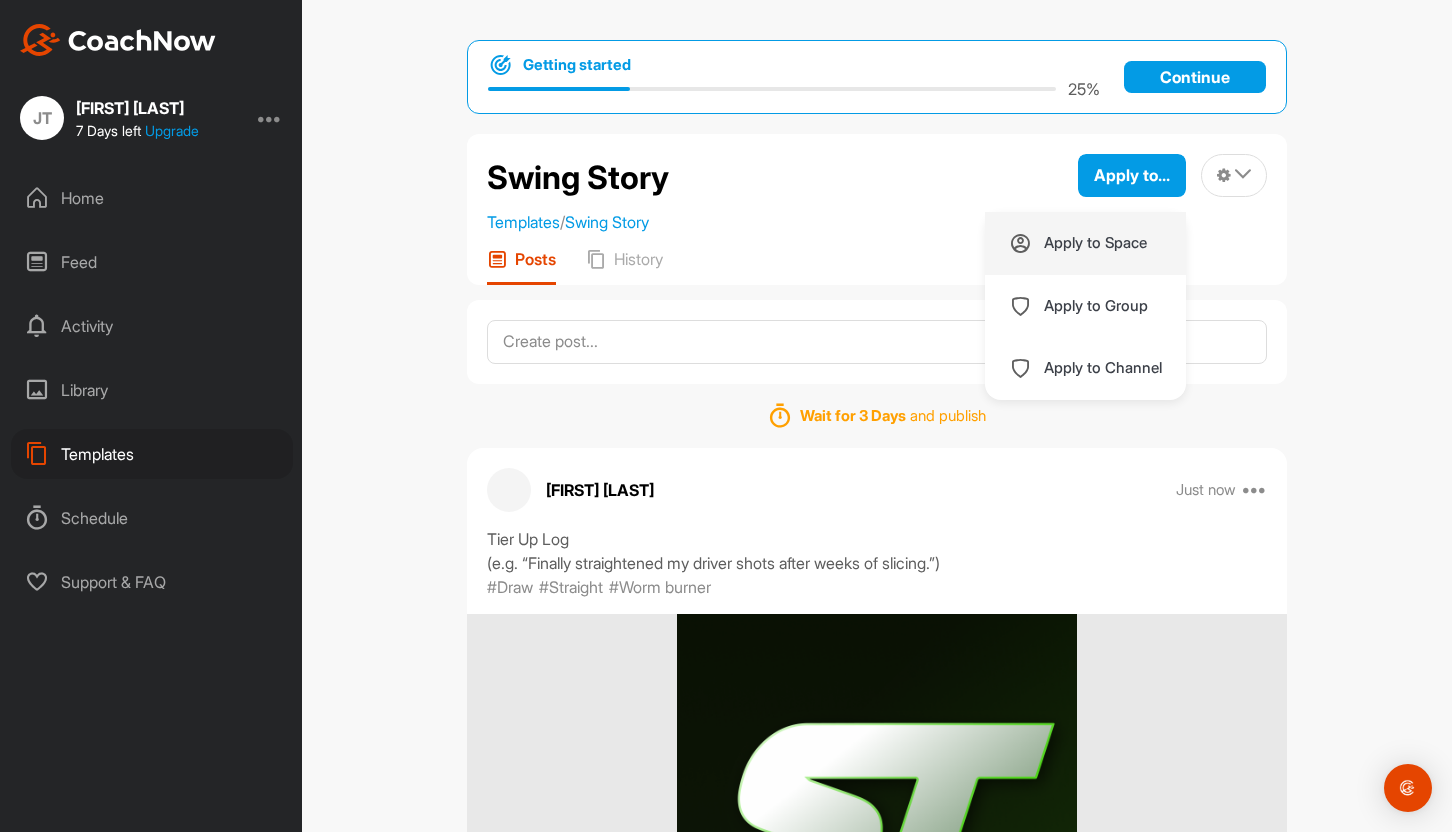 click on "Apply to Space" at bounding box center [1095, 243] 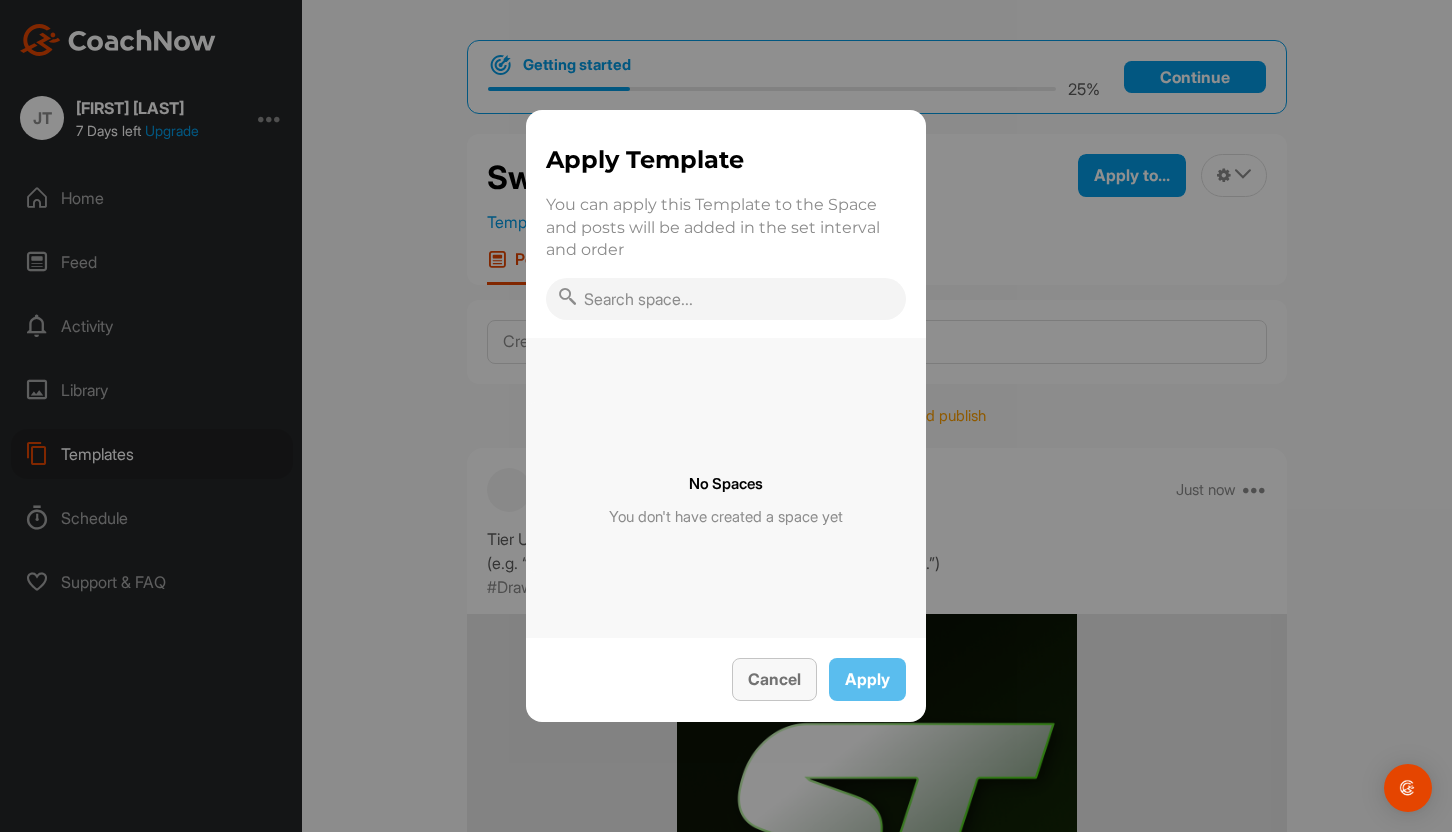 click on "Cancel" at bounding box center [774, 679] 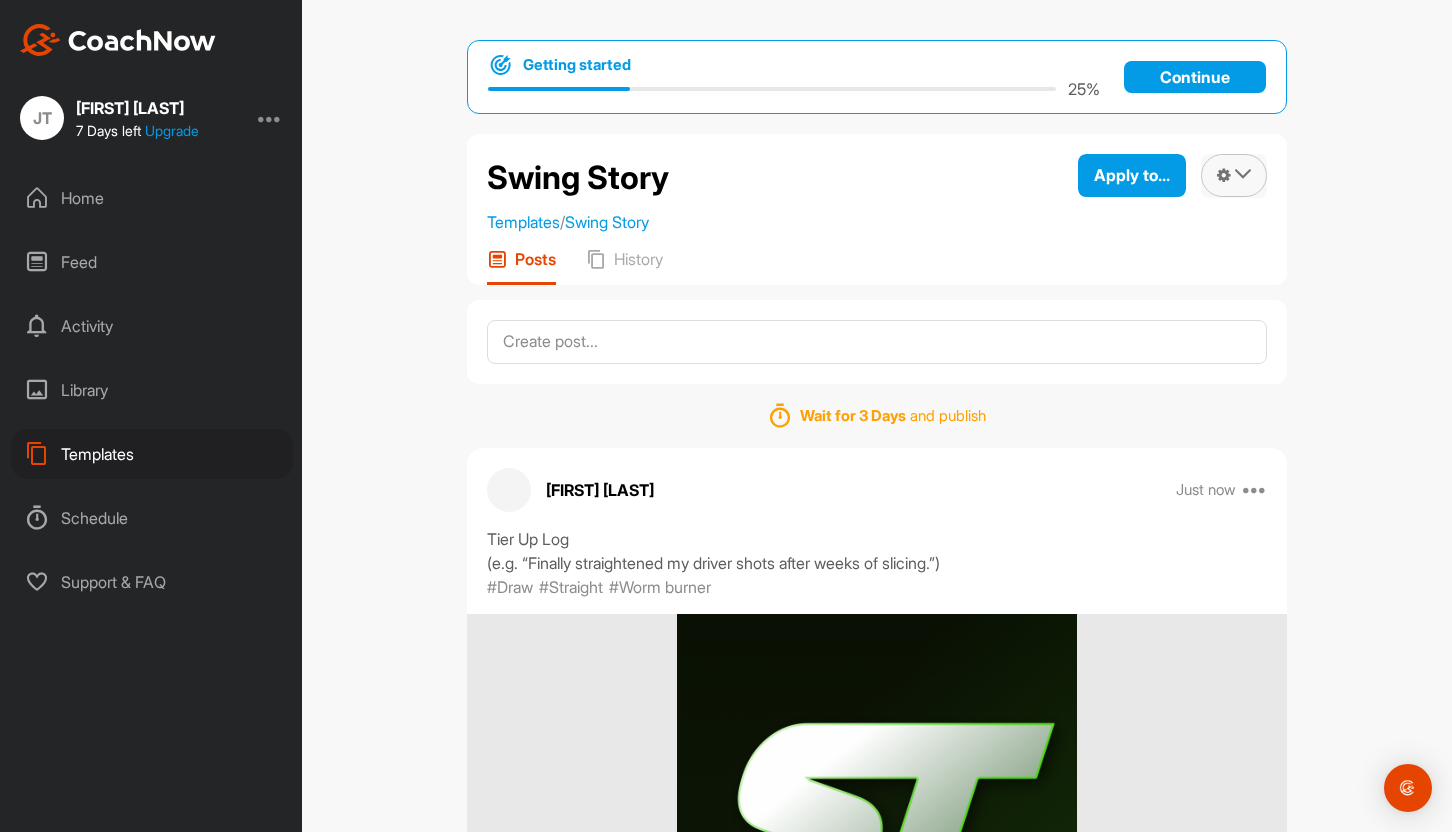 click at bounding box center [1243, 174] 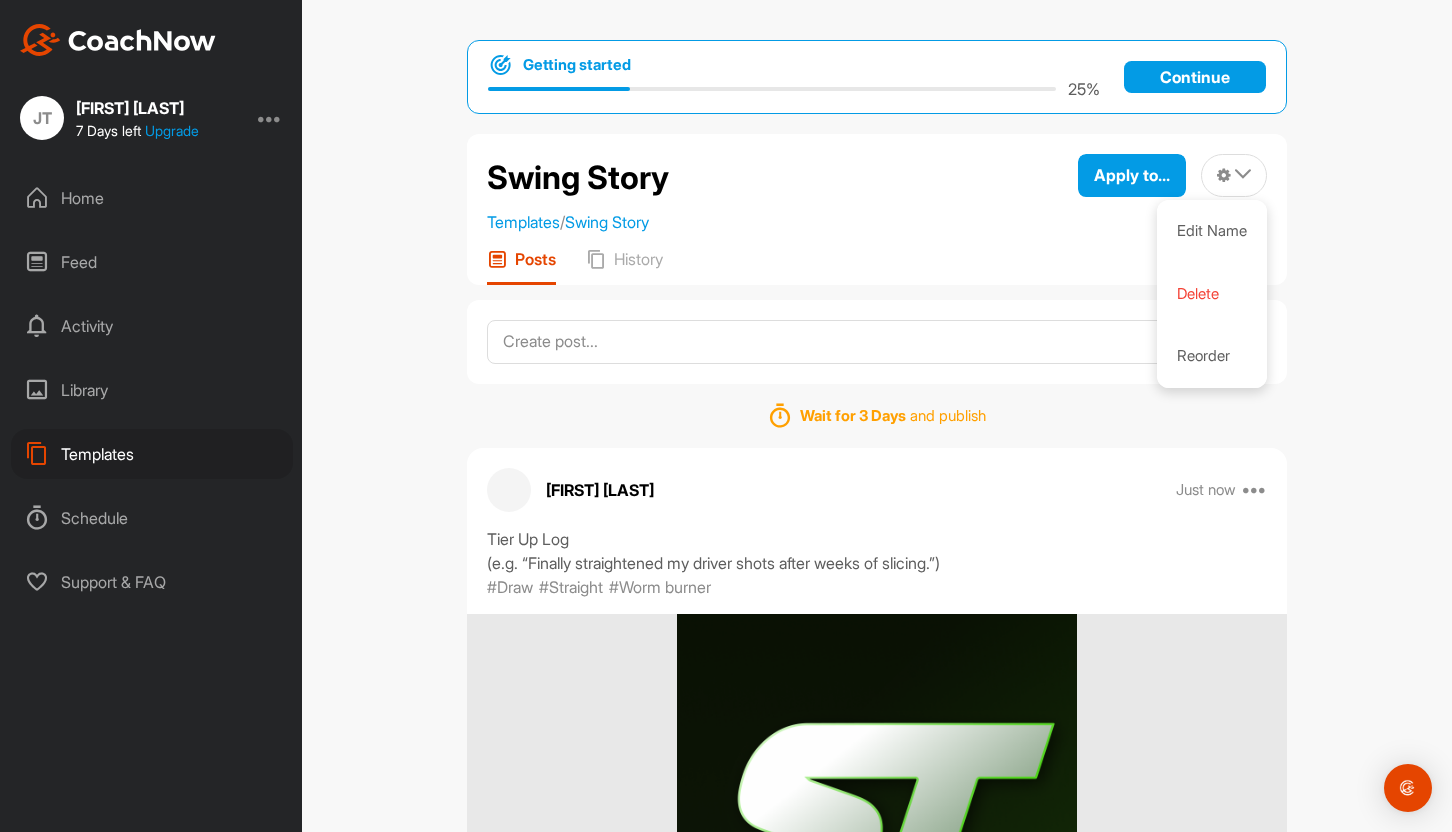 click on "Getting started 25 % Continue Swing Story Templates   /   Swing Story     Apply to... Apply to Space Apply to Group Apply to Channel   Edit Name Delete Reorder Posts History Wait for   3   Day s   and publish [FIRST] [LAST]   Just now Copy to ... Edit Edit Tags Pin to top Delete Tier Up Log
(e.g. “Finally straightened my driver shots after weeks of slicing.”)  #Draw #Straight #Worm burner" at bounding box center [877, 416] 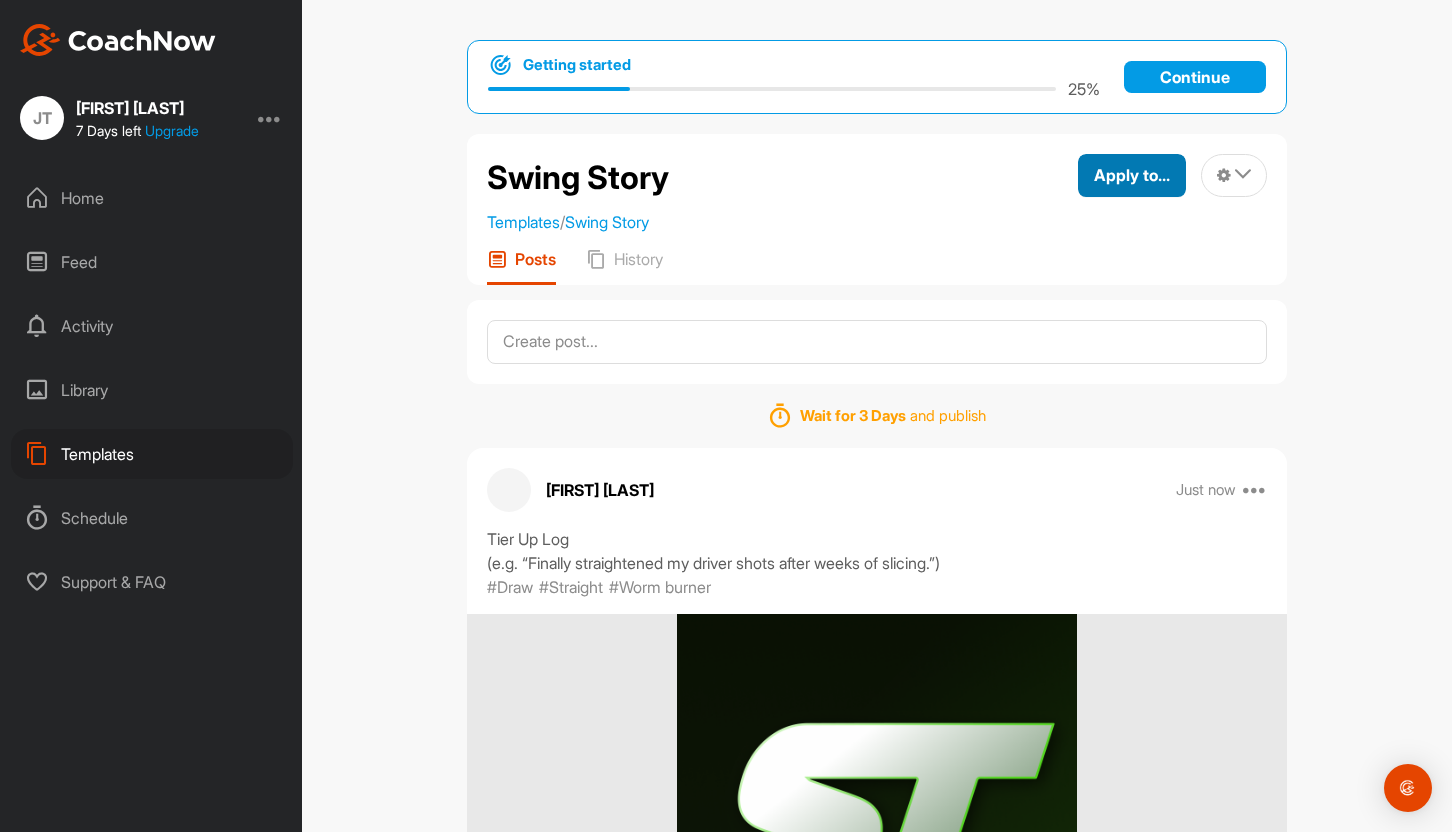 click on "Apply to..." at bounding box center [1132, 175] 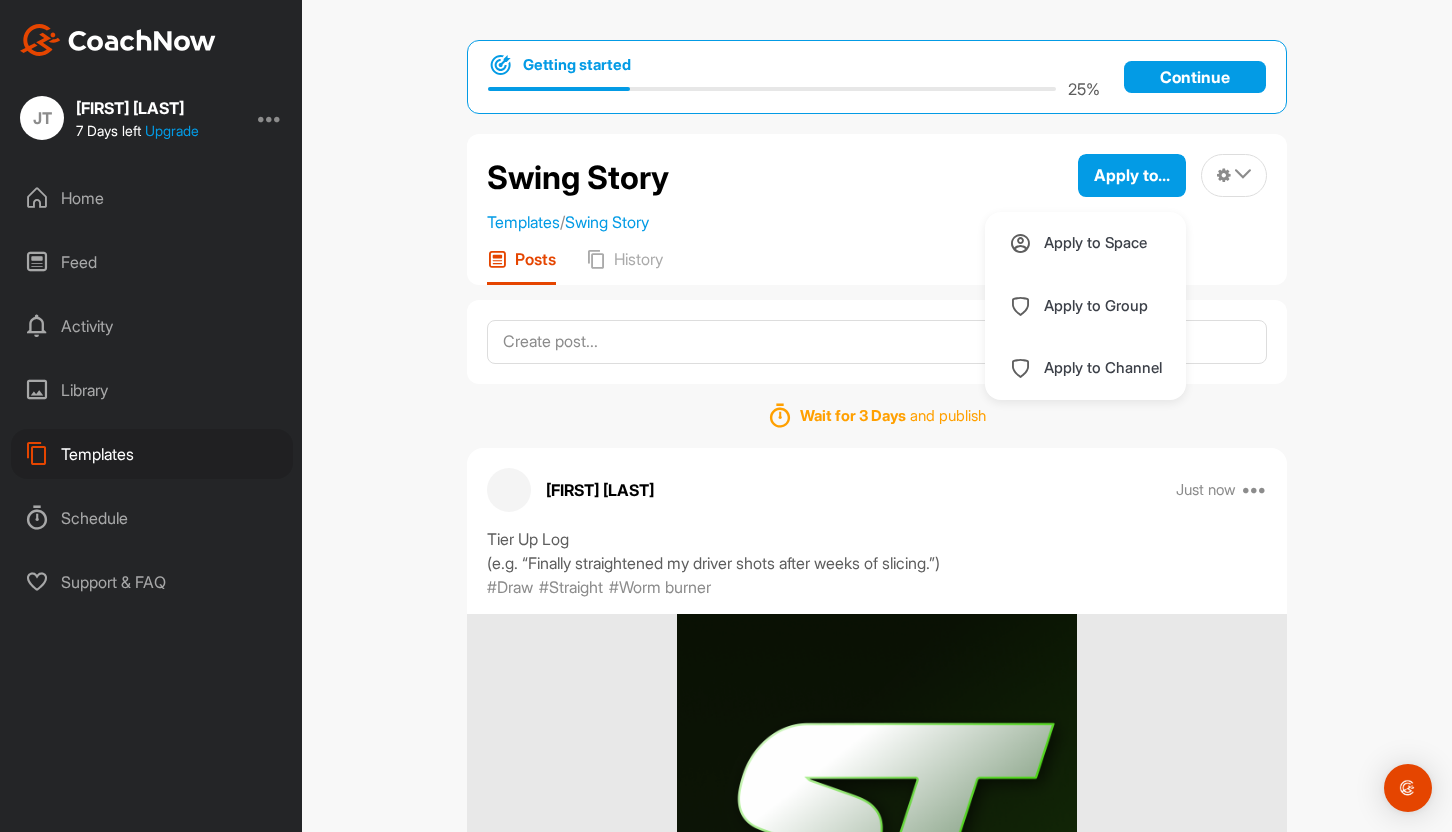 click on "Posts History" at bounding box center [877, 267] 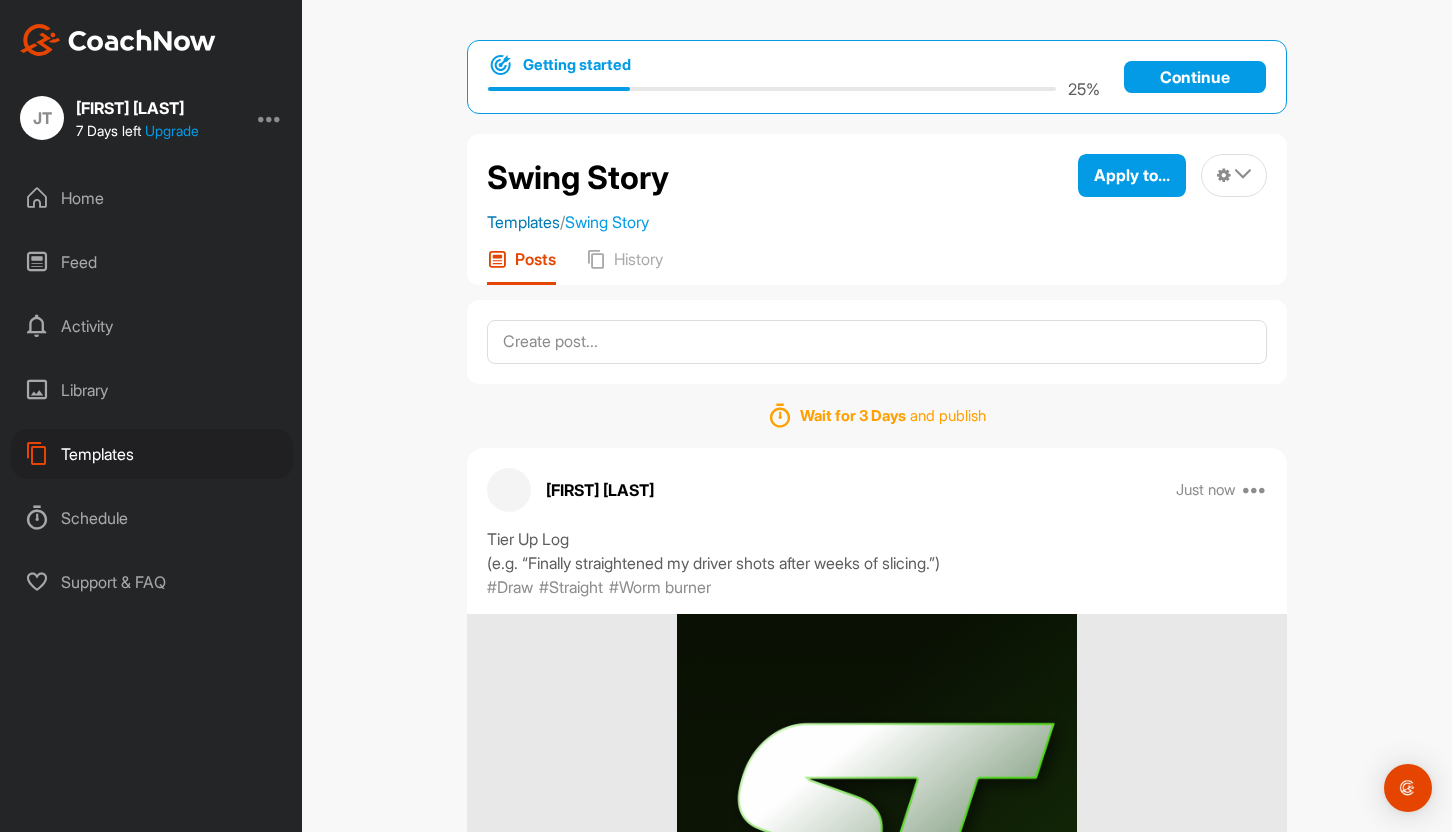 click on "Templates" at bounding box center (523, 222) 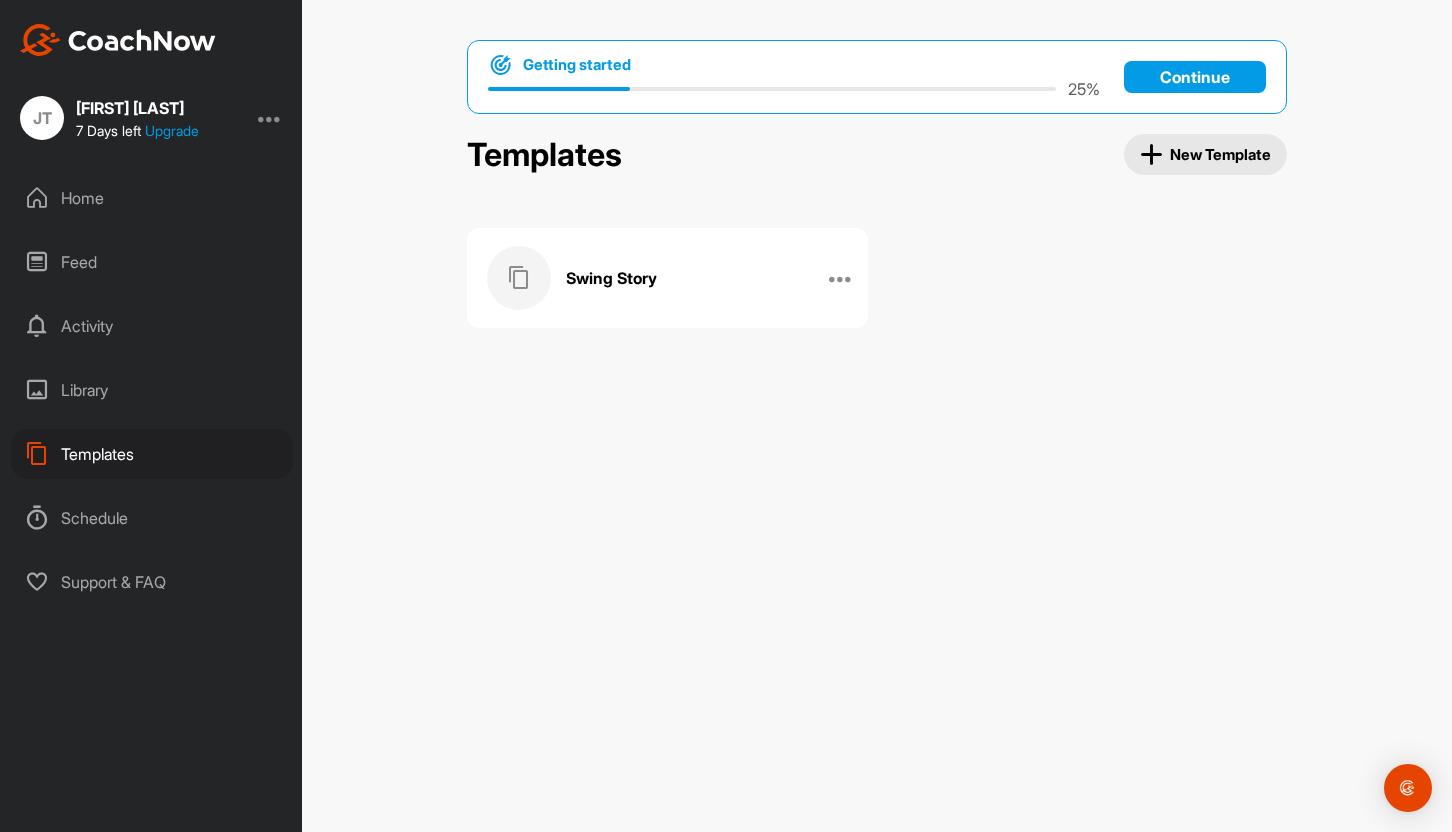 click on "Templates" at bounding box center [152, 454] 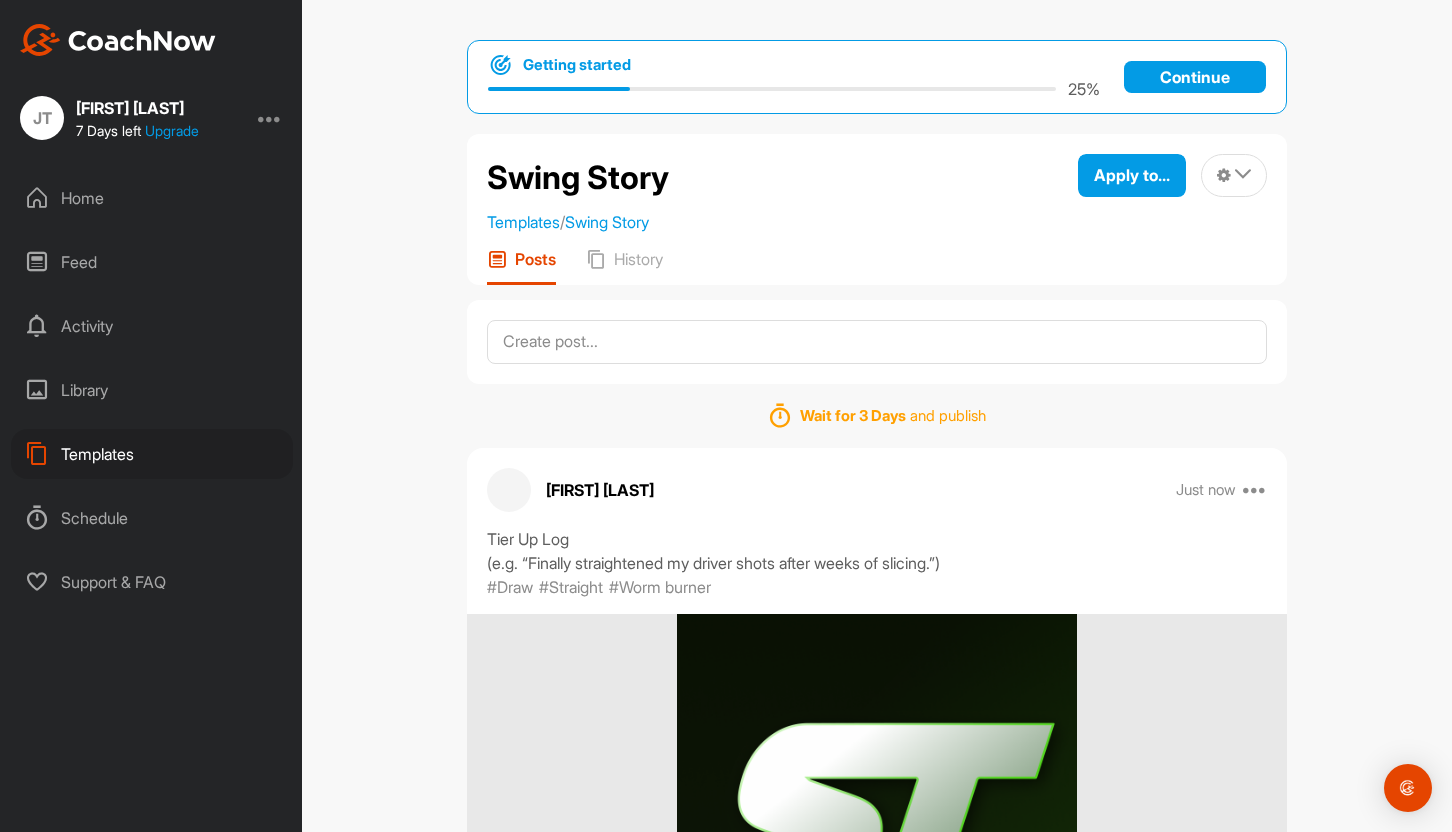 click on "Home" at bounding box center [152, 198] 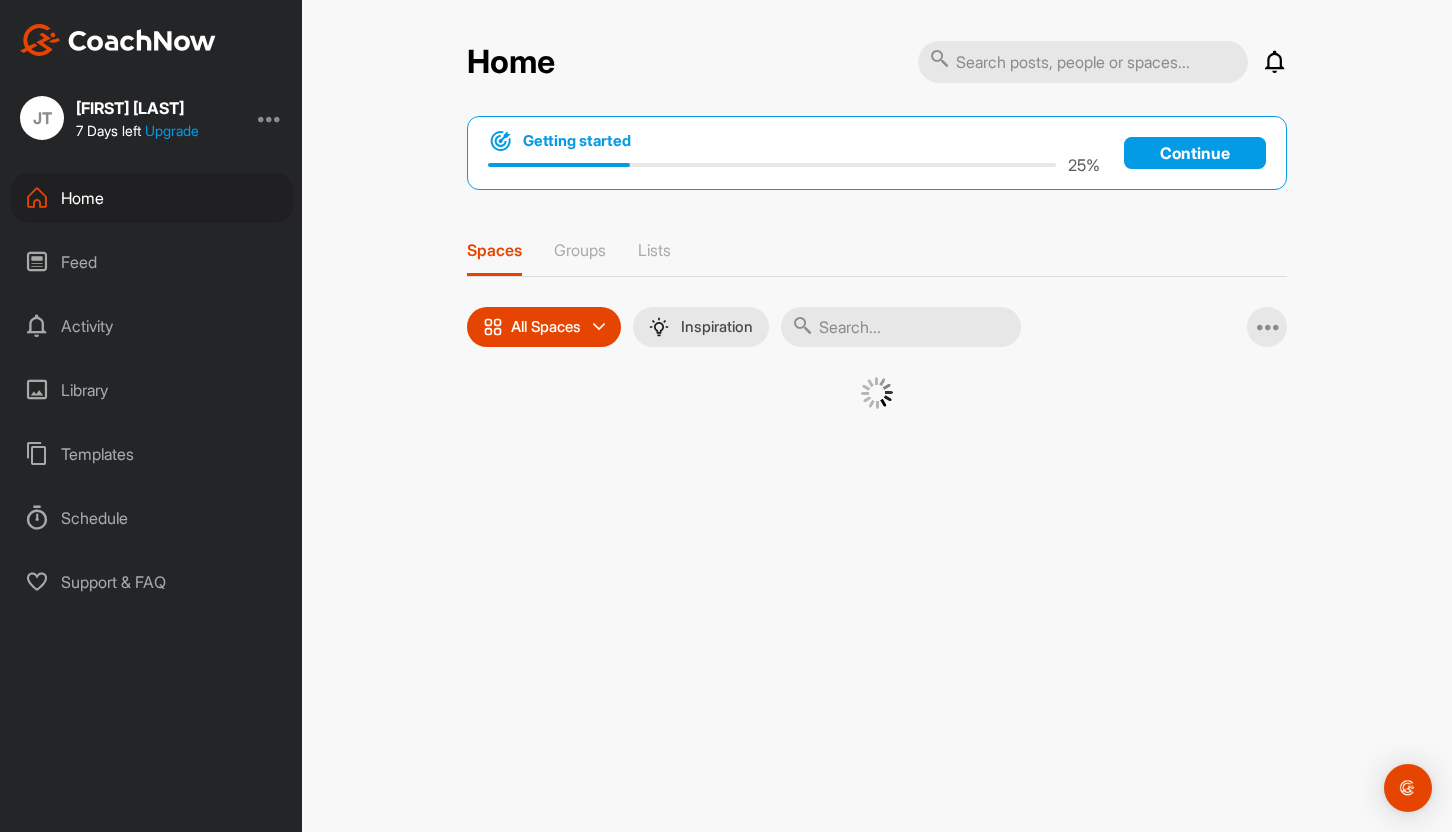 click on "Home" at bounding box center [152, 198] 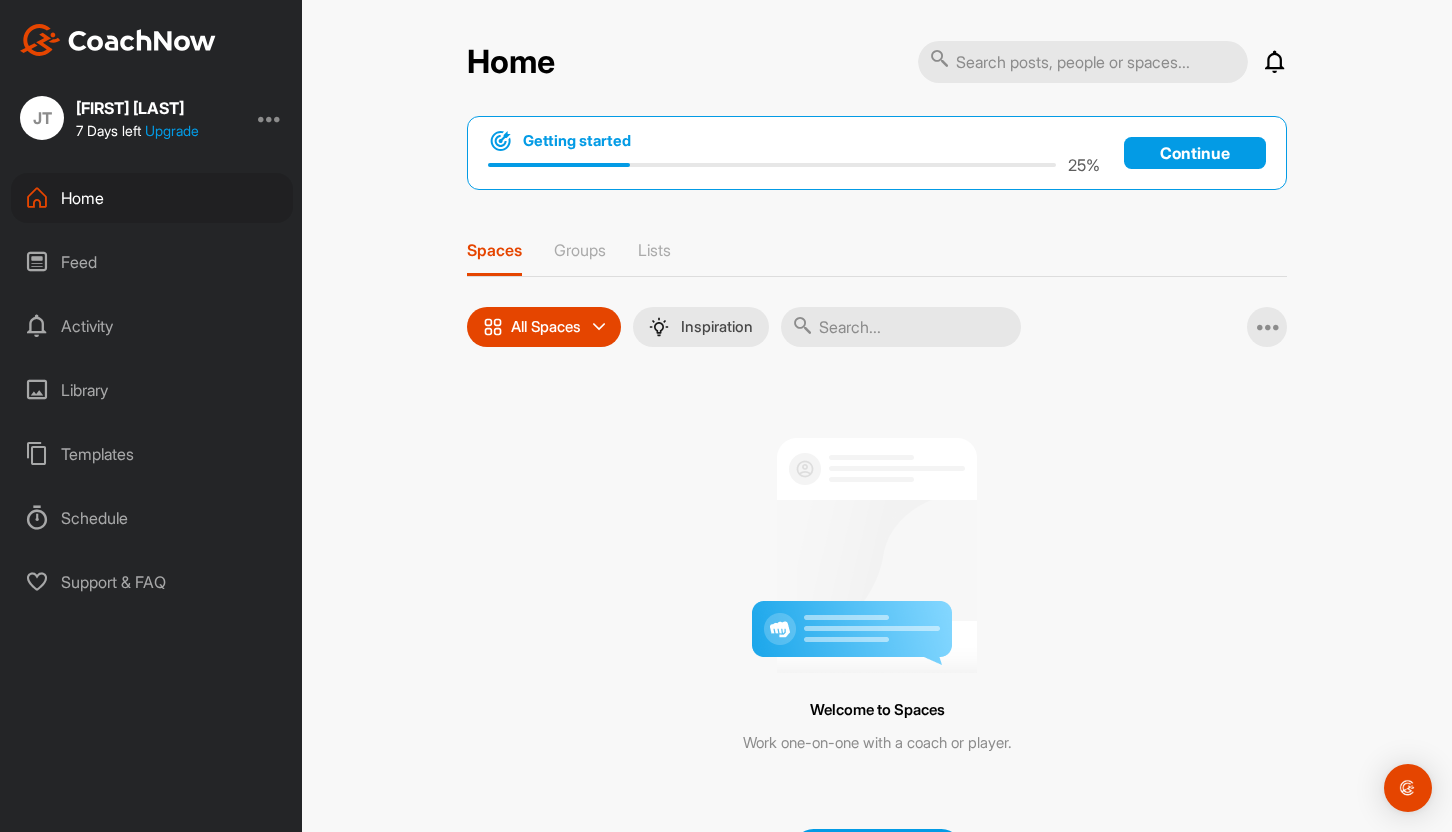 click on "All Spaces" at bounding box center (546, 327) 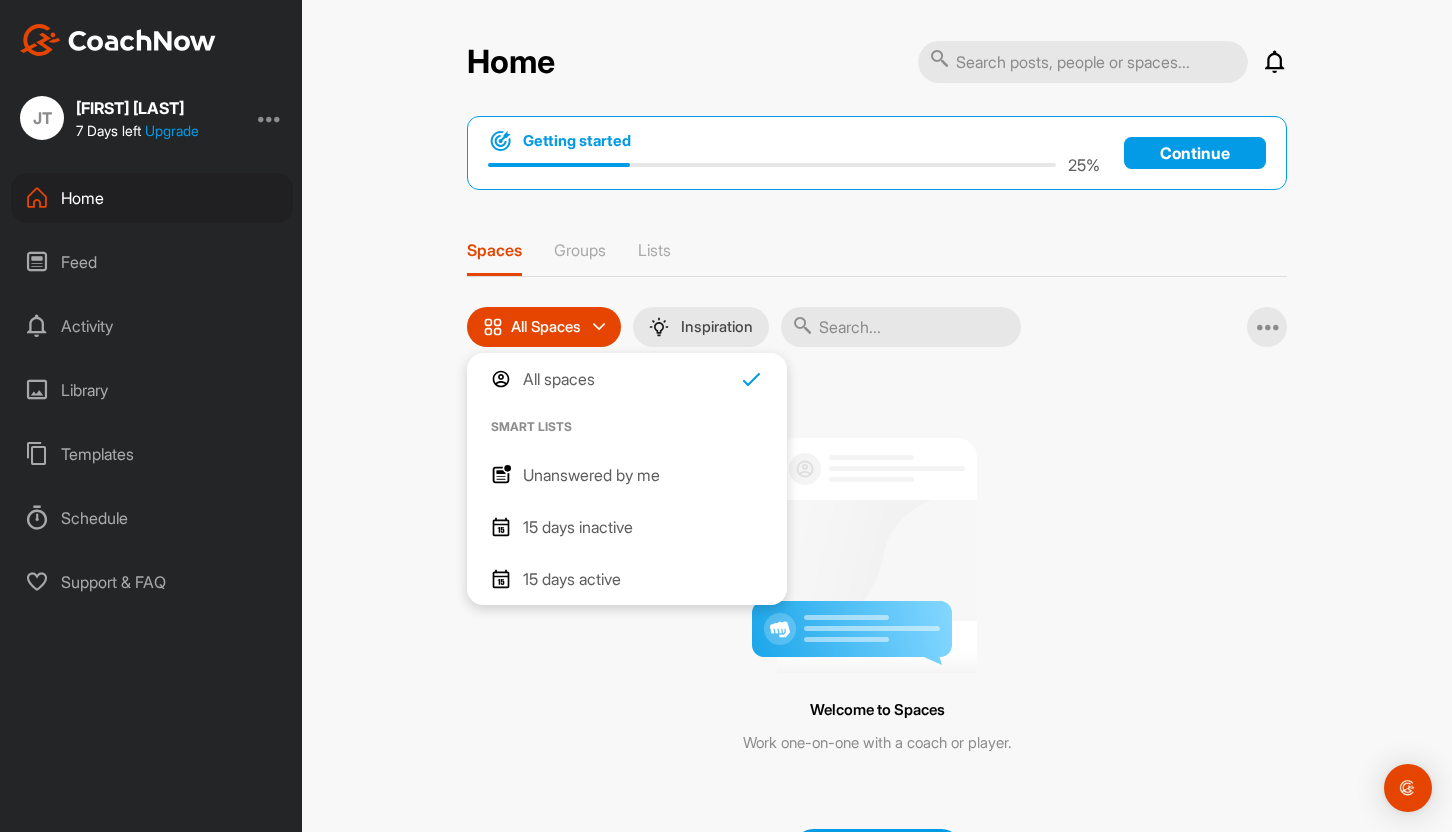 click on "Welcome to Spaces Work one-on-one with a coach or player." at bounding box center (877, 588) 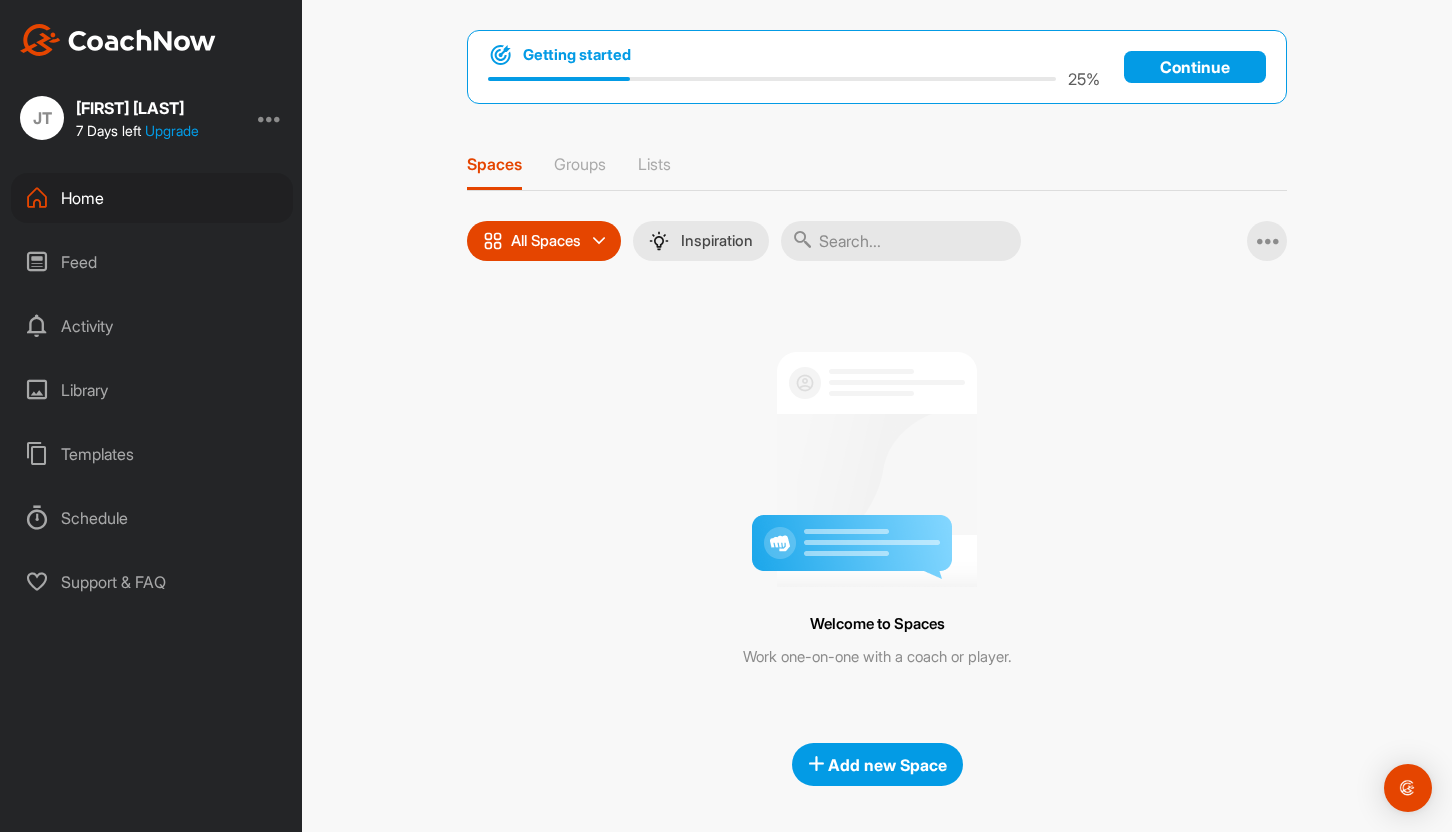 scroll, scrollTop: 85, scrollLeft: 0, axis: vertical 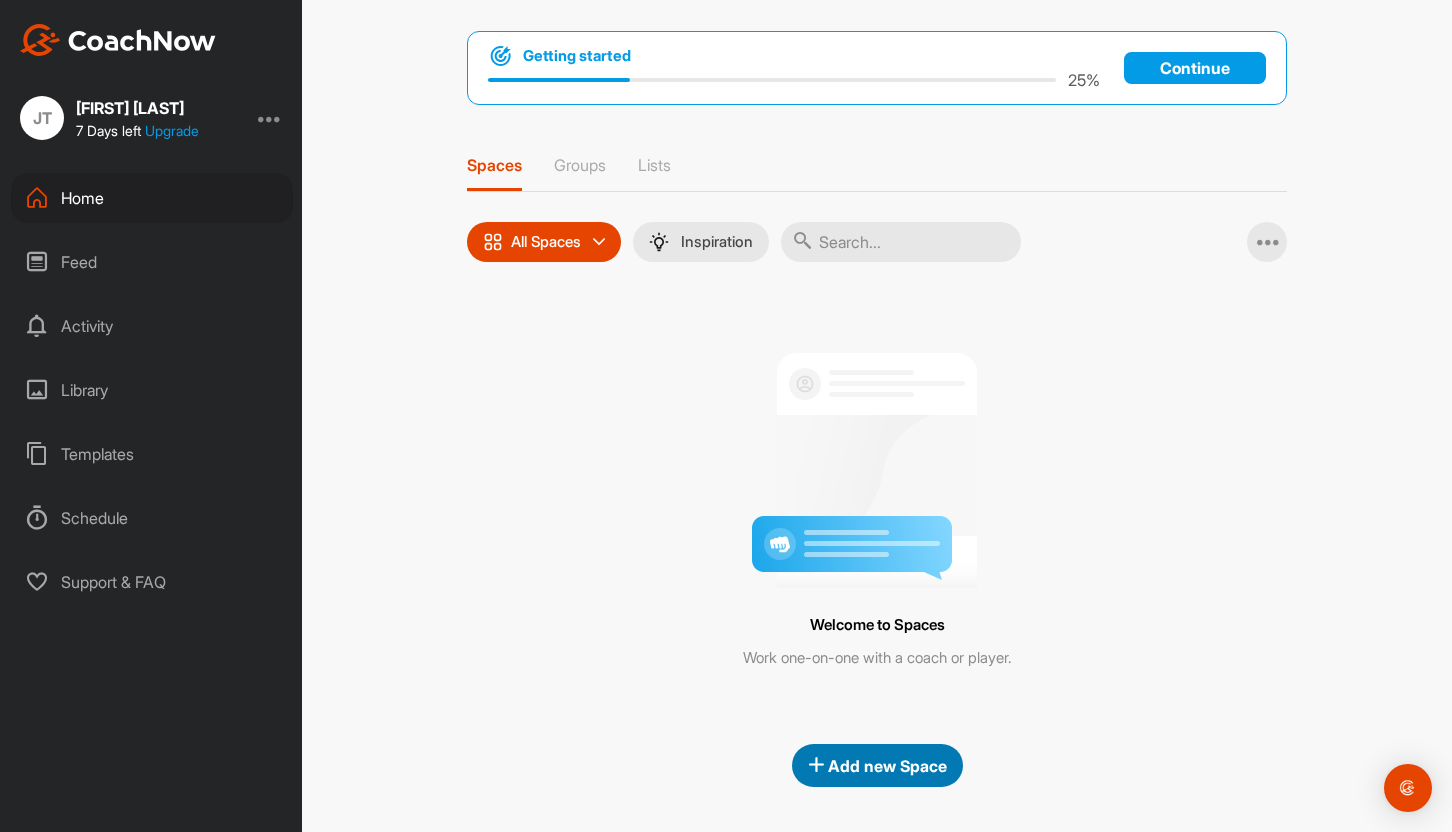 click on "Add new Space" at bounding box center [877, 766] 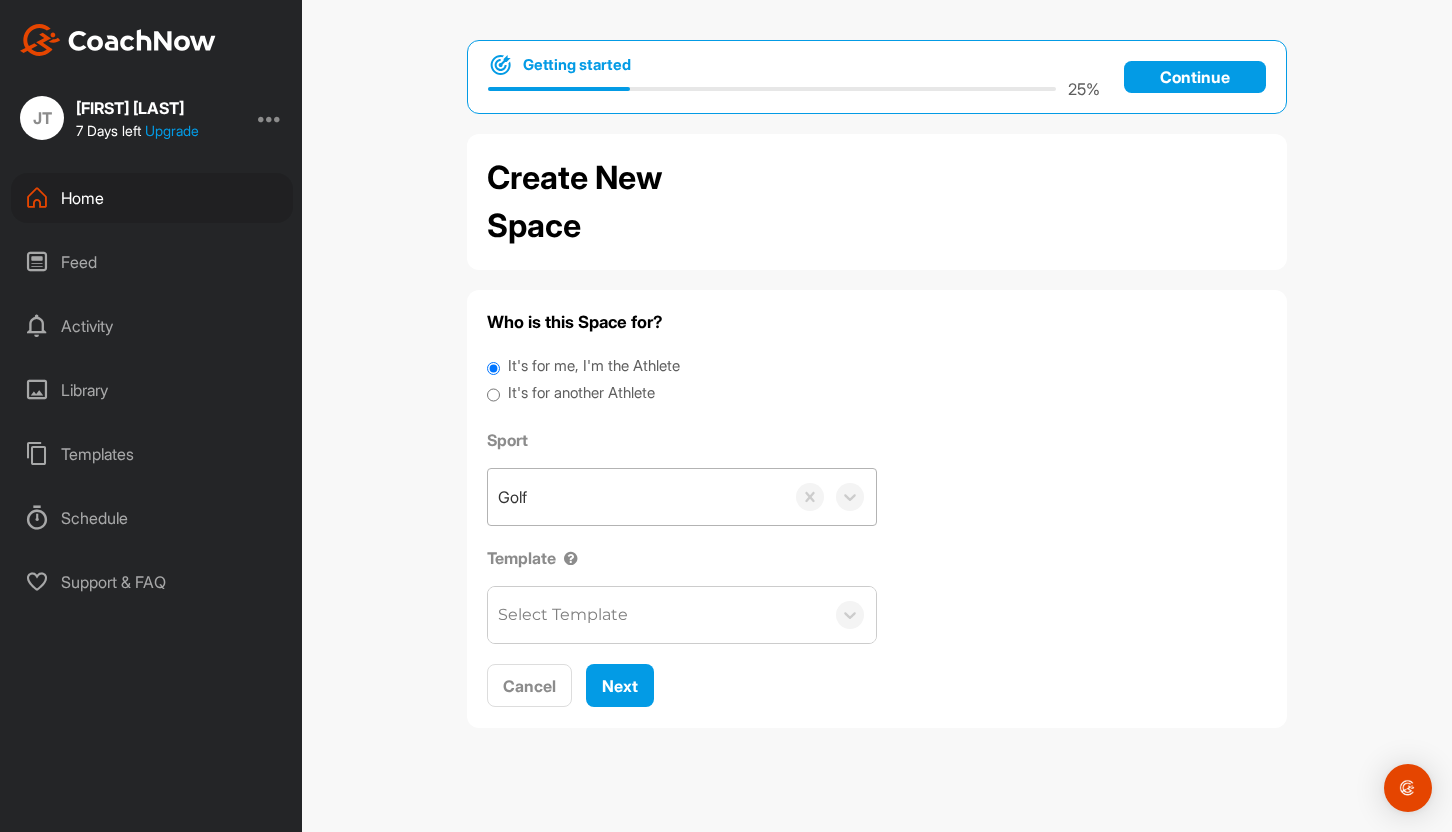 click on "Golf" at bounding box center (636, 497) 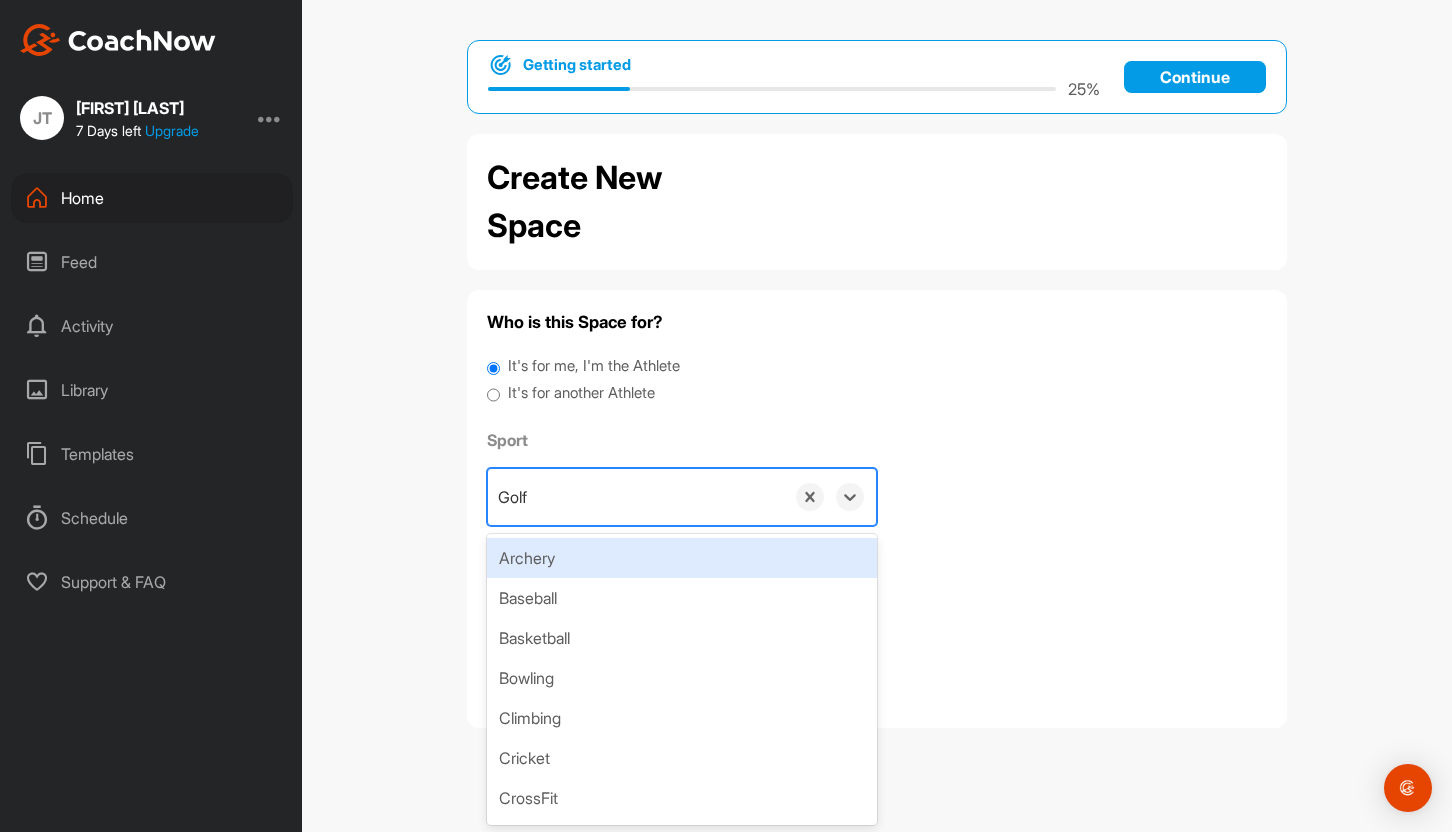 click on "Sport      option Archery focused, 1 of 41. 41 results available. Use Up and Down to choose options, press Enter to select the currently focused option, press Escape to exit the menu, press Tab to select the option and exit the menu. Golf Archery Baseball Basketball Bowling Climbing Cricket CrossFit Cycling Diving Equestrian Fitness Training Football Gymnastics Golf Hockey Kayaking Lacrosse Martial Arts MMA Pickleball Physical Therapy Rowing Rugby Running Skateboarding Skiing Snowboarding Soccer Softball Surfing Swimming Table Tennis Tennis Track & Field Triathlon Volleyball Wakeboarding Weight Loss Wrestling Xtreme Sports Yoga Template    Select Template" at bounding box center (877, 536) 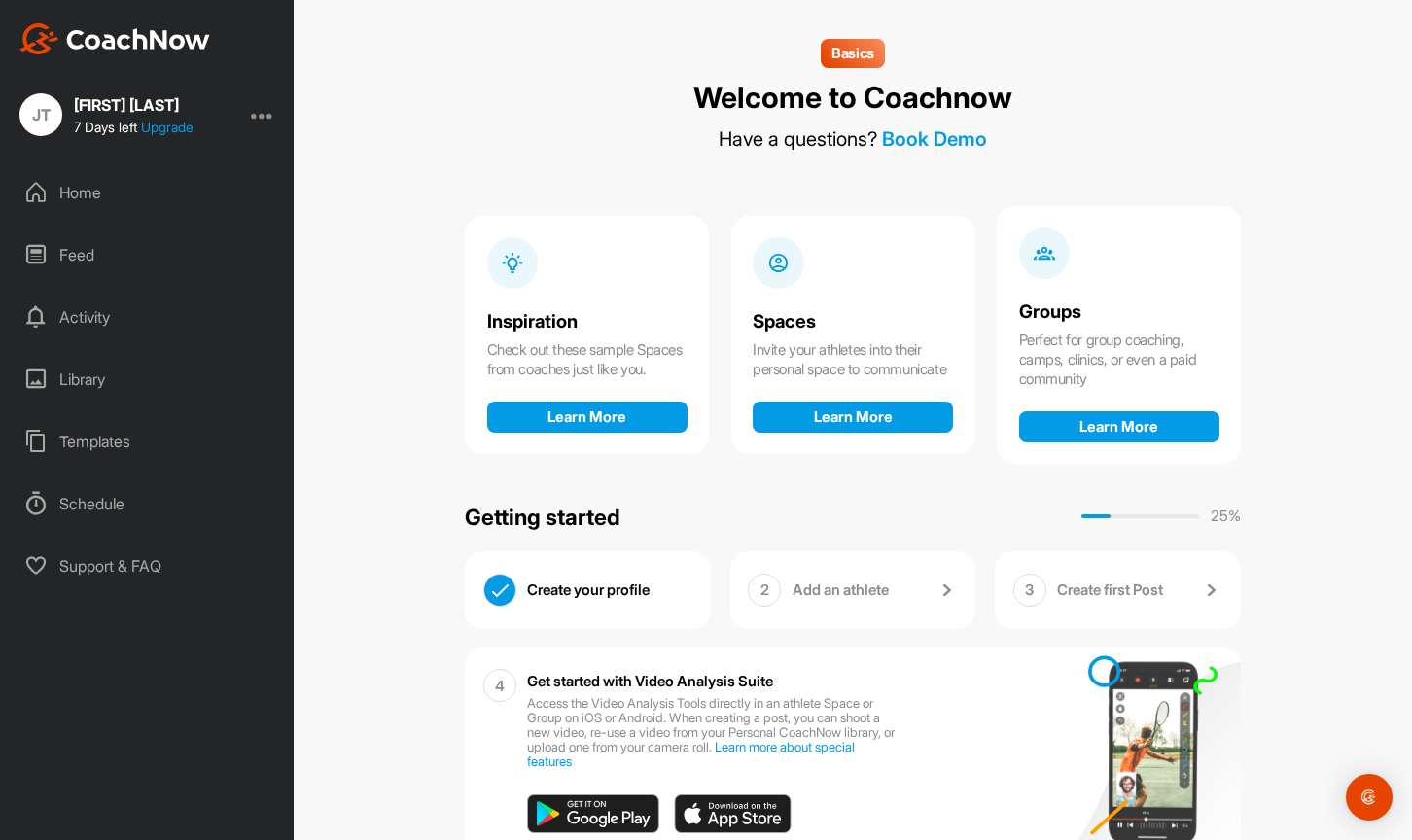 scroll, scrollTop: 0, scrollLeft: 0, axis: both 